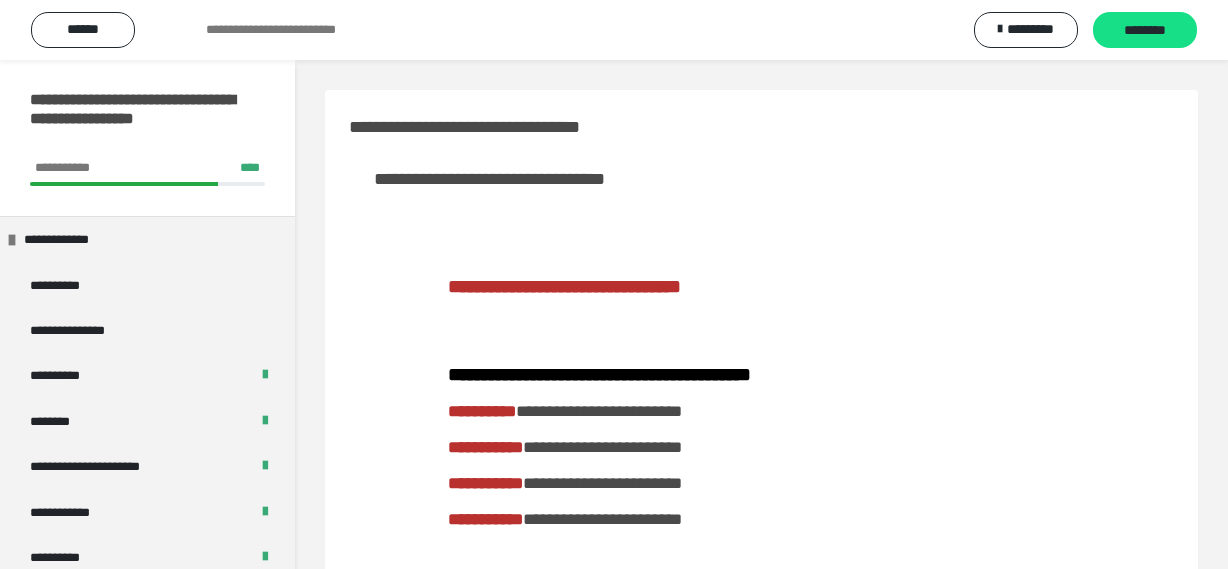 scroll, scrollTop: 1272, scrollLeft: 0, axis: vertical 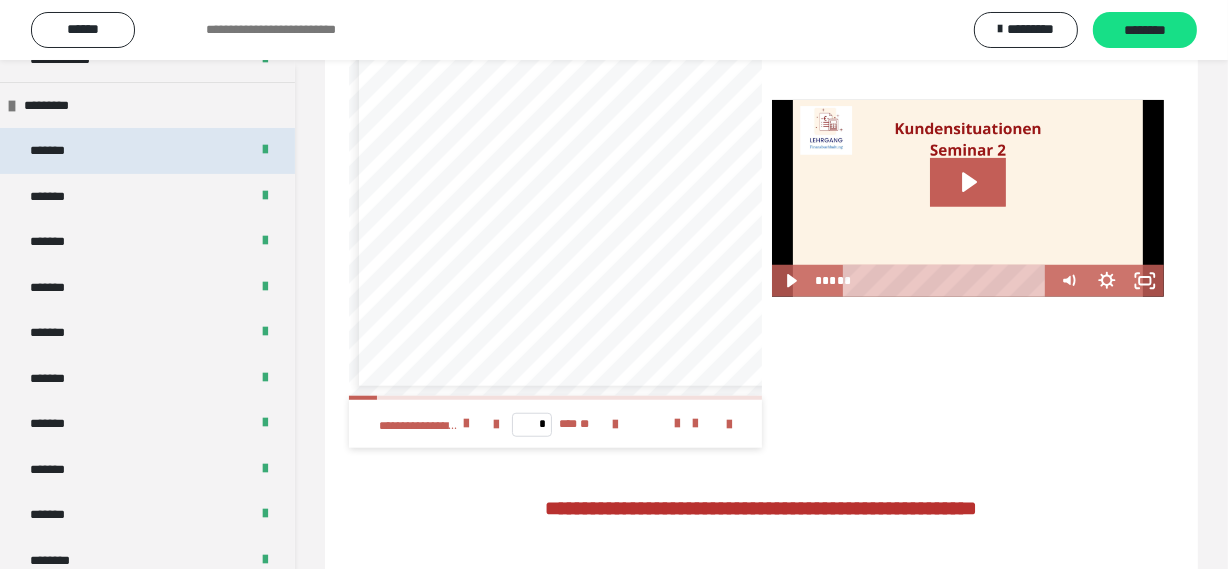 click on "*******" at bounding box center (147, 150) 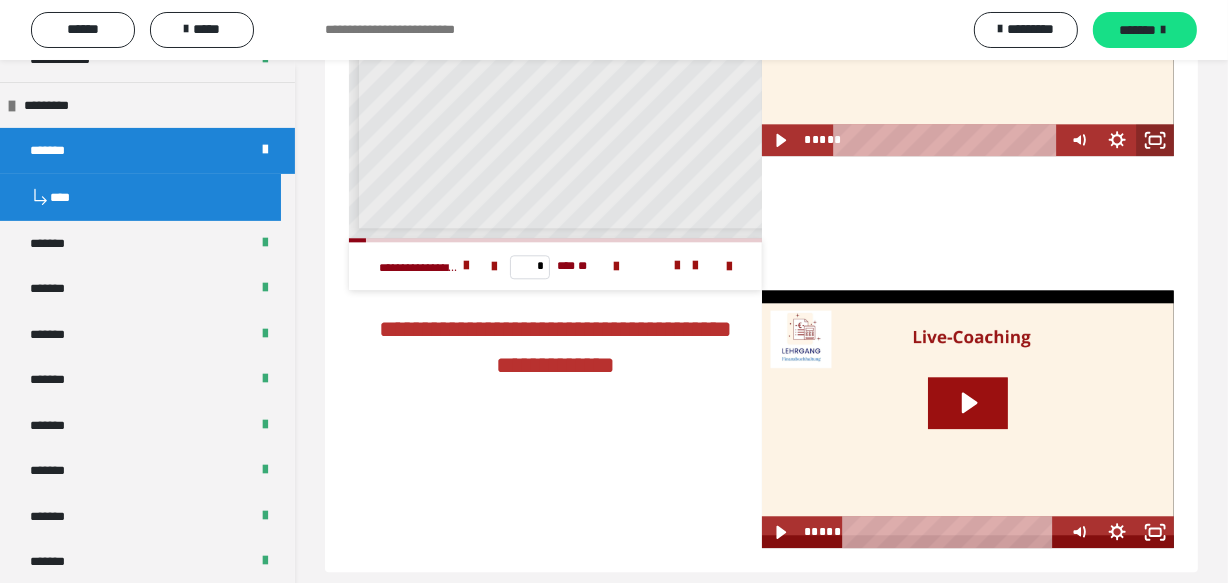 scroll, scrollTop: 4537, scrollLeft: 0, axis: vertical 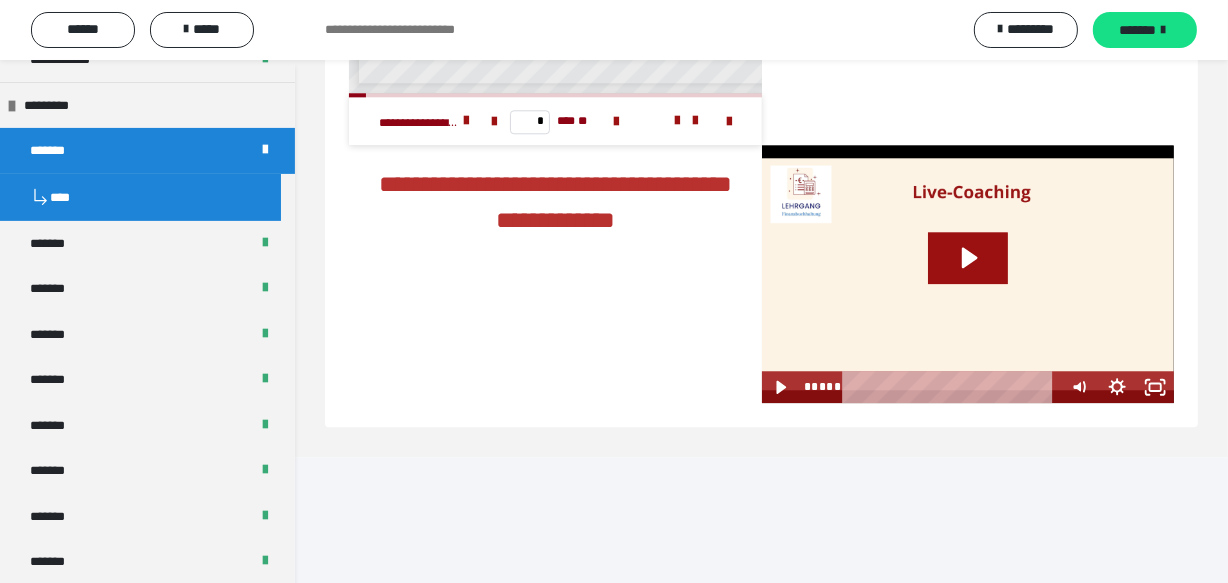 click 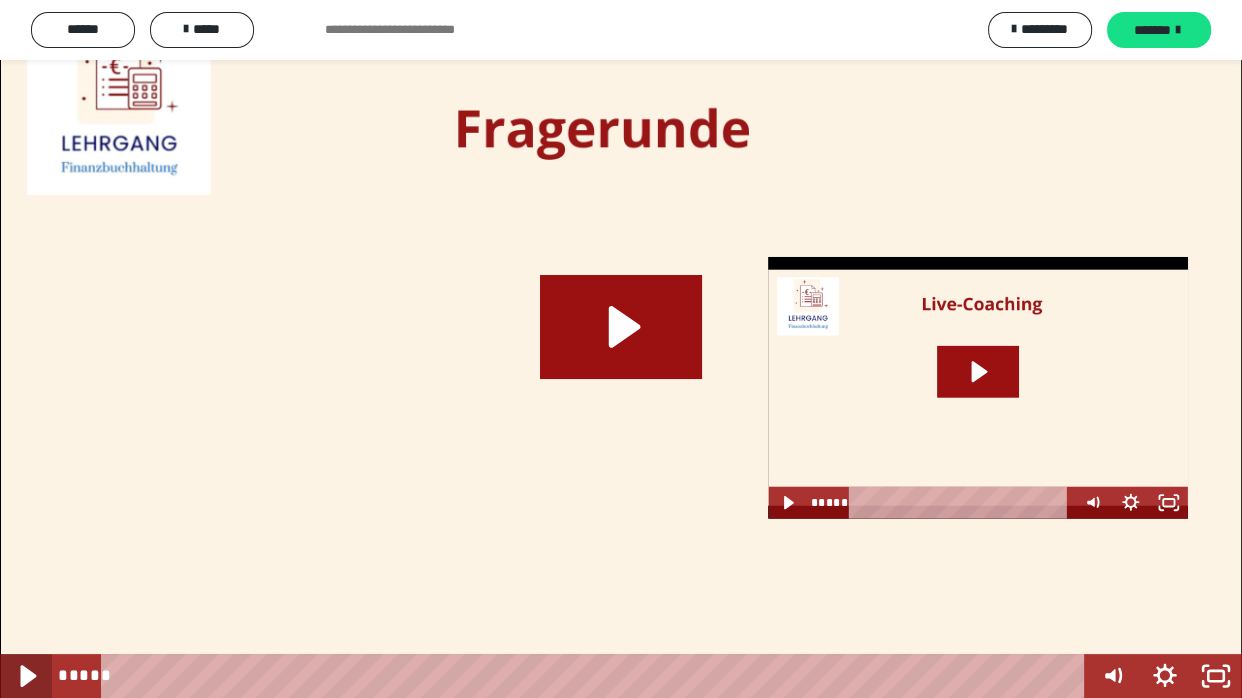 click 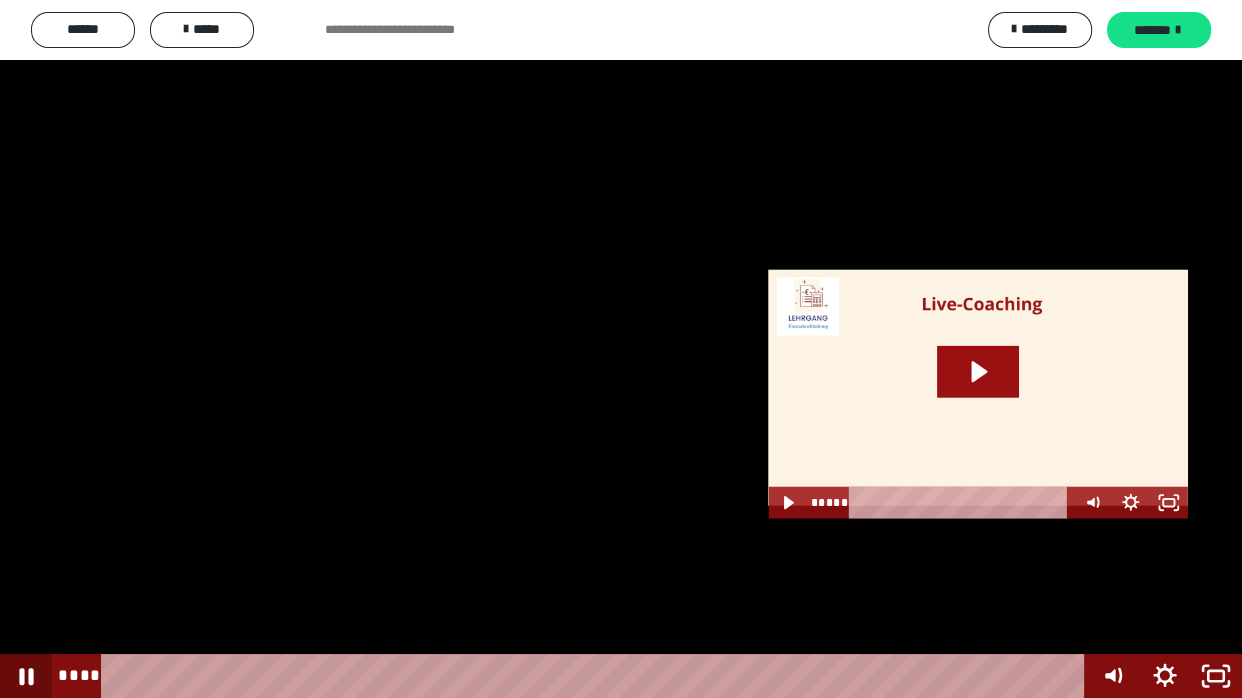 click 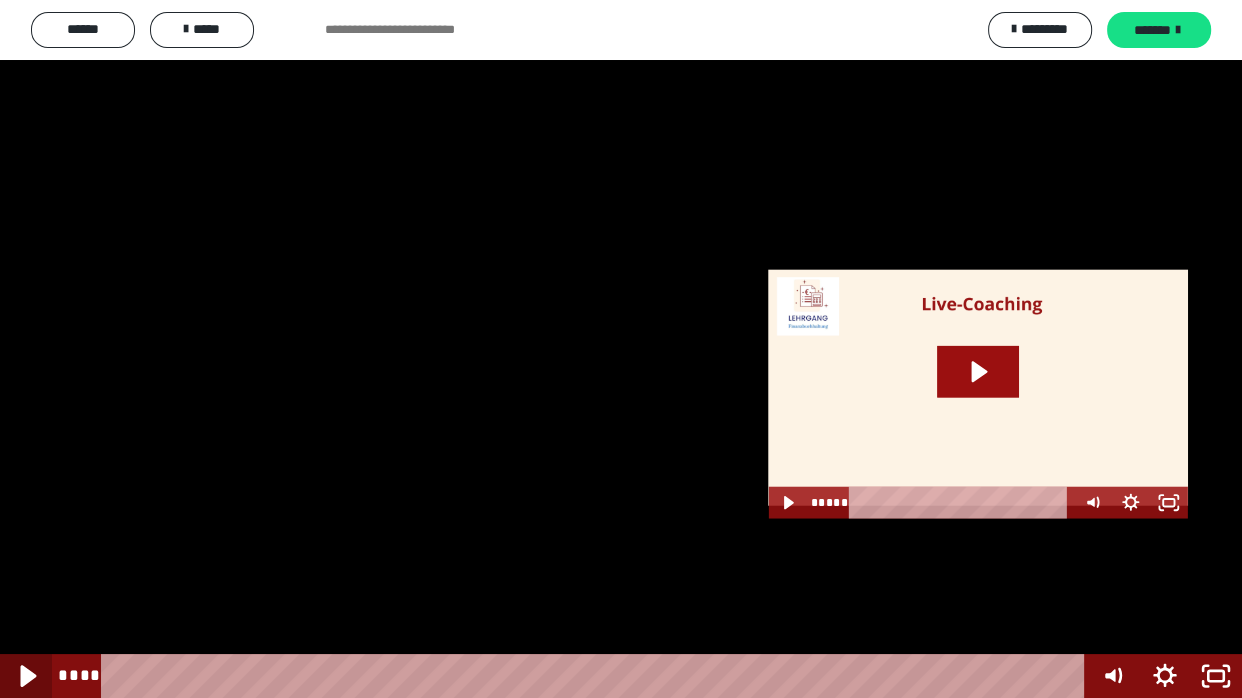 click 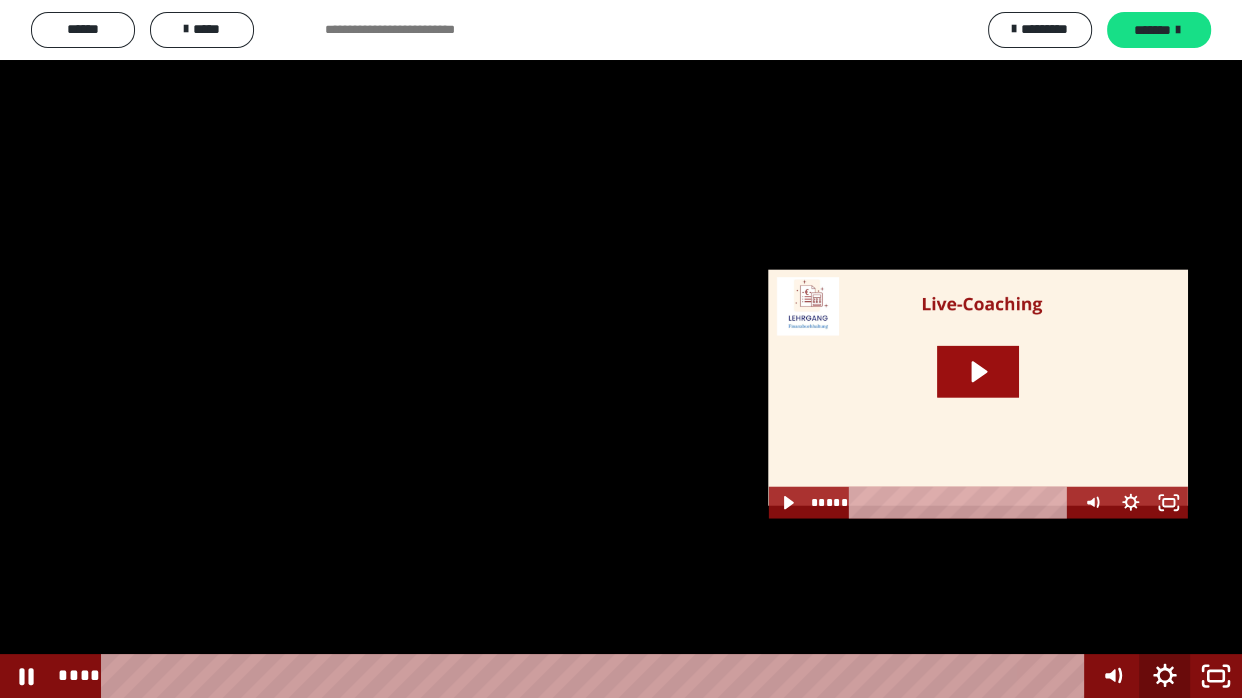 click 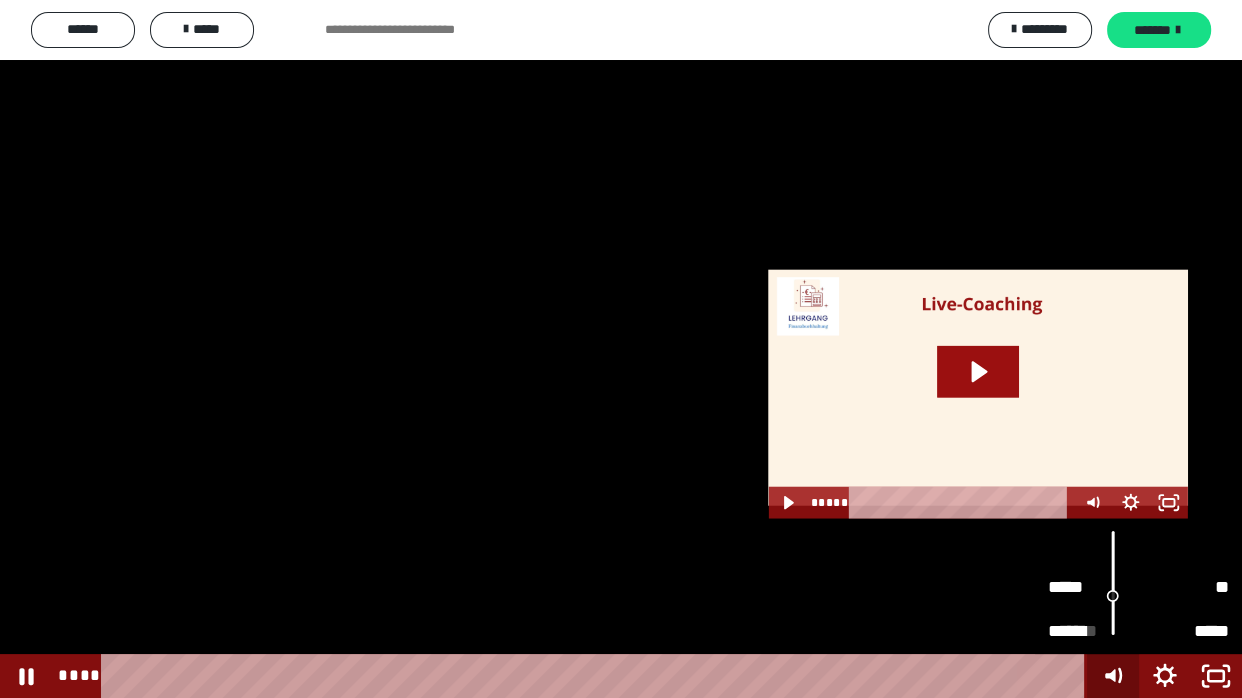click 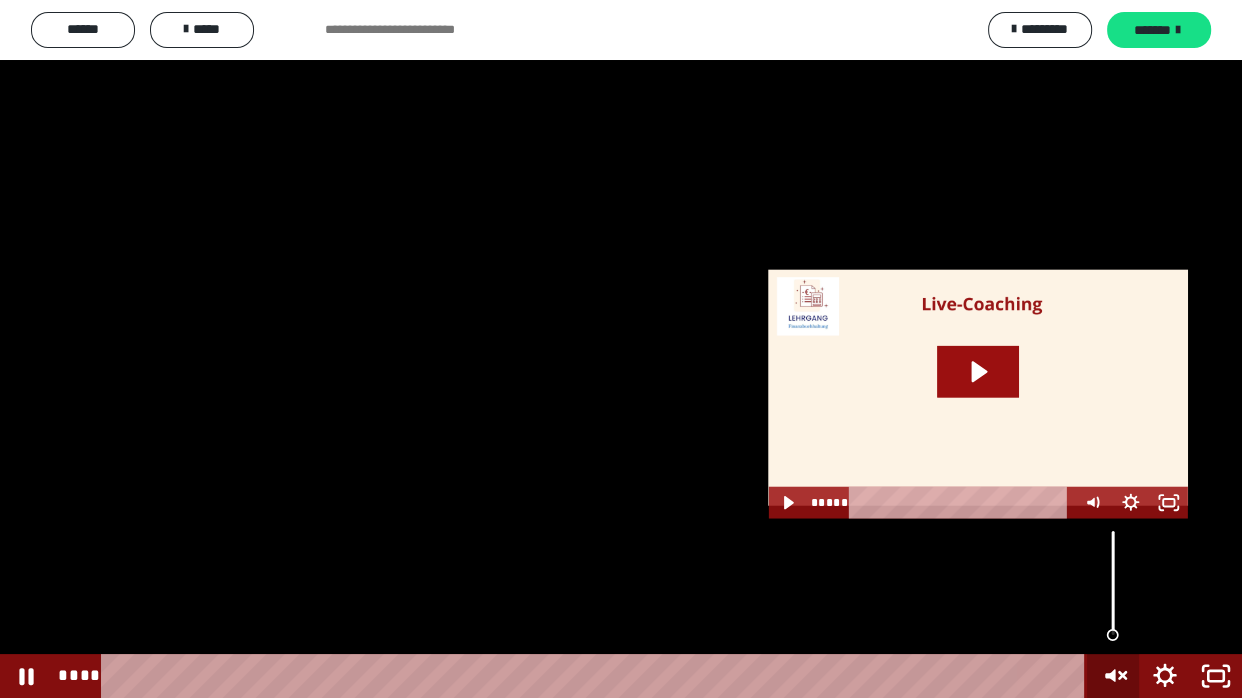 click 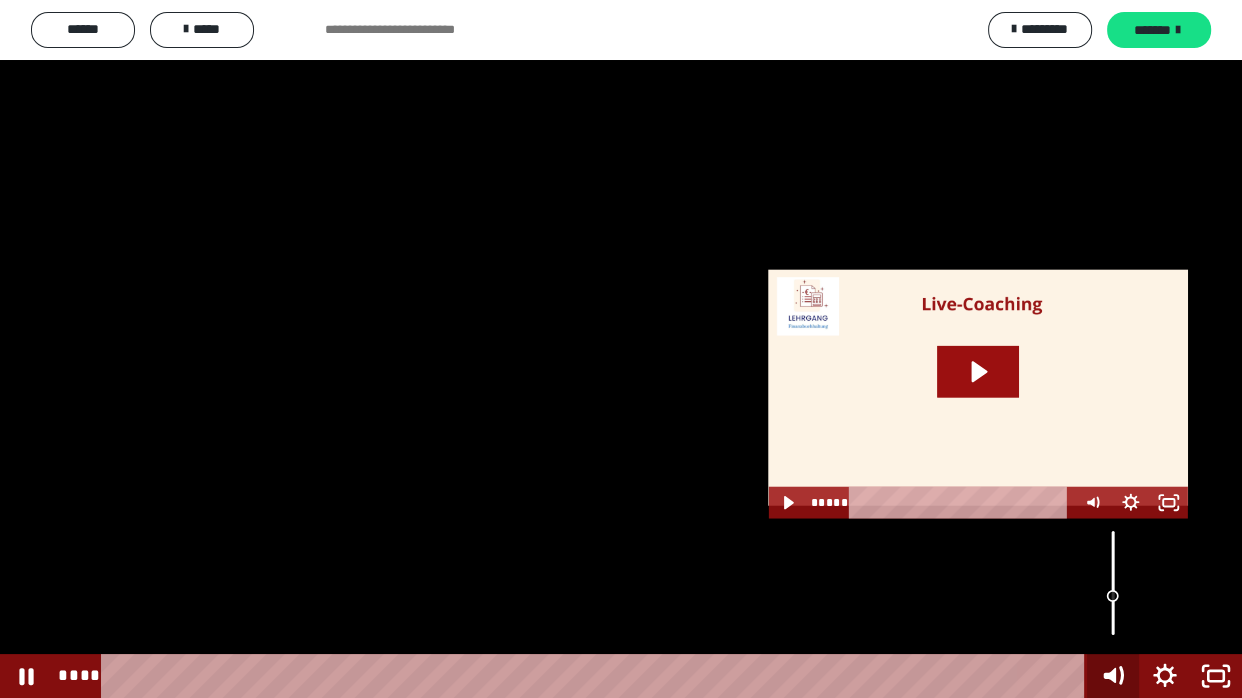 click 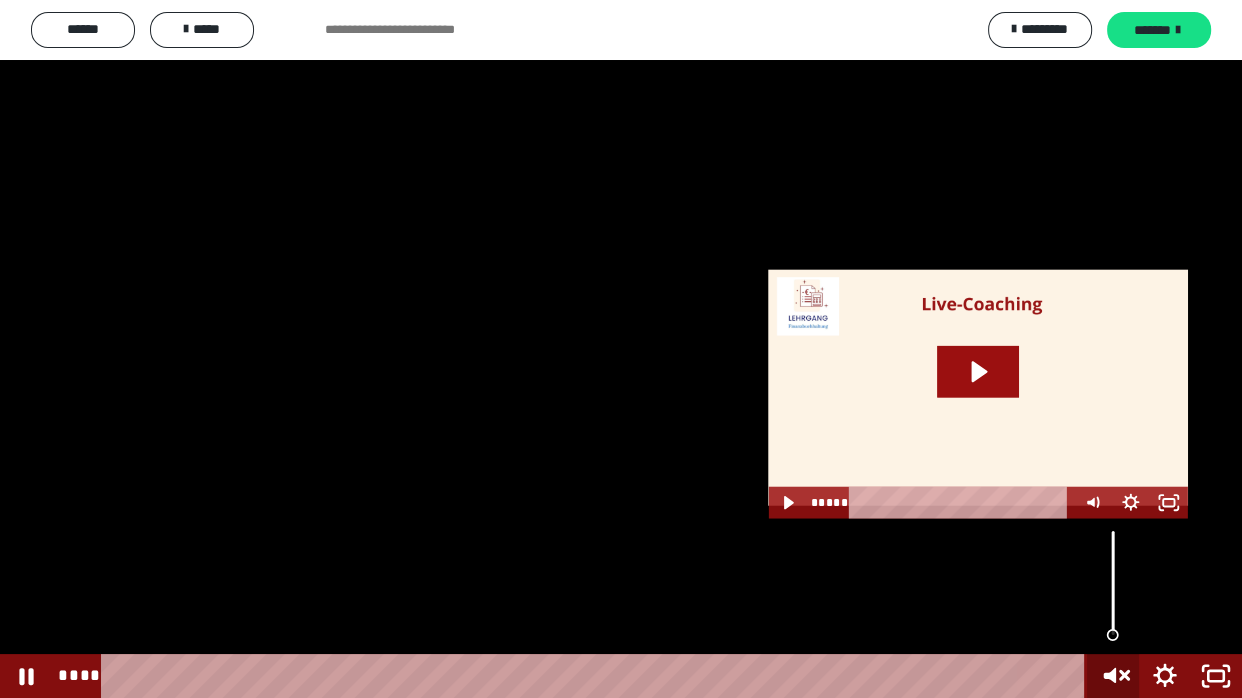 click 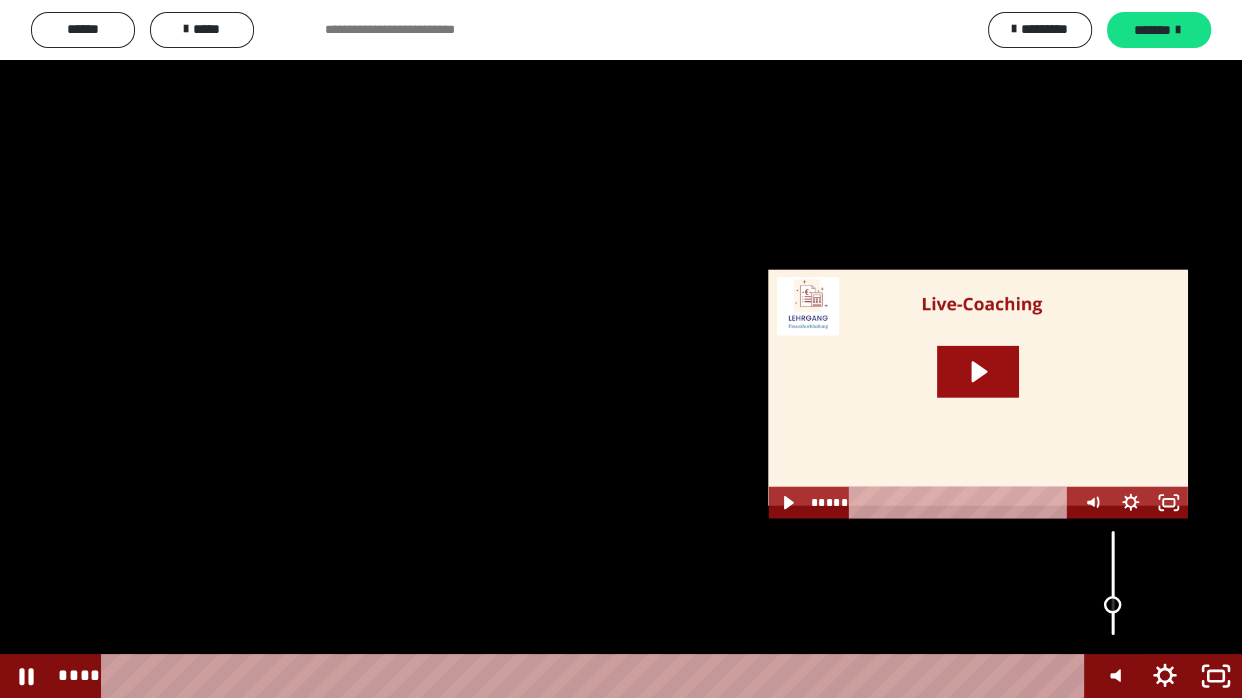 click at bounding box center [1112, 605] 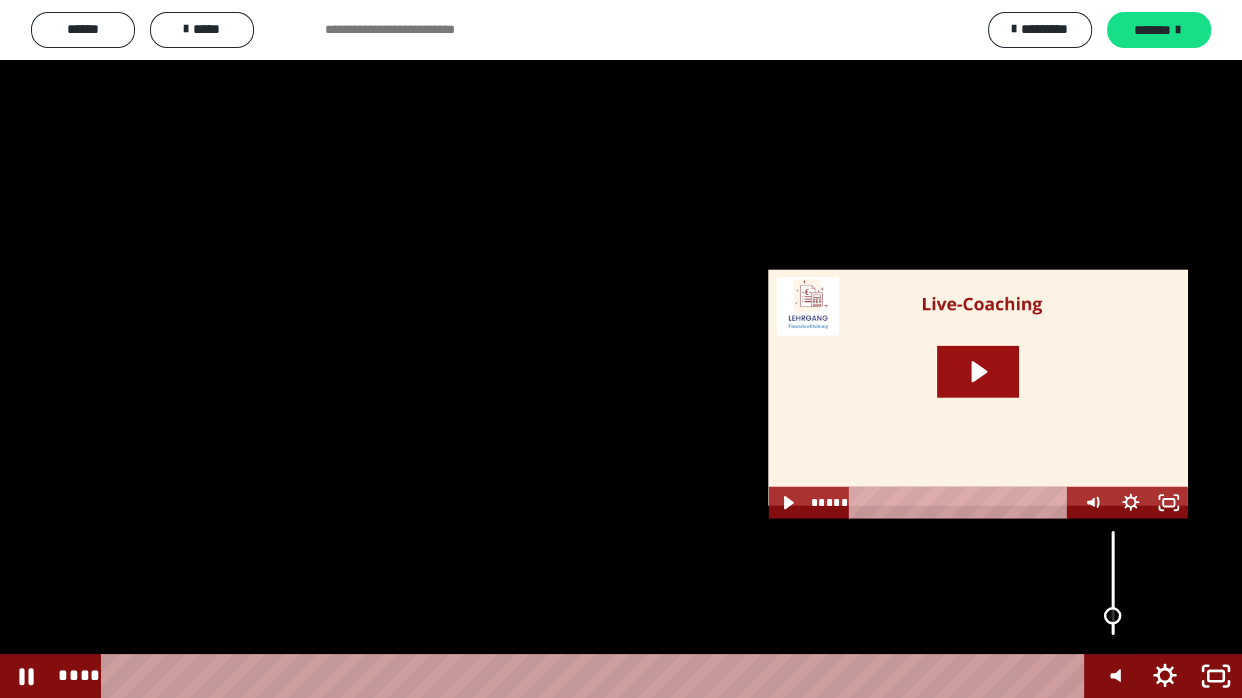 click at bounding box center [1112, 616] 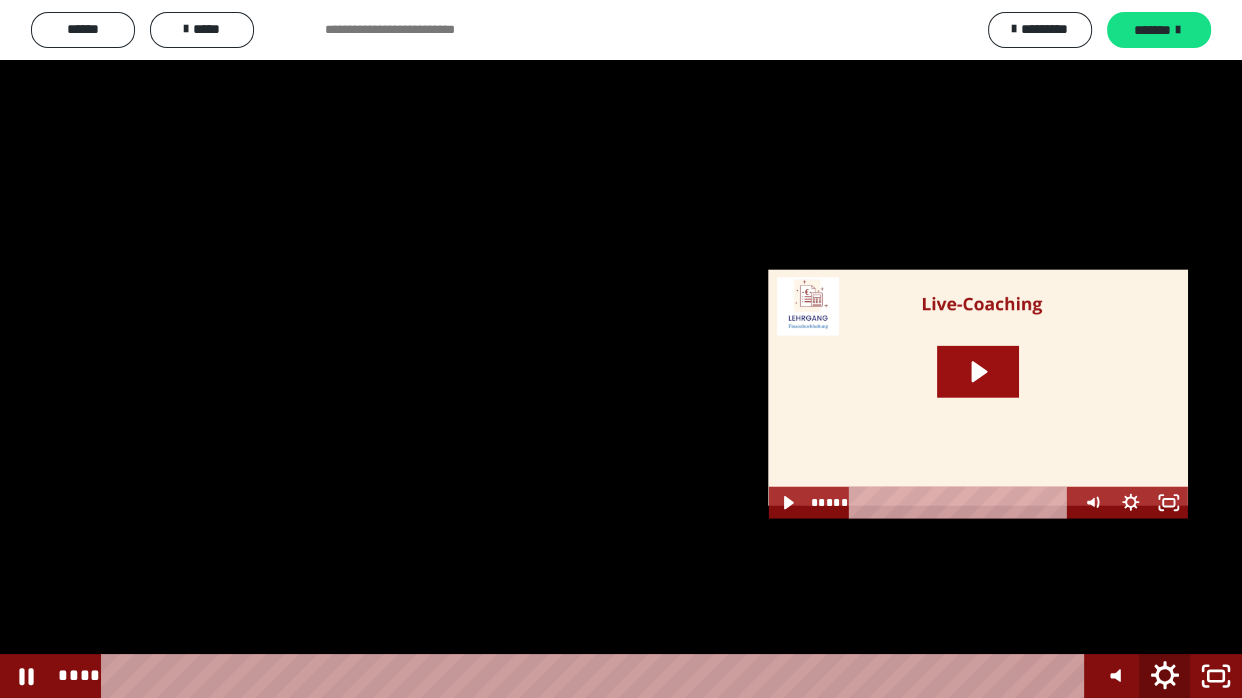 click 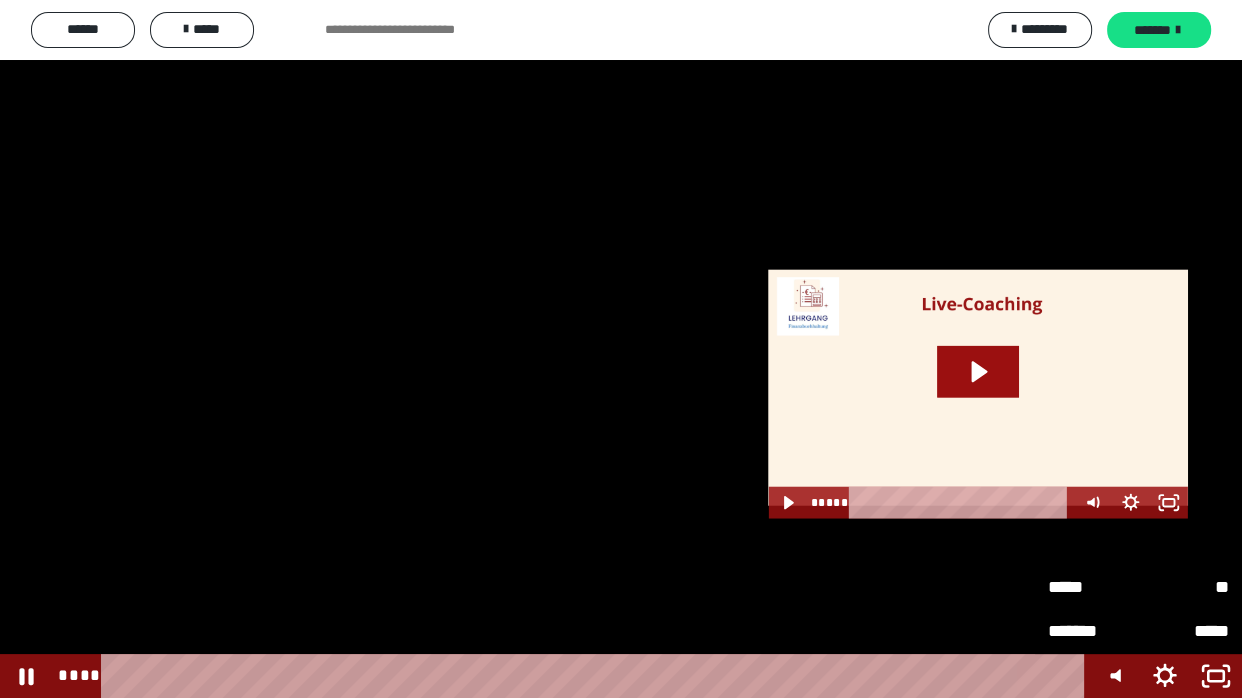 click on "**" at bounding box center [1184, 579] 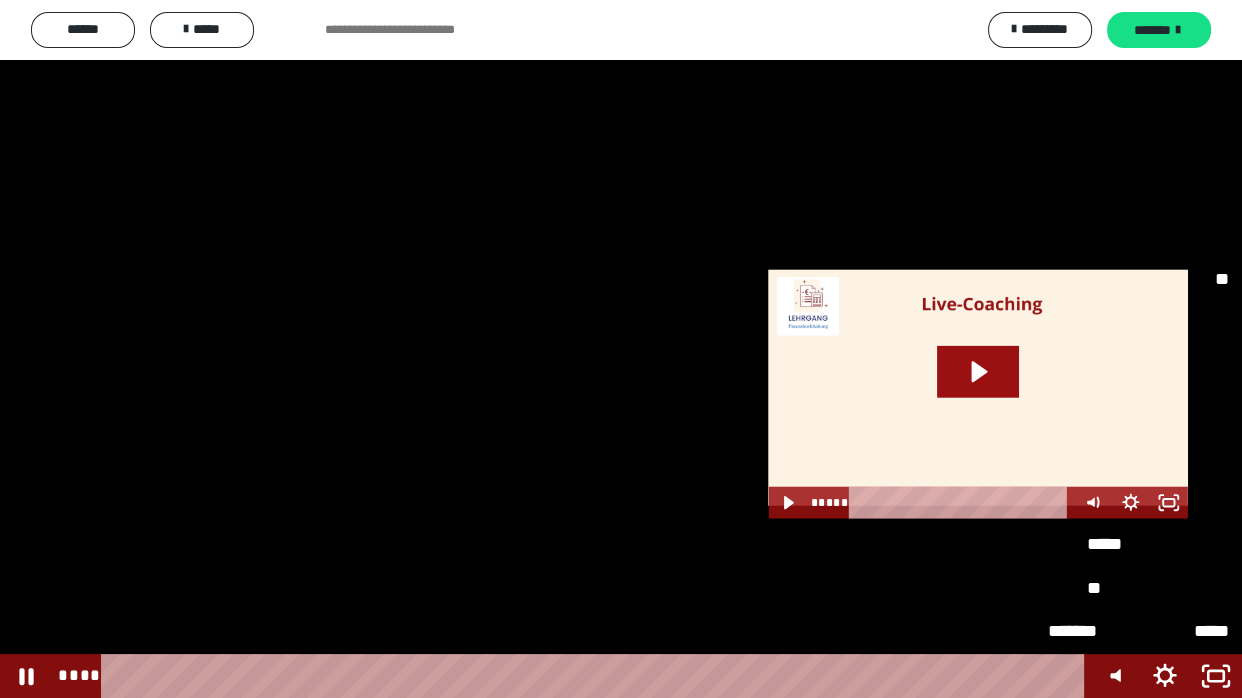 click on "****" at bounding box center [1138, 500] 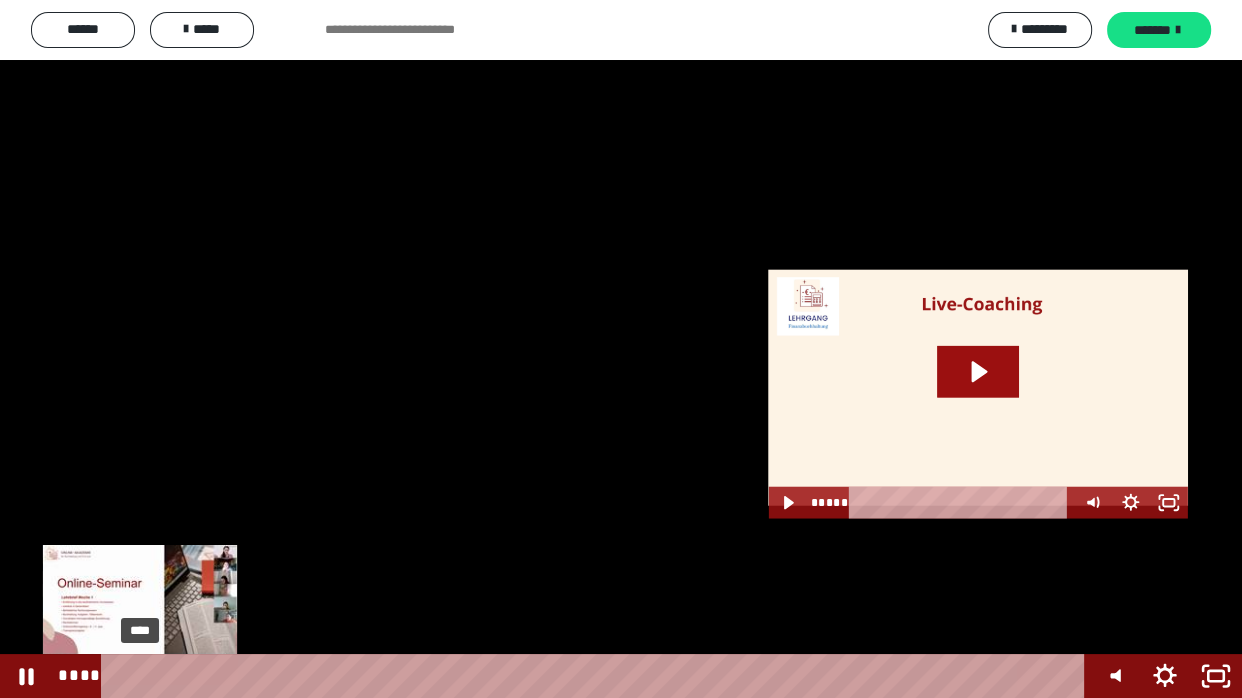 click on "****" at bounding box center (597, 676) 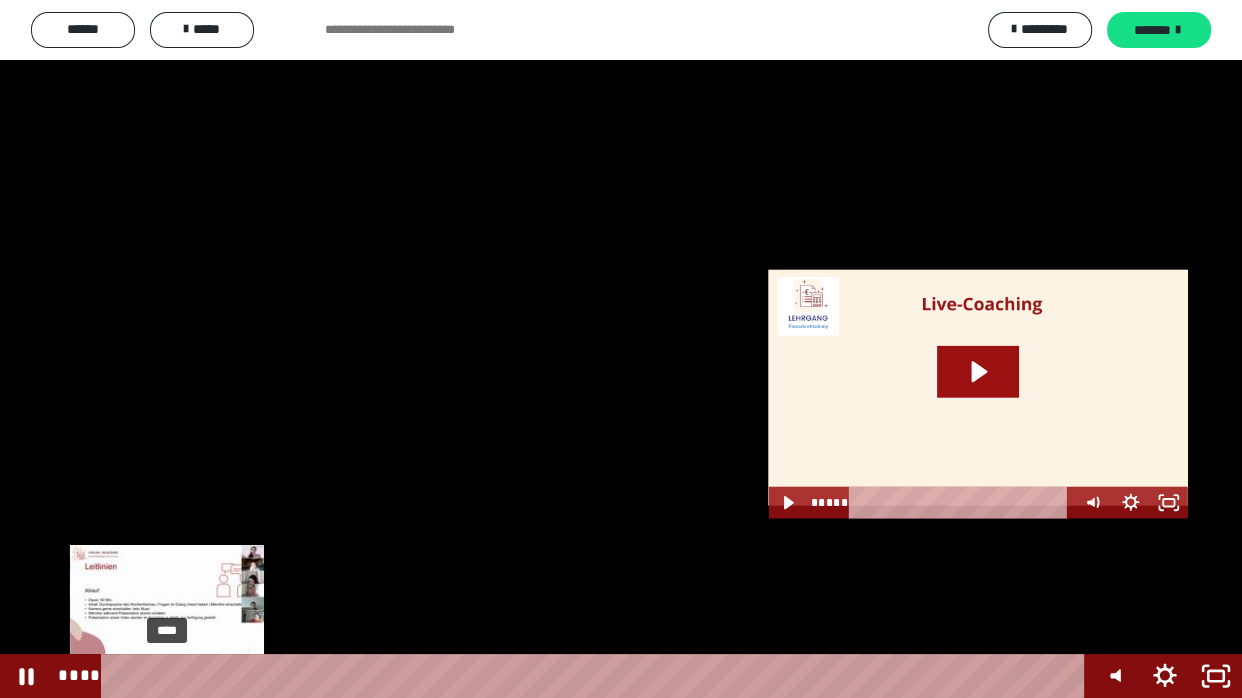 click on "****" at bounding box center [597, 676] 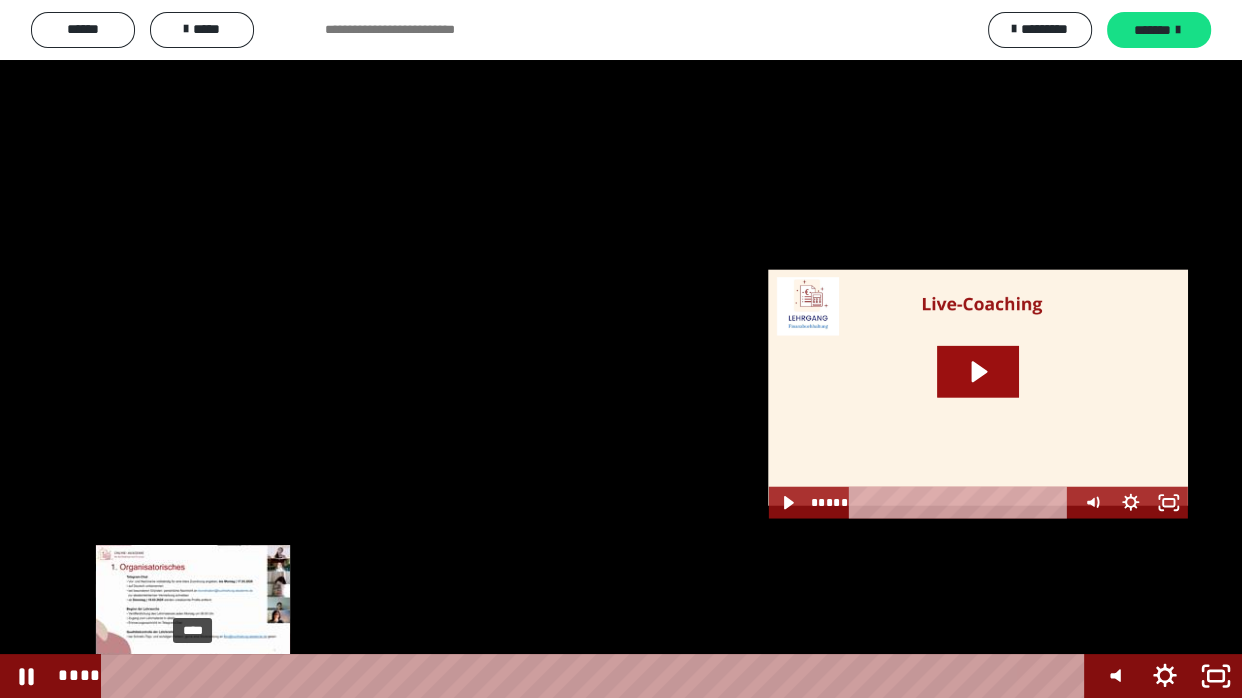 click on "****" at bounding box center (597, 676) 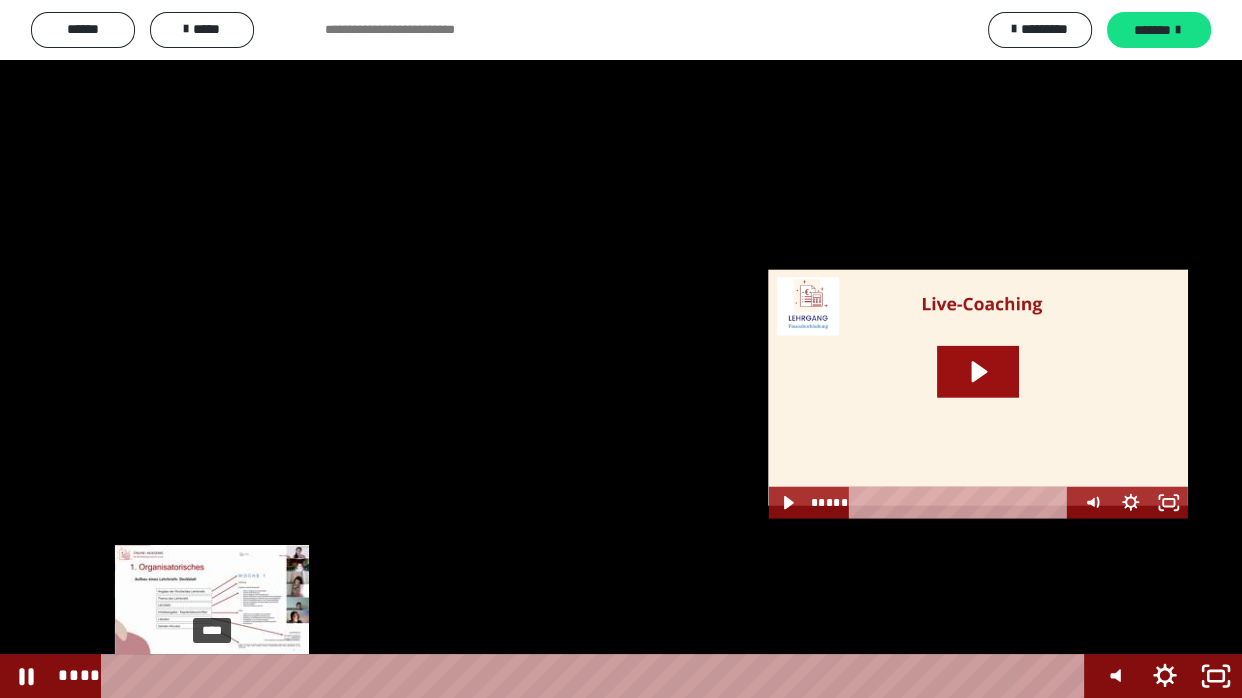 click on "****" at bounding box center [597, 676] 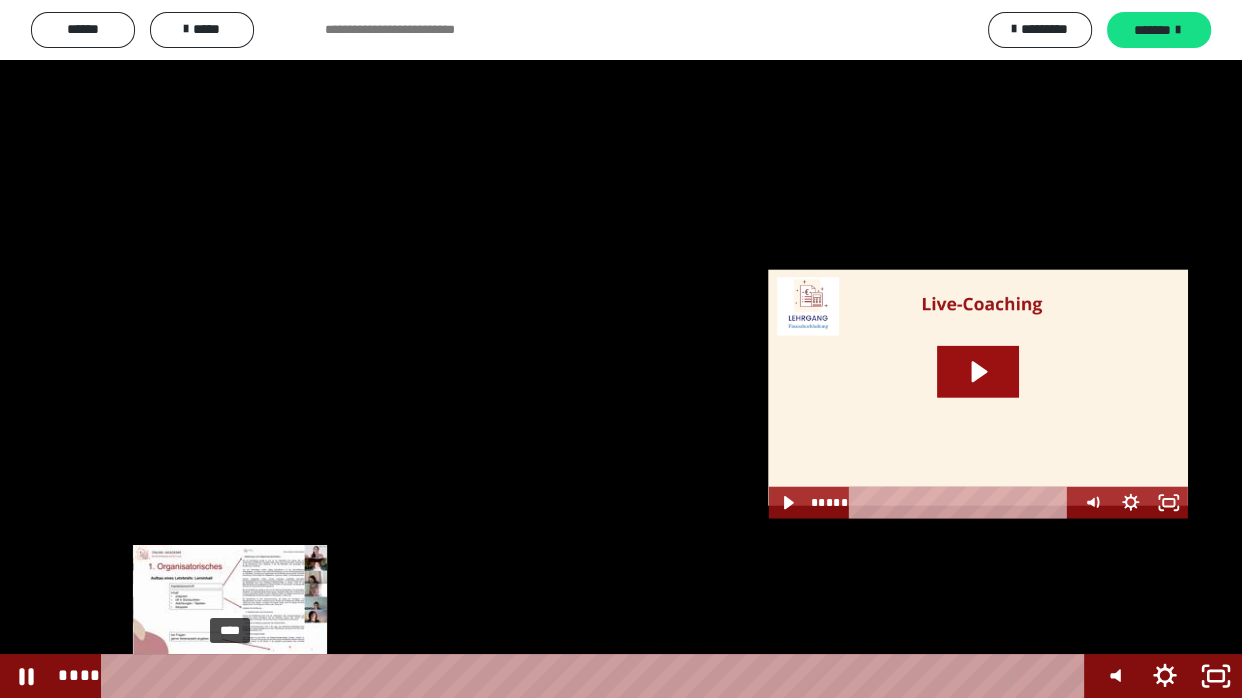 click on "****" at bounding box center [597, 676] 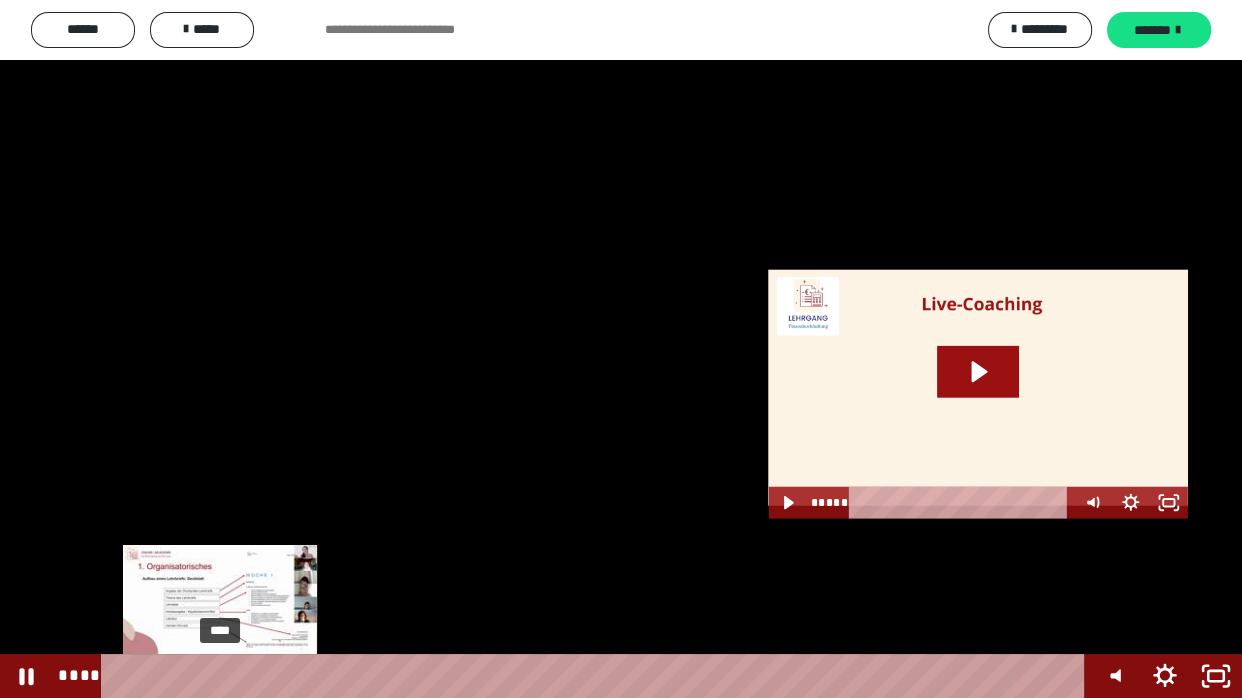click on "****" at bounding box center [597, 676] 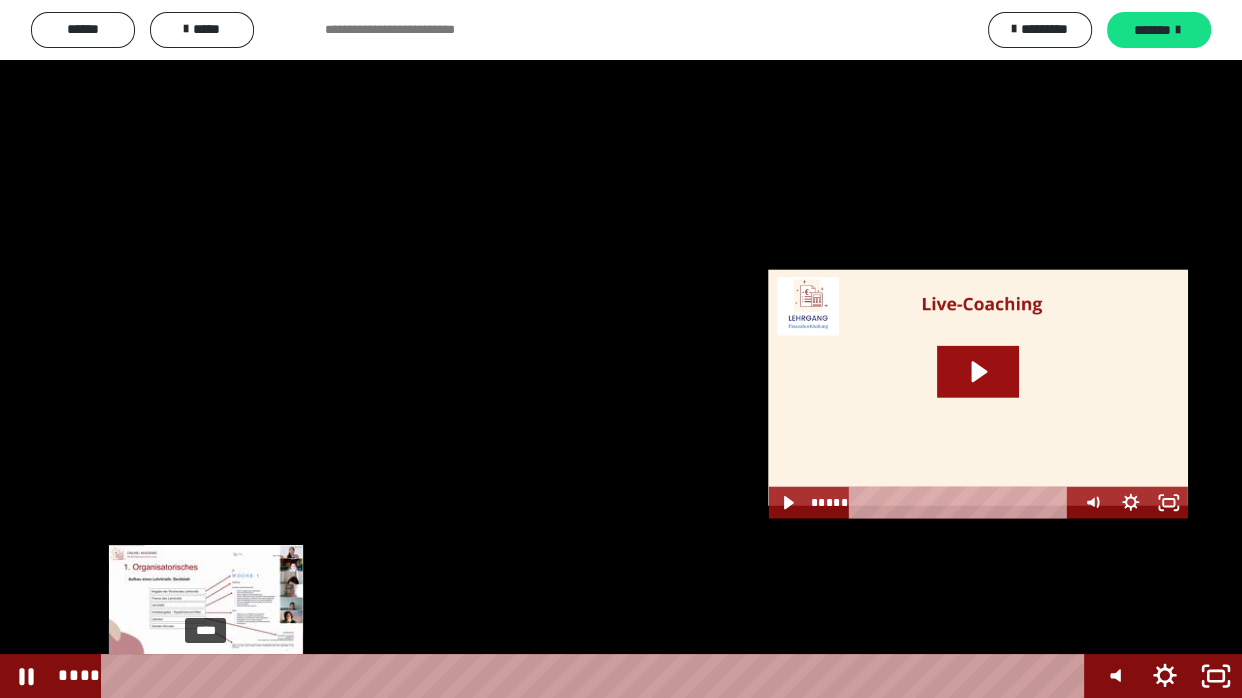 click on "****" at bounding box center [597, 676] 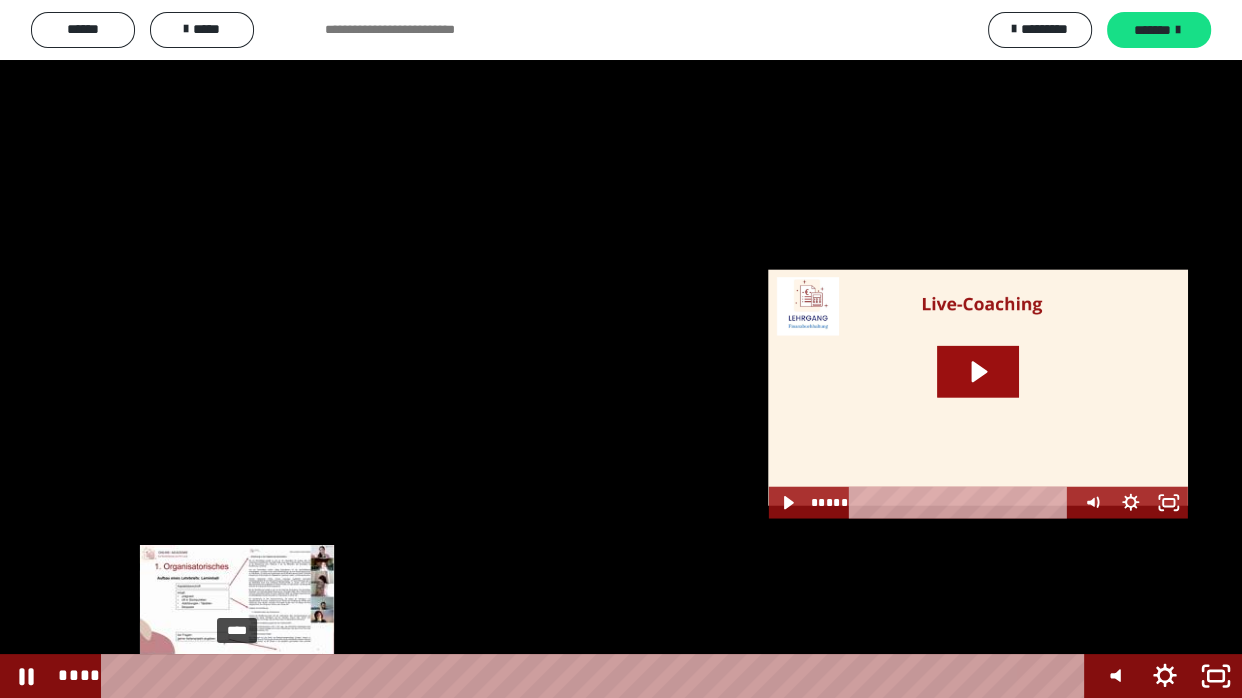 click on "****" at bounding box center (597, 676) 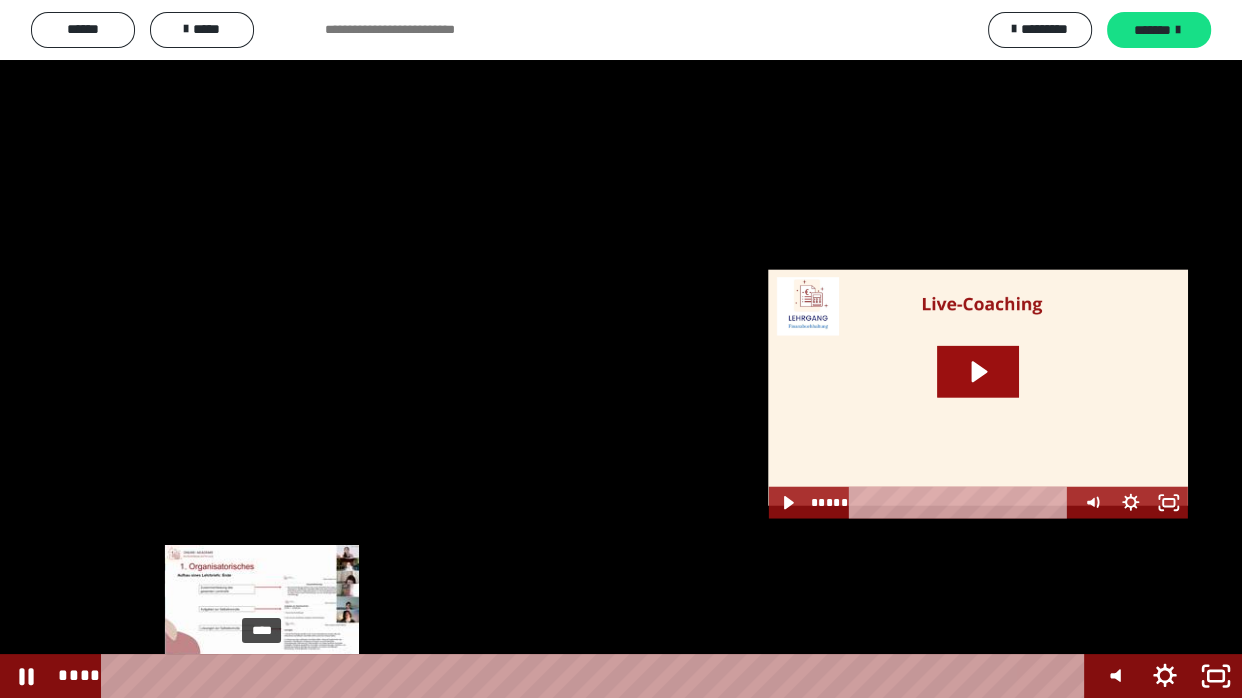 click on "****" at bounding box center [597, 676] 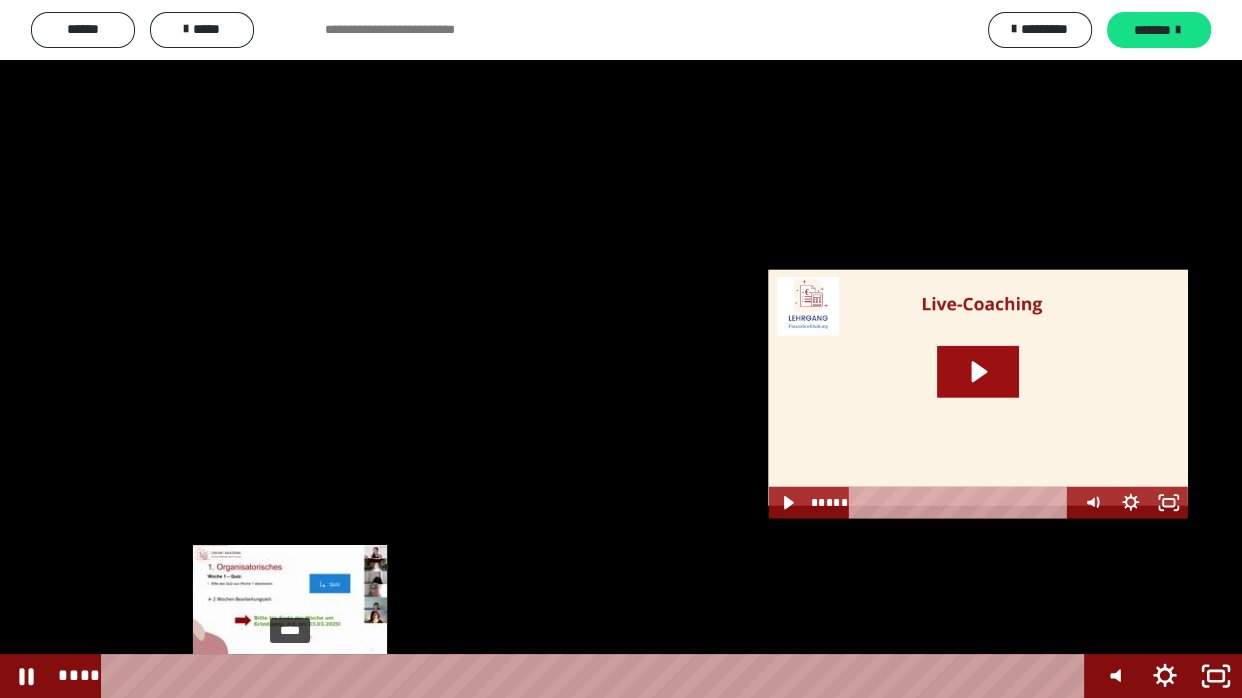 click on "****" at bounding box center [597, 676] 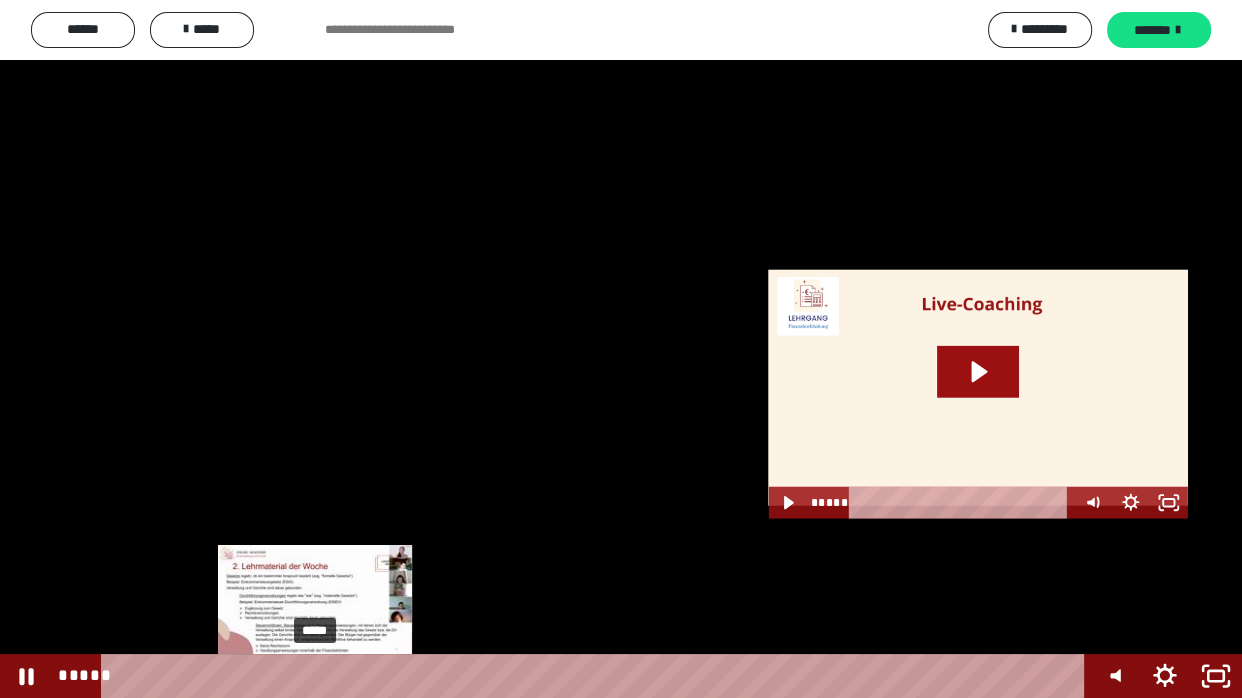 click on "*****" at bounding box center (597, 676) 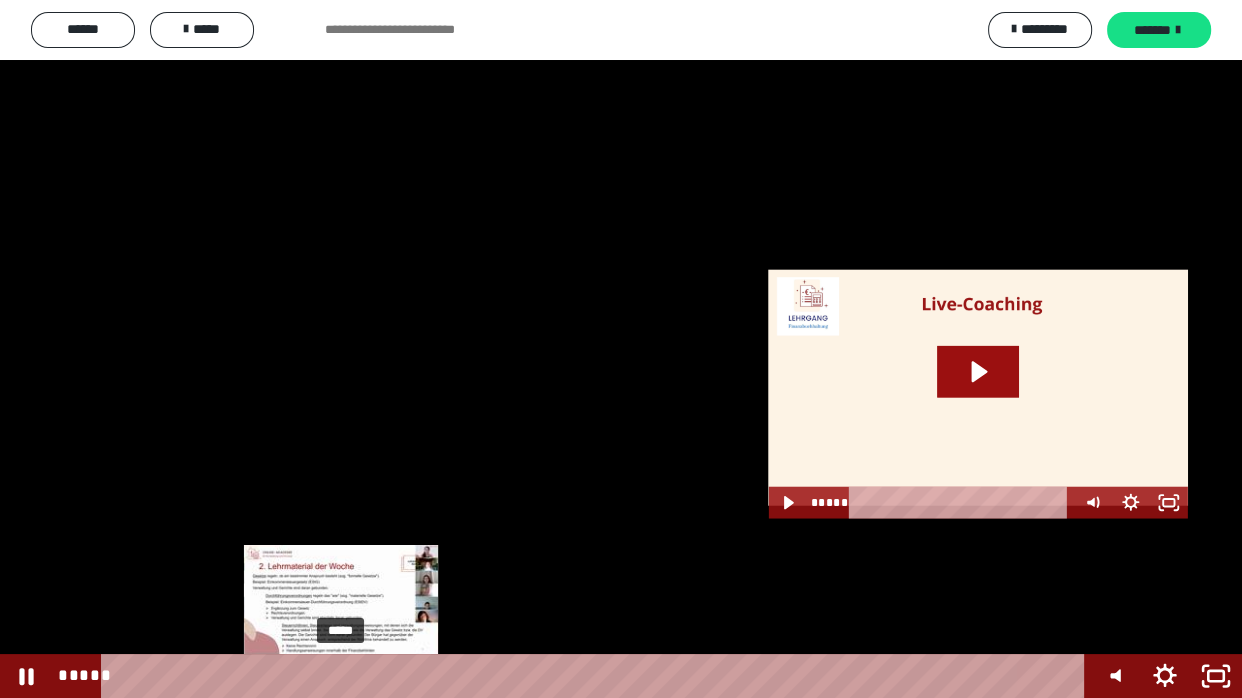 click on "*****" at bounding box center [597, 676] 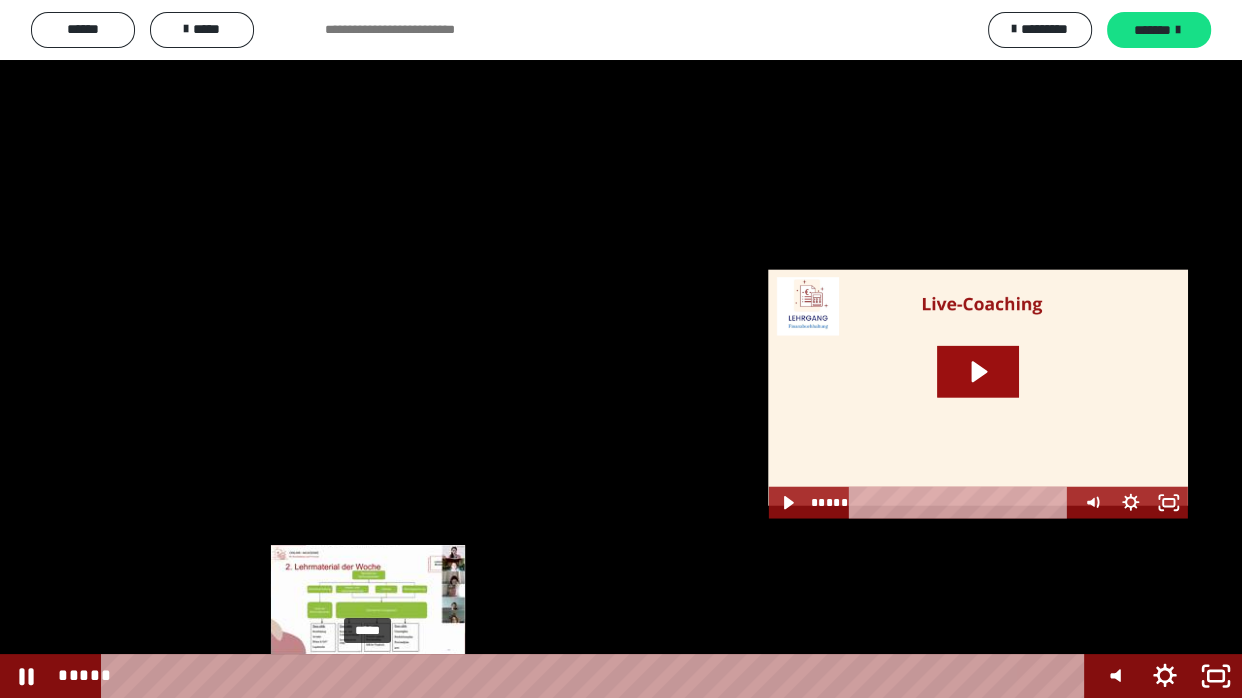 click on "*****" at bounding box center (597, 676) 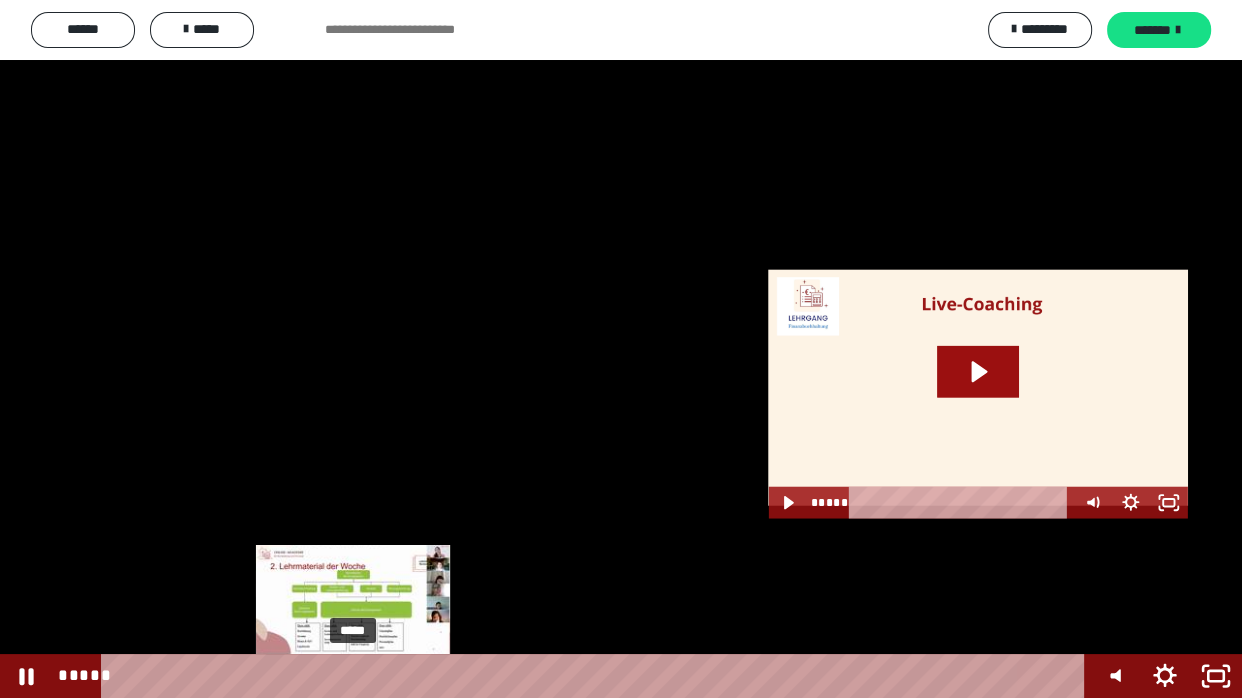 click on "*****" at bounding box center [597, 676] 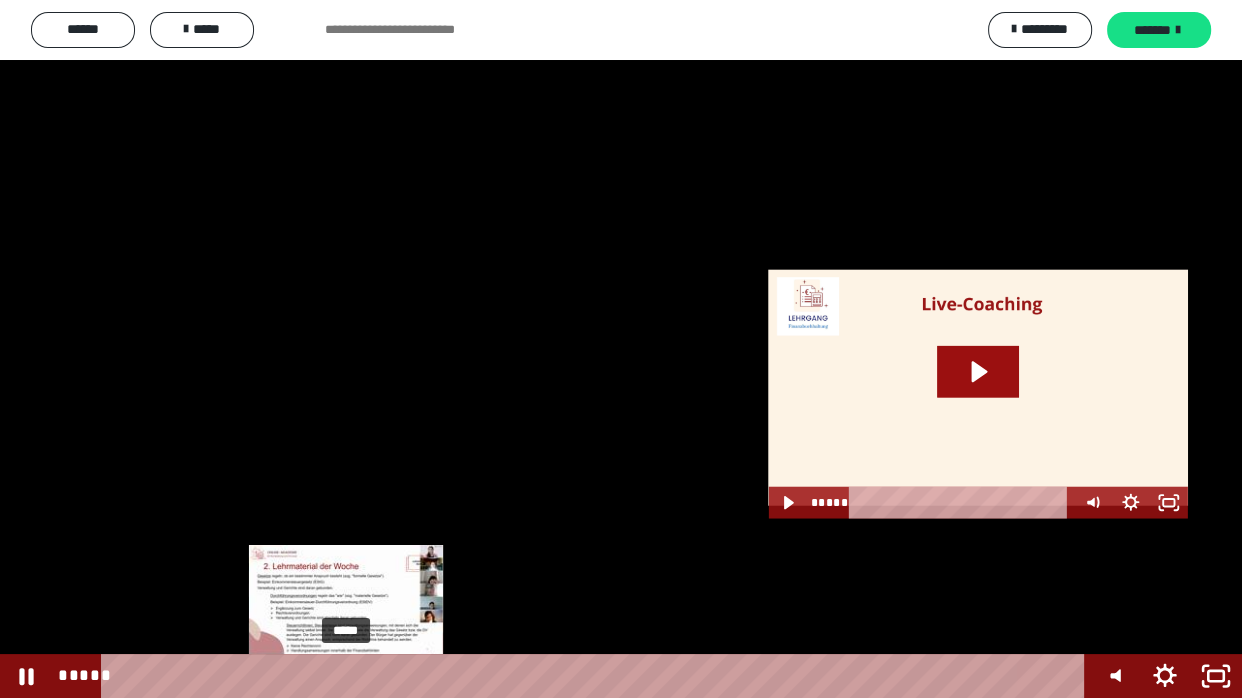 click on "*****" at bounding box center [597, 676] 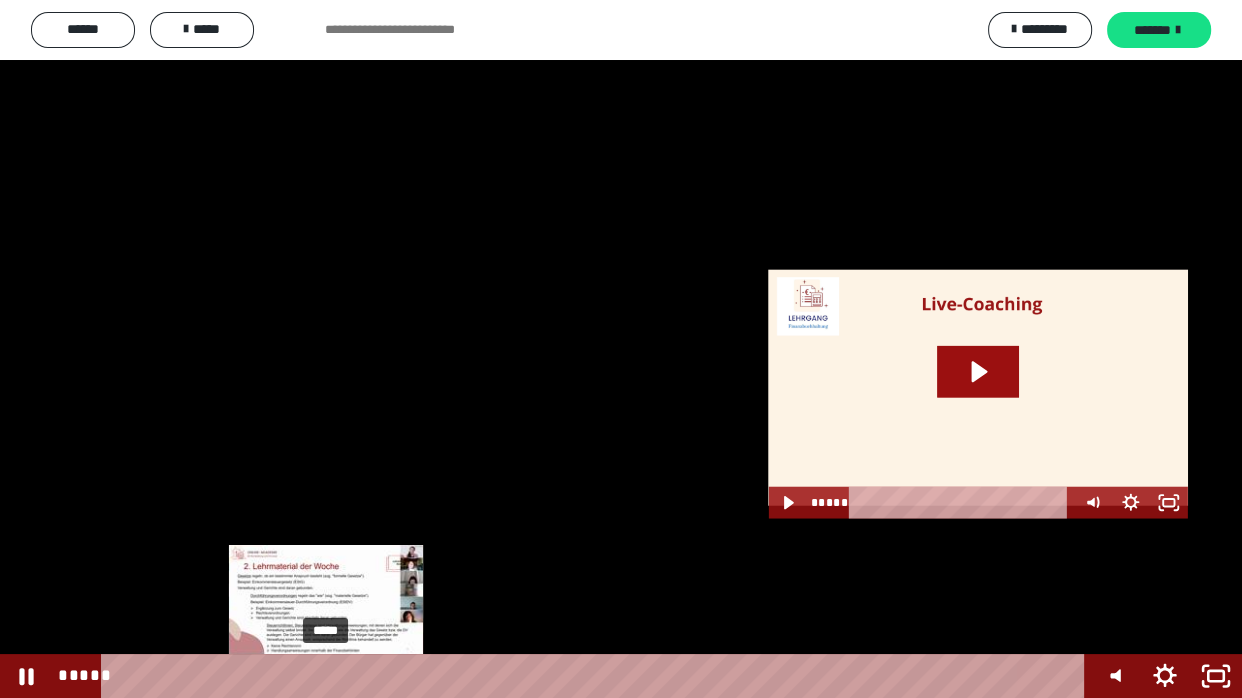 click on "*****" at bounding box center [597, 676] 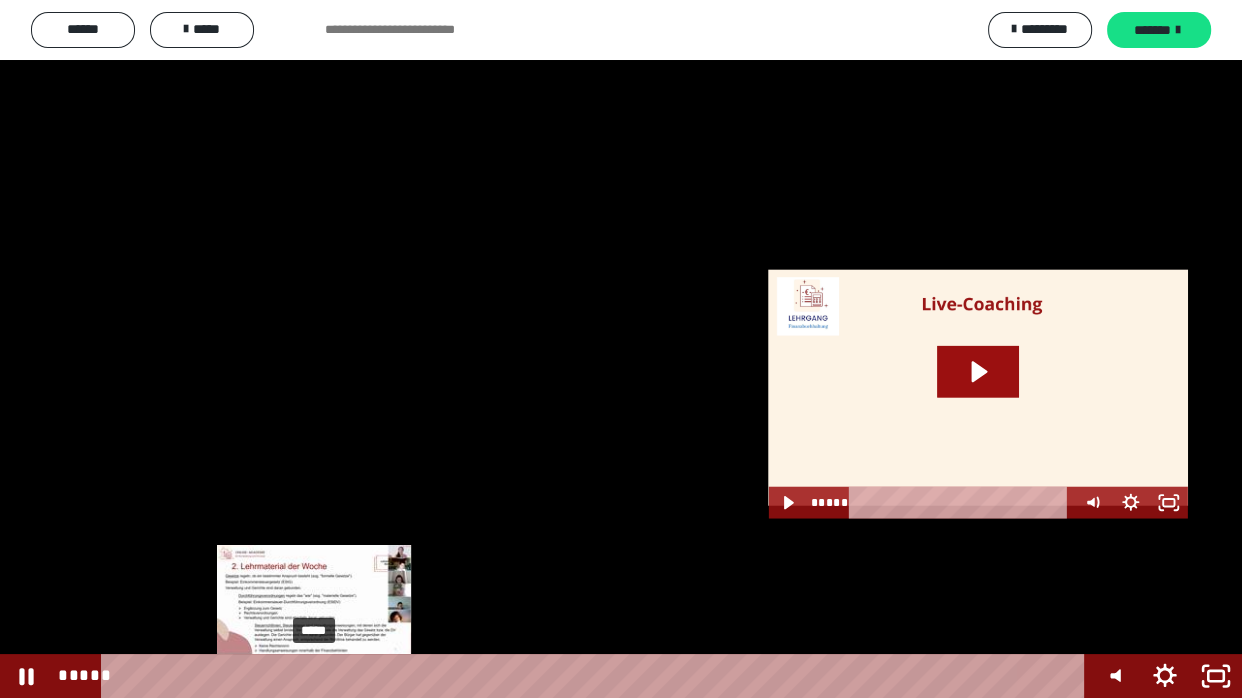 click on "*****" at bounding box center (597, 676) 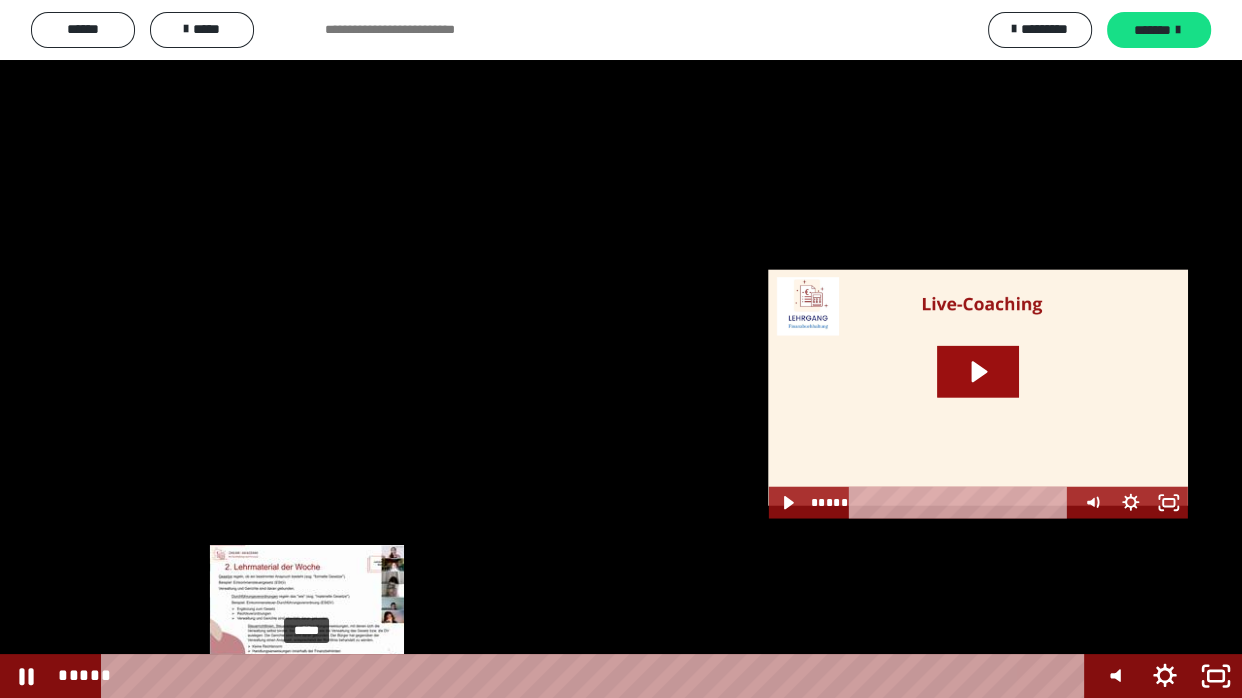 click on "*****" at bounding box center (597, 676) 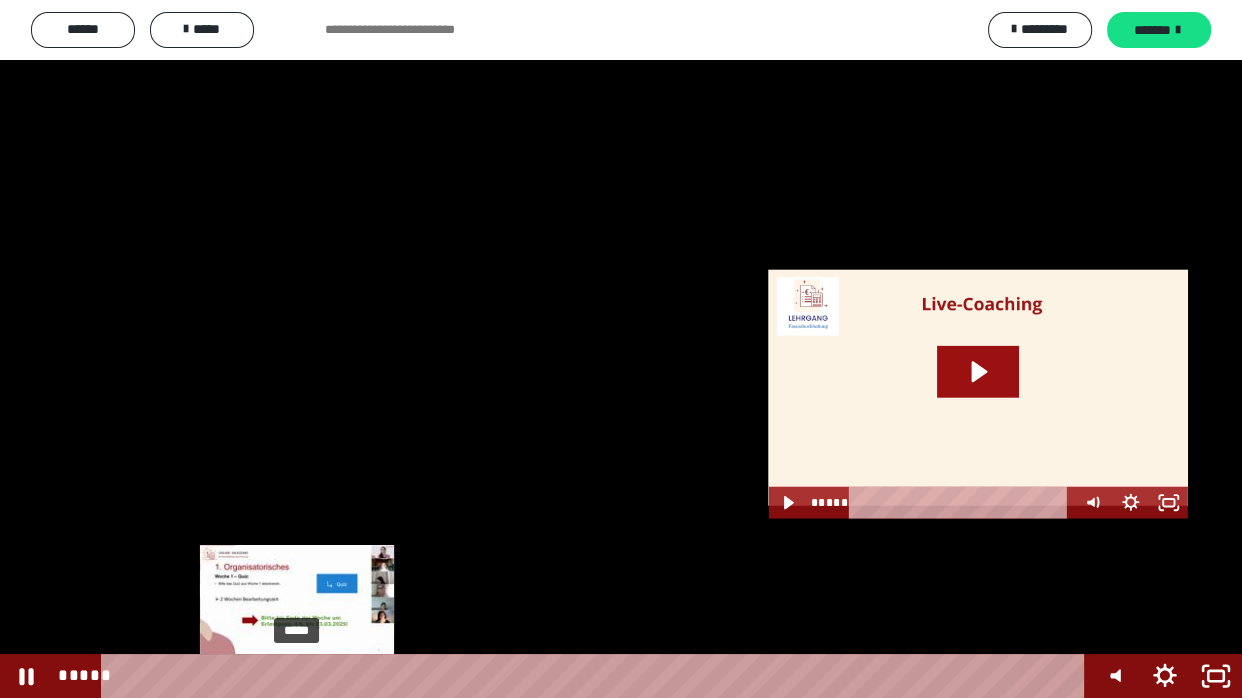 click on "*****" at bounding box center [597, 676] 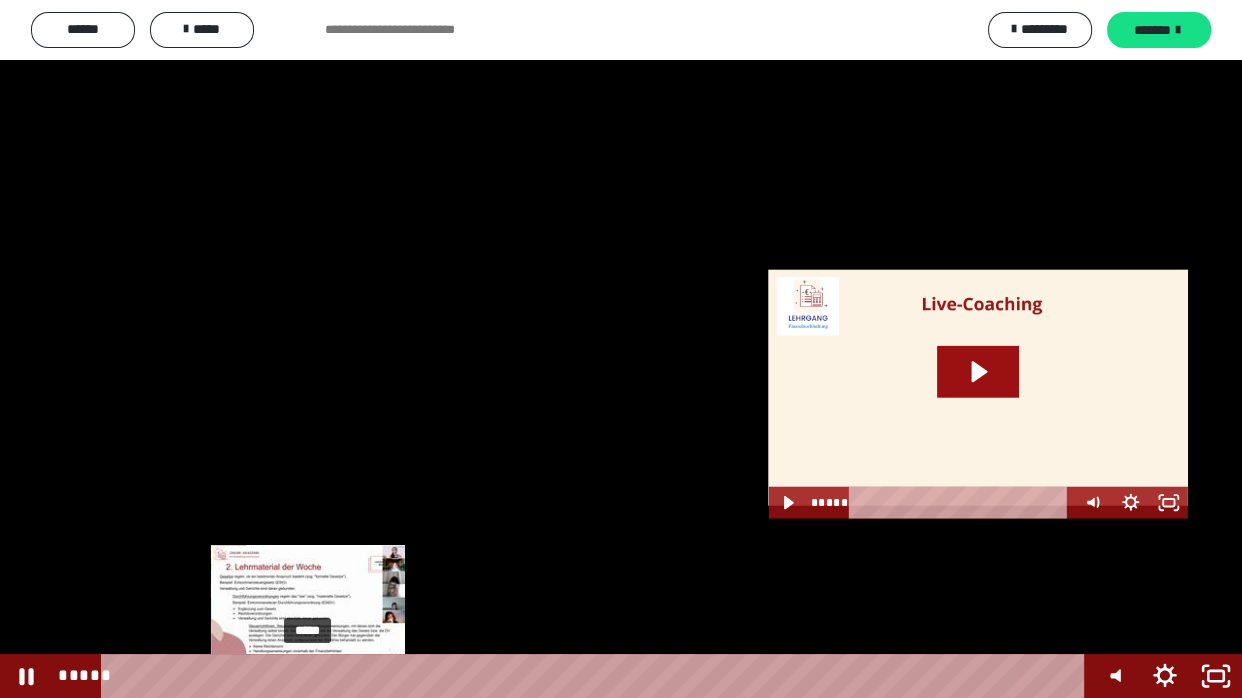 click on "*****" at bounding box center (597, 676) 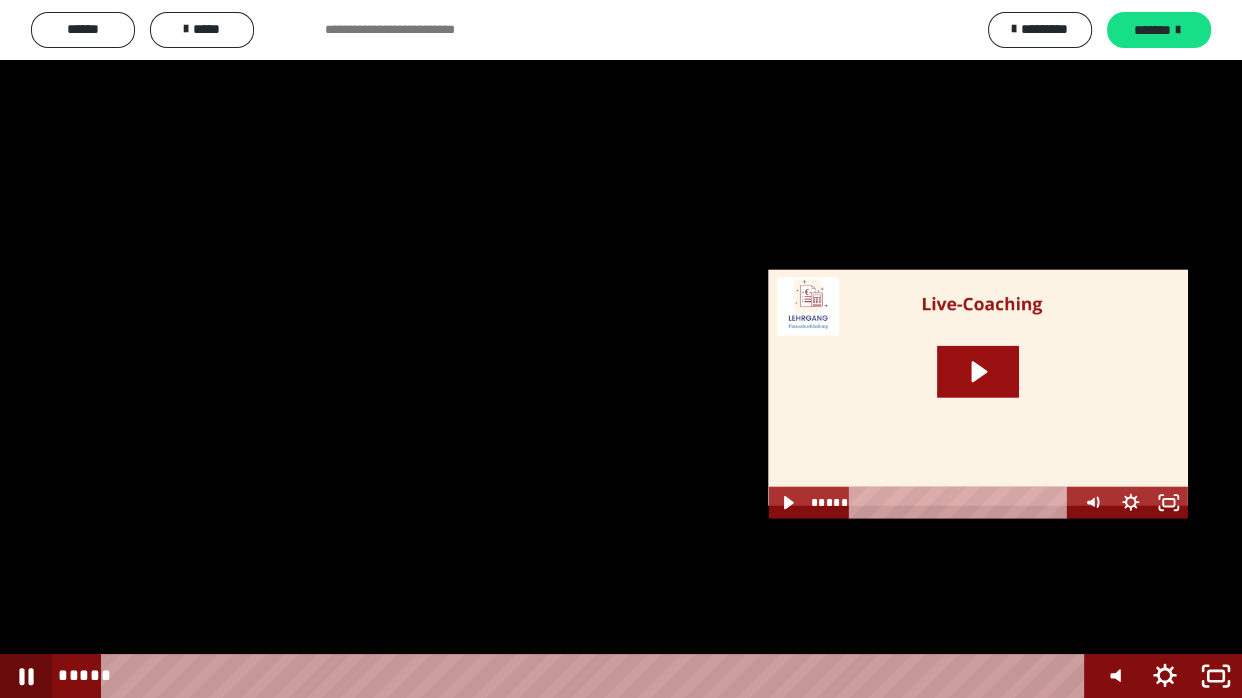 click 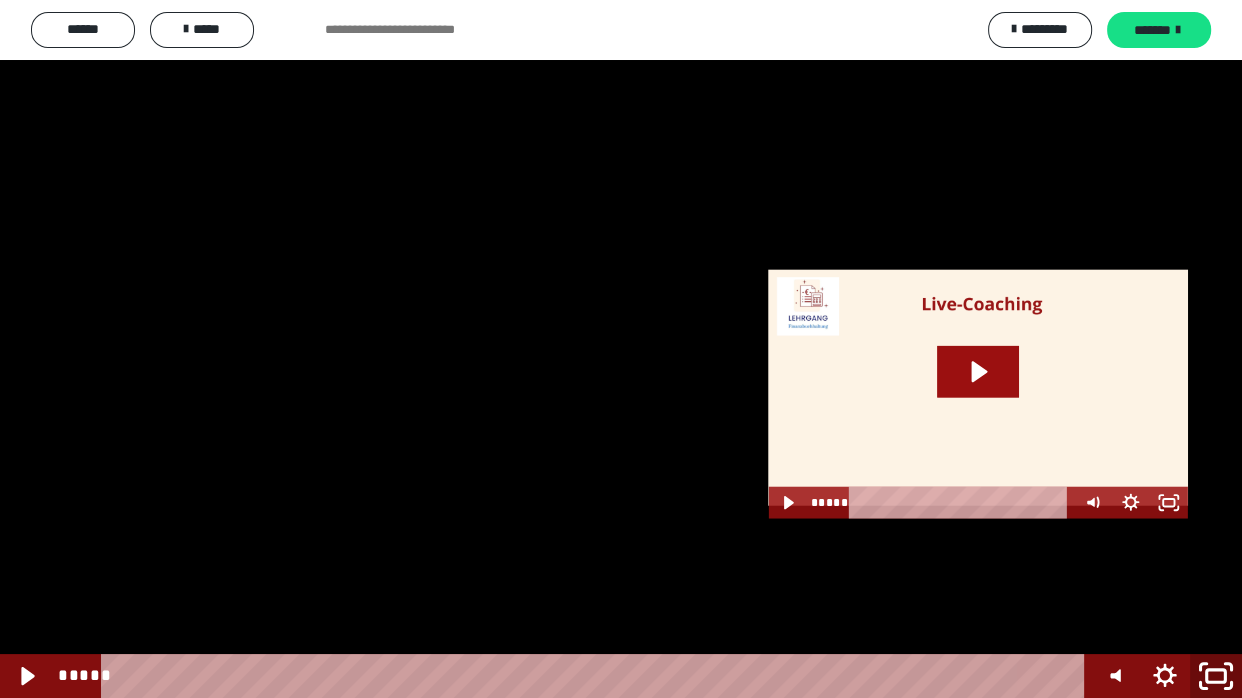 drag, startPoint x: 1189, startPoint y: 678, endPoint x: 1203, endPoint y: 679, distance: 14.035668 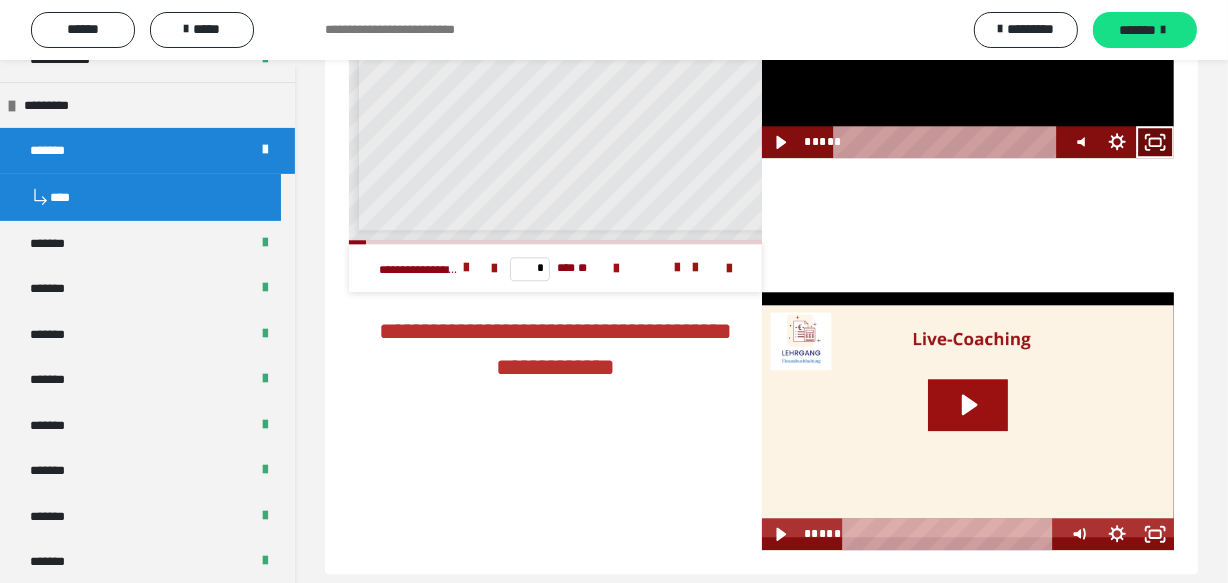 click 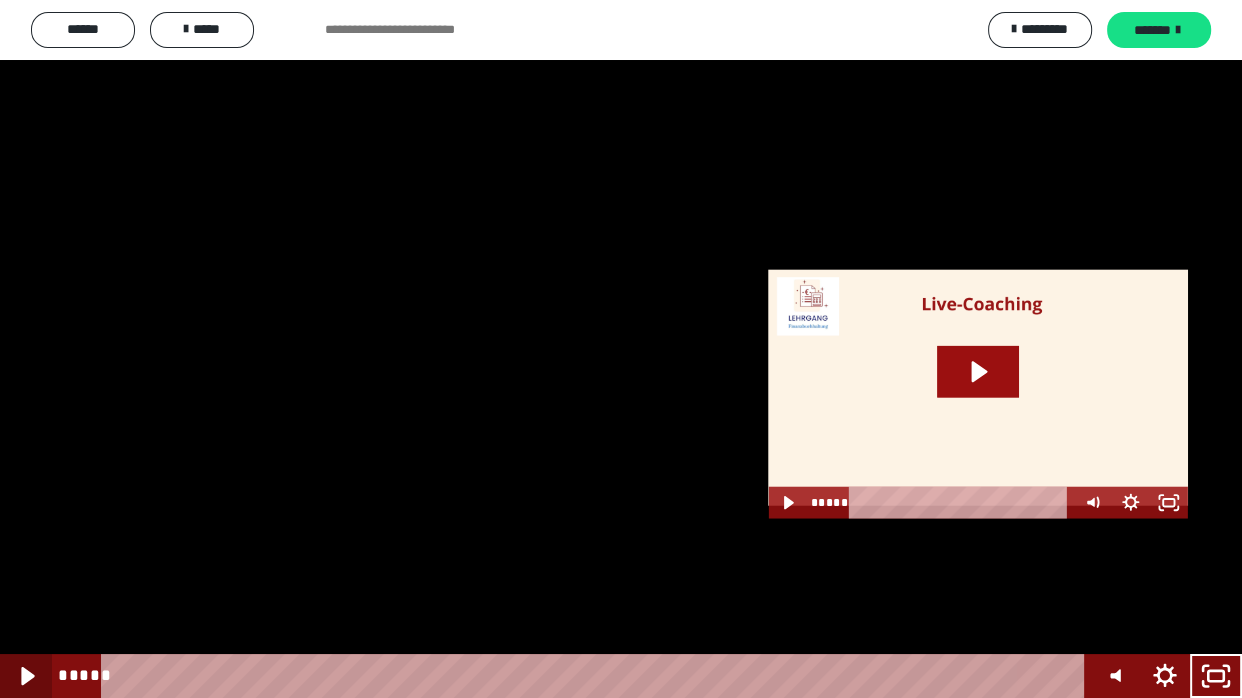 click 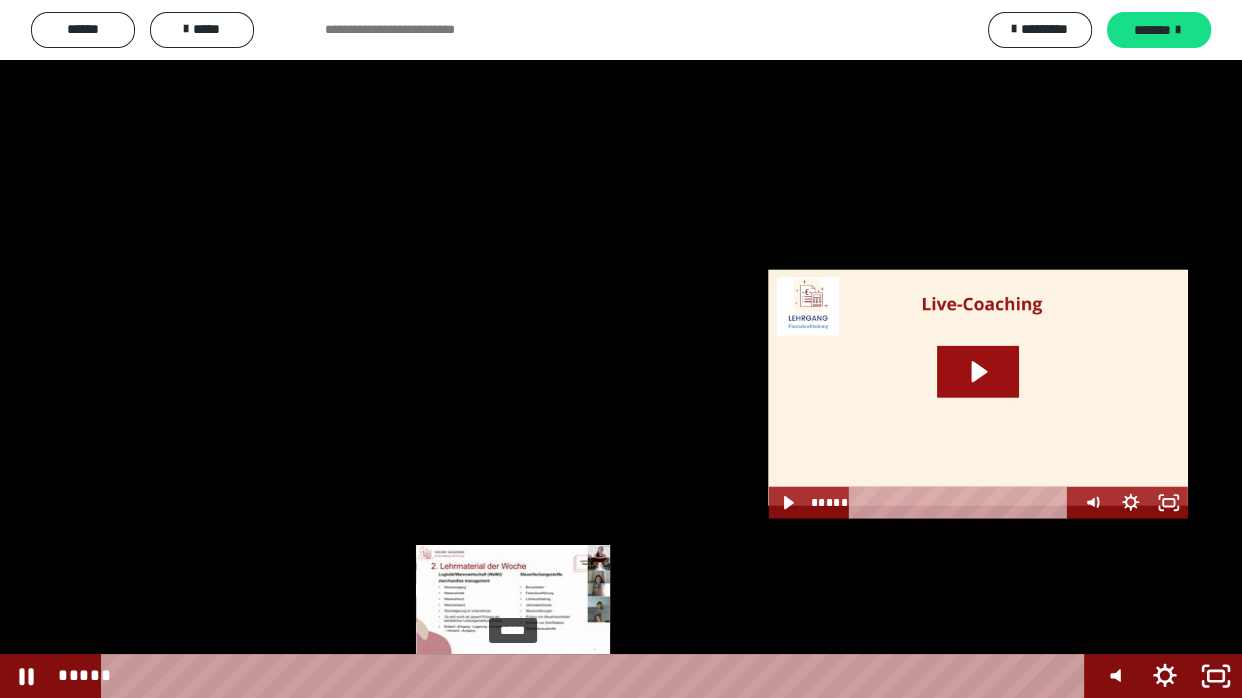 click on "*****" at bounding box center (597, 676) 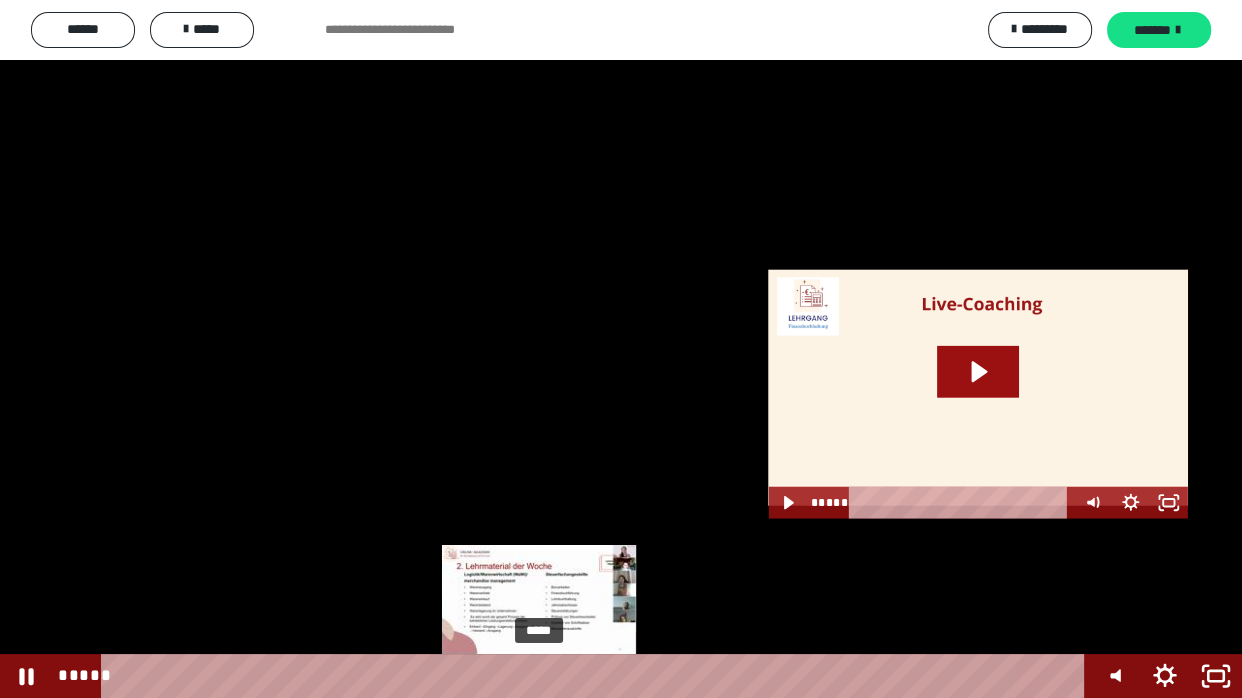 click on "*****" at bounding box center (597, 676) 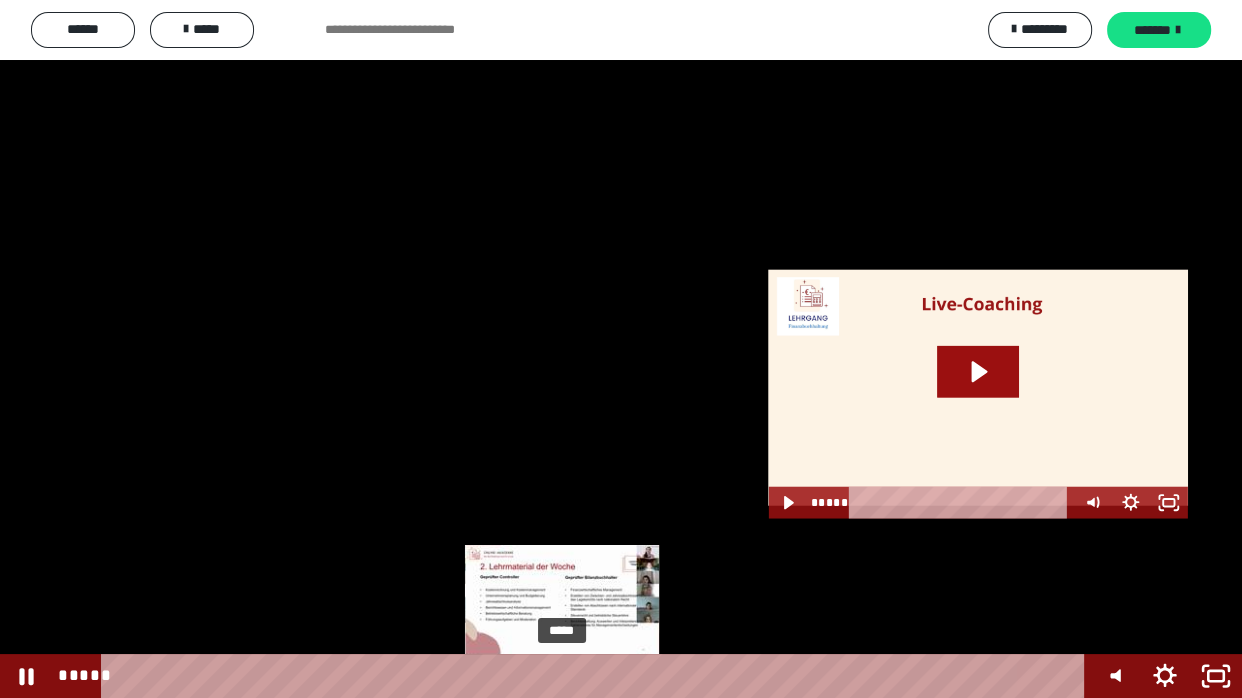 click on "*****" at bounding box center [597, 676] 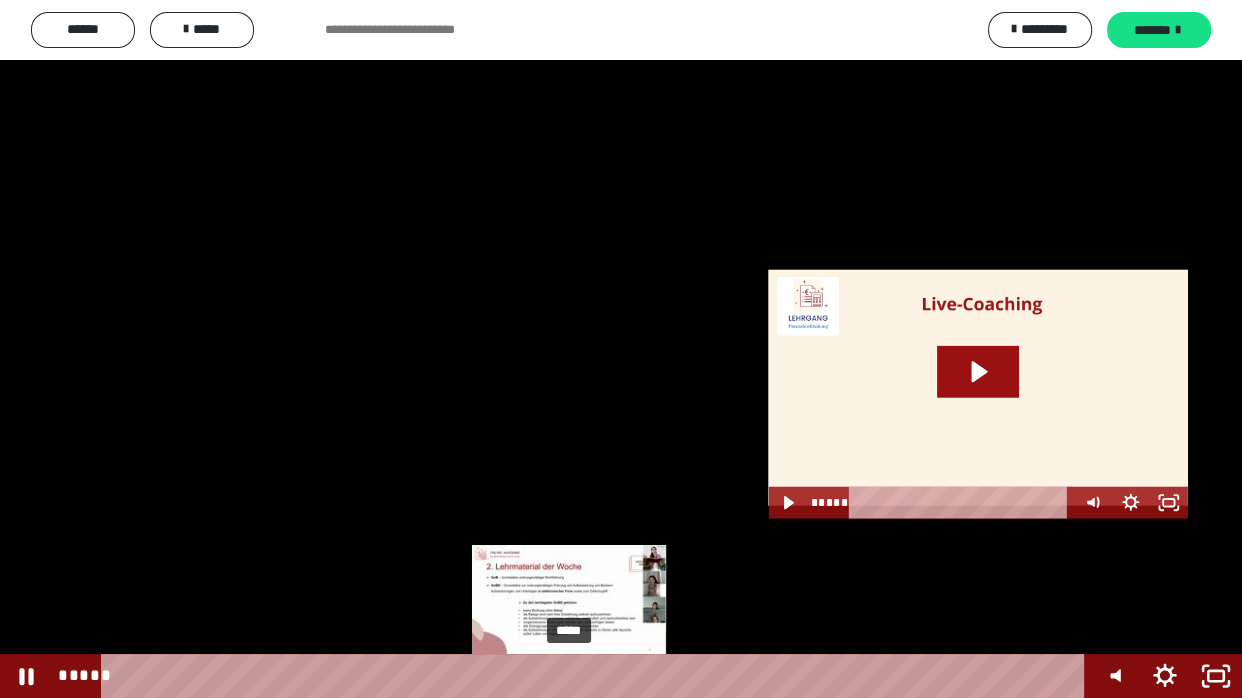 click on "*****" at bounding box center [597, 676] 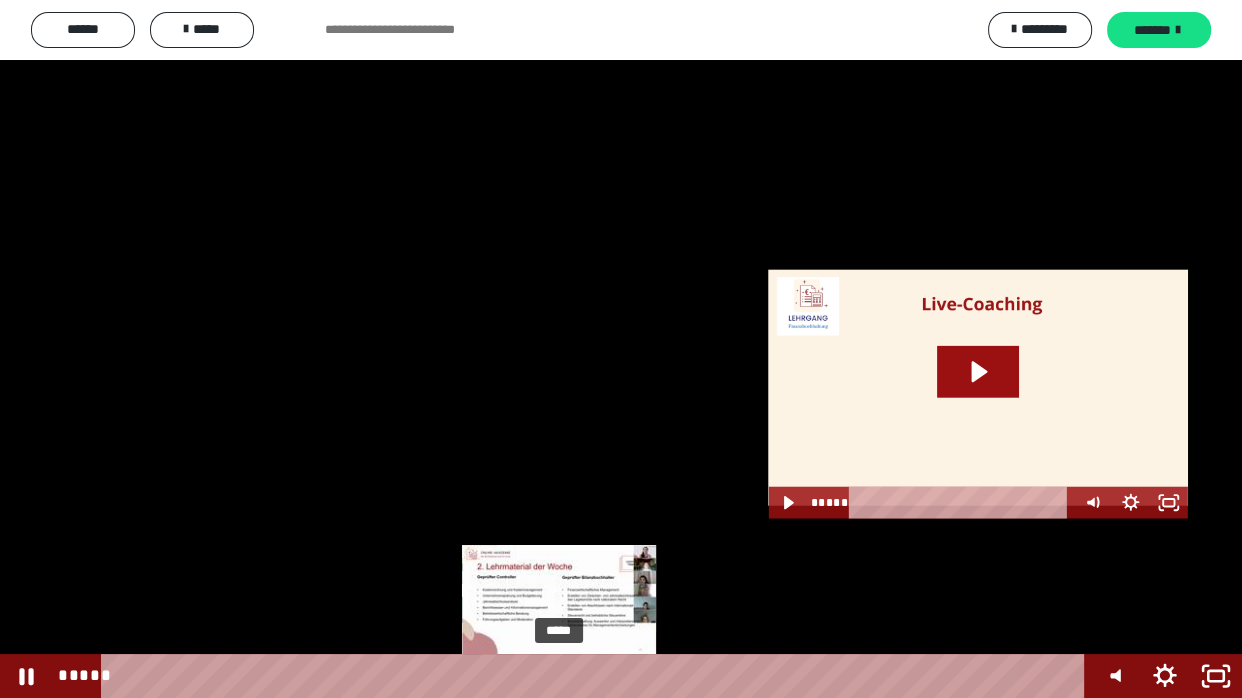 click on "*****" at bounding box center [597, 676] 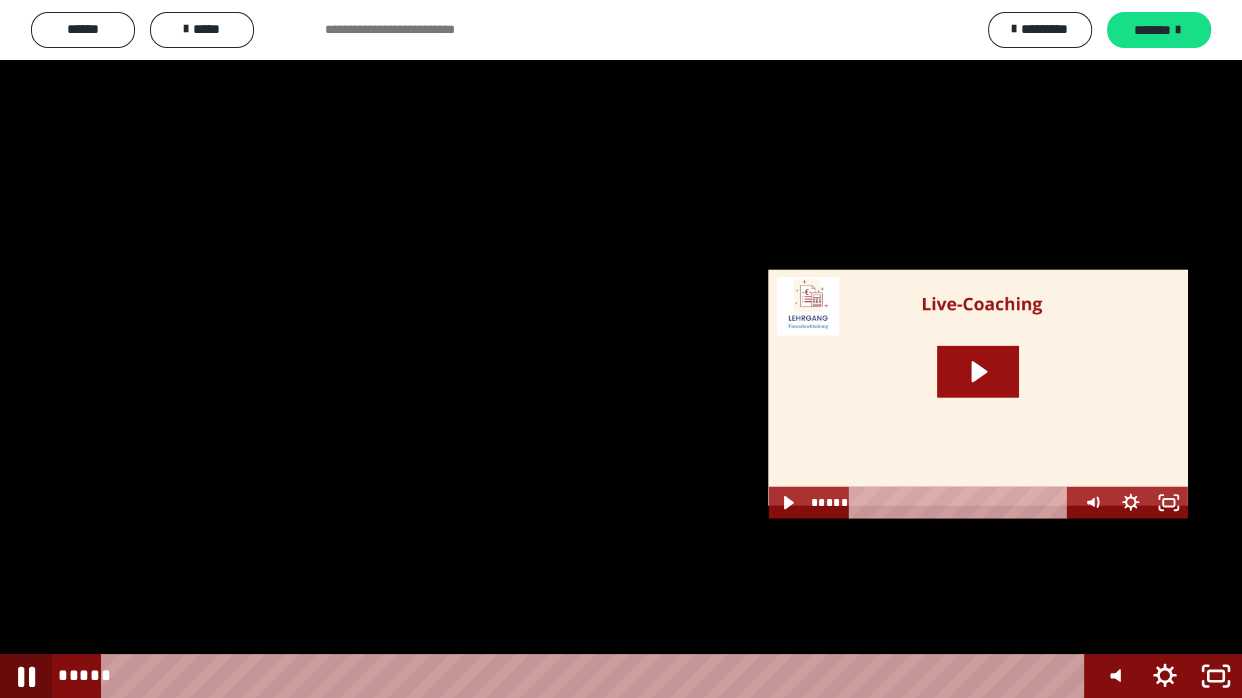 click 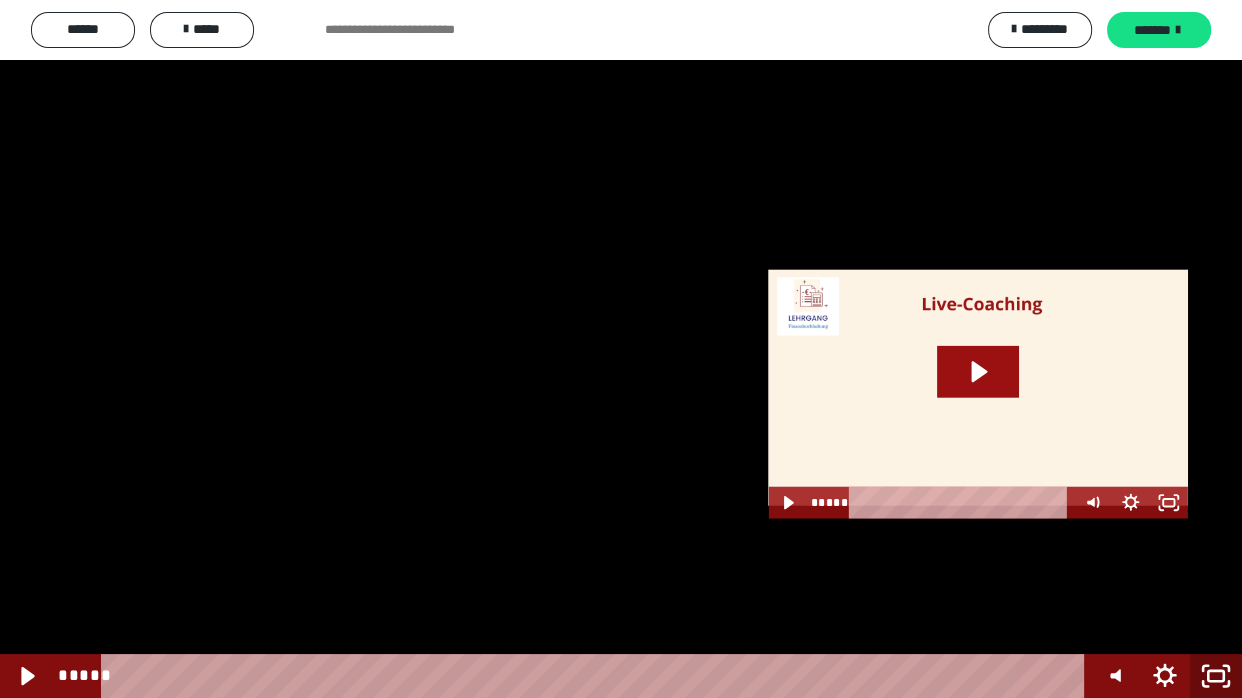 click 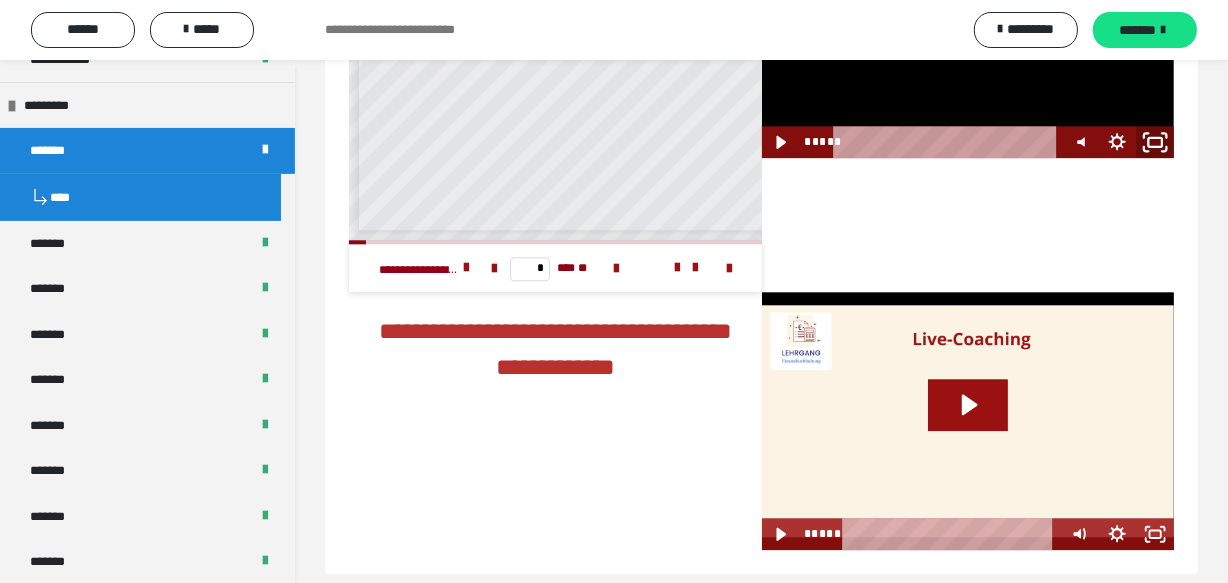 click 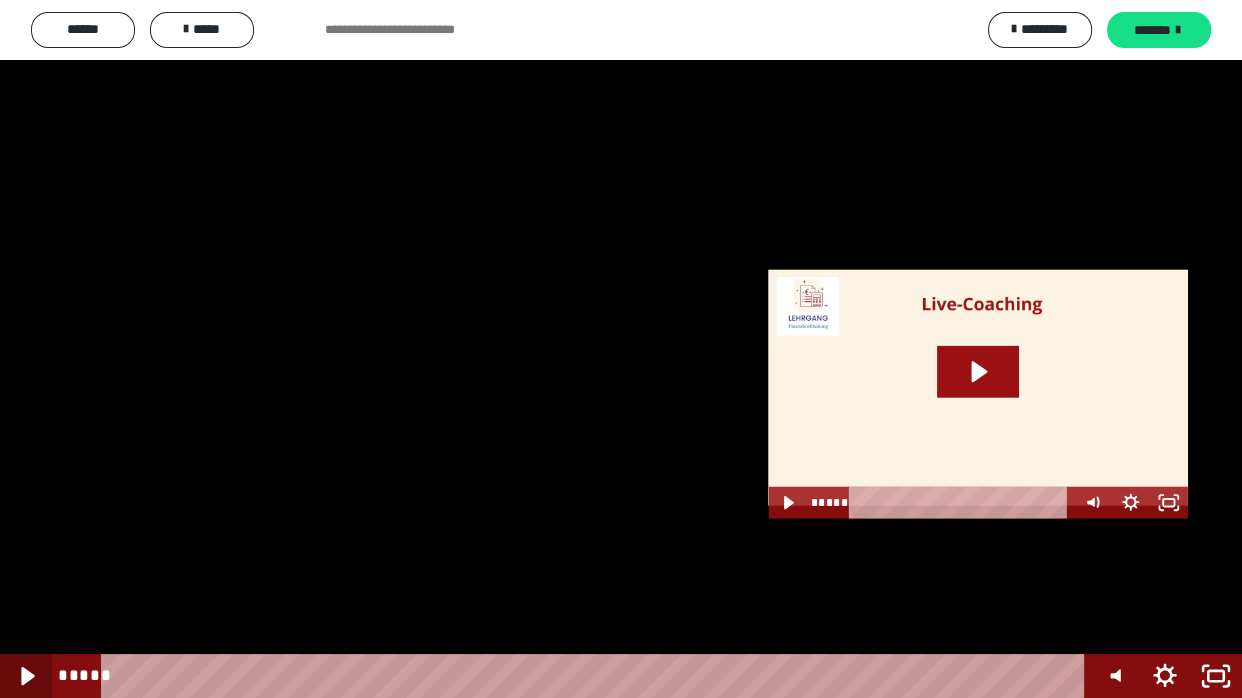 click 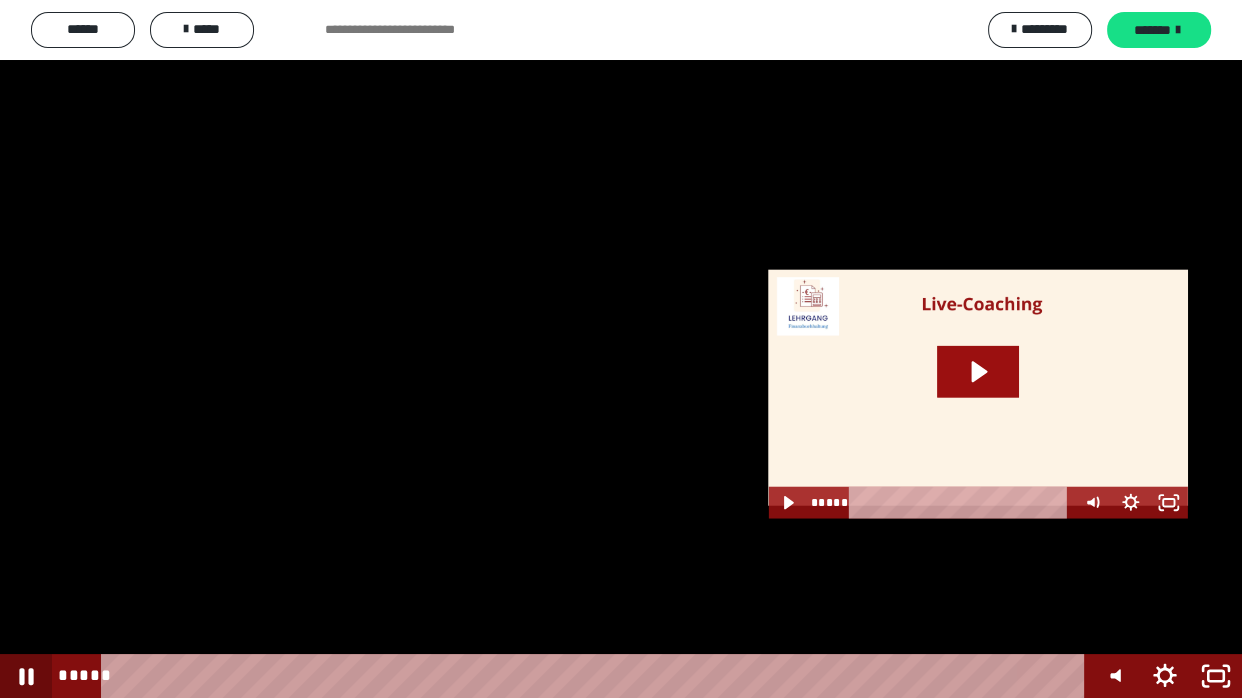 click 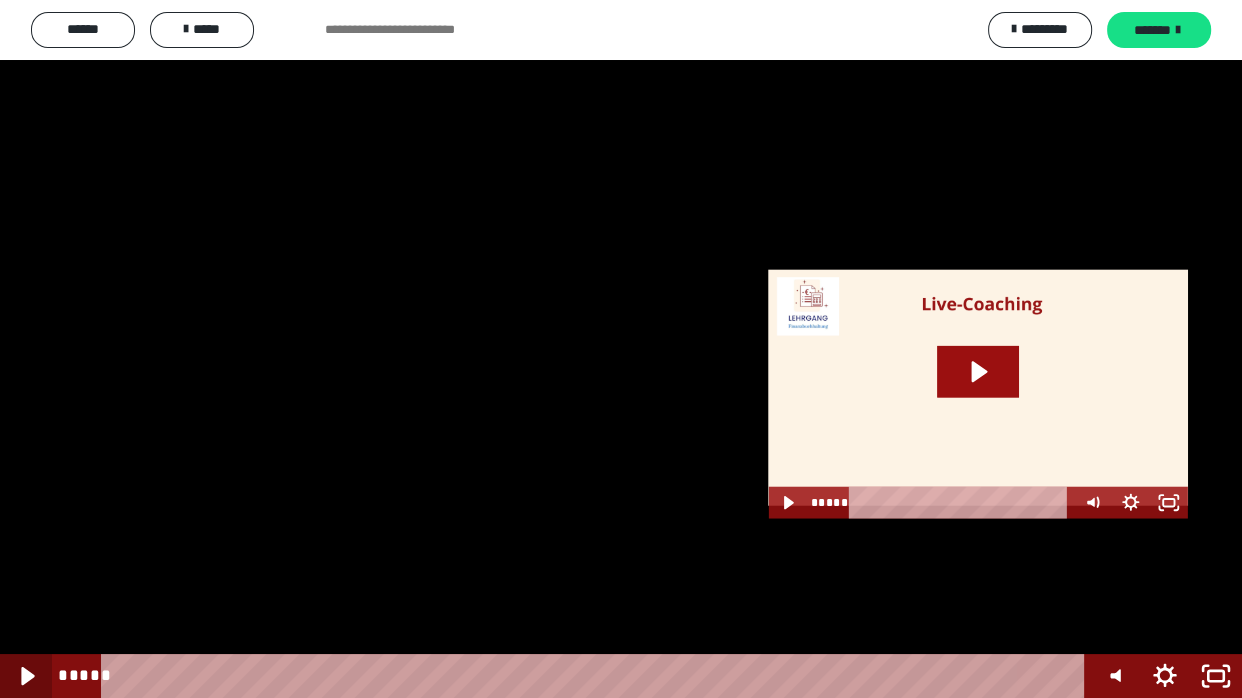 click 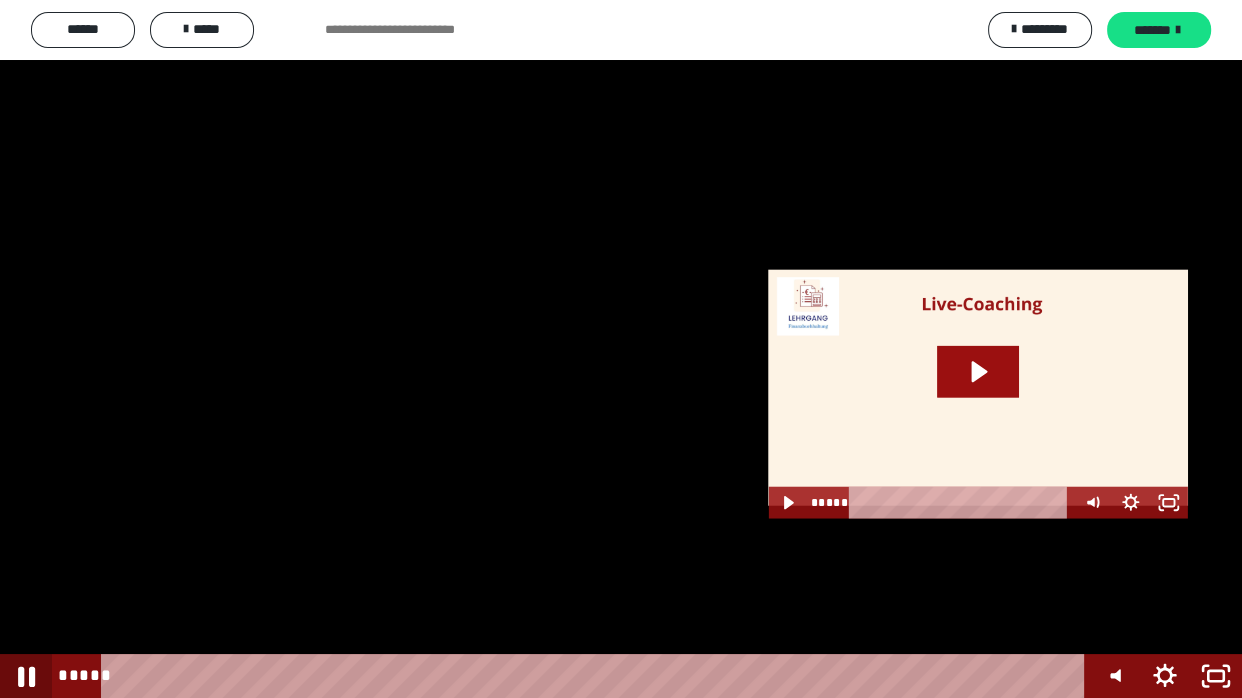 click 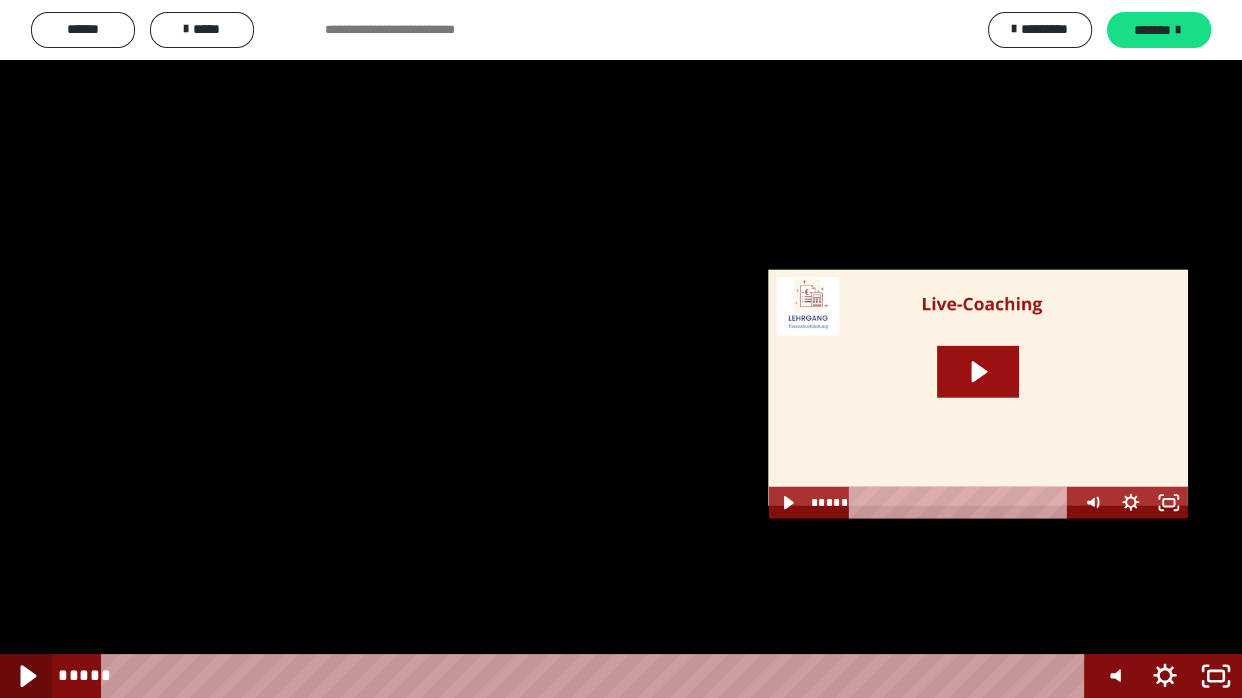 click 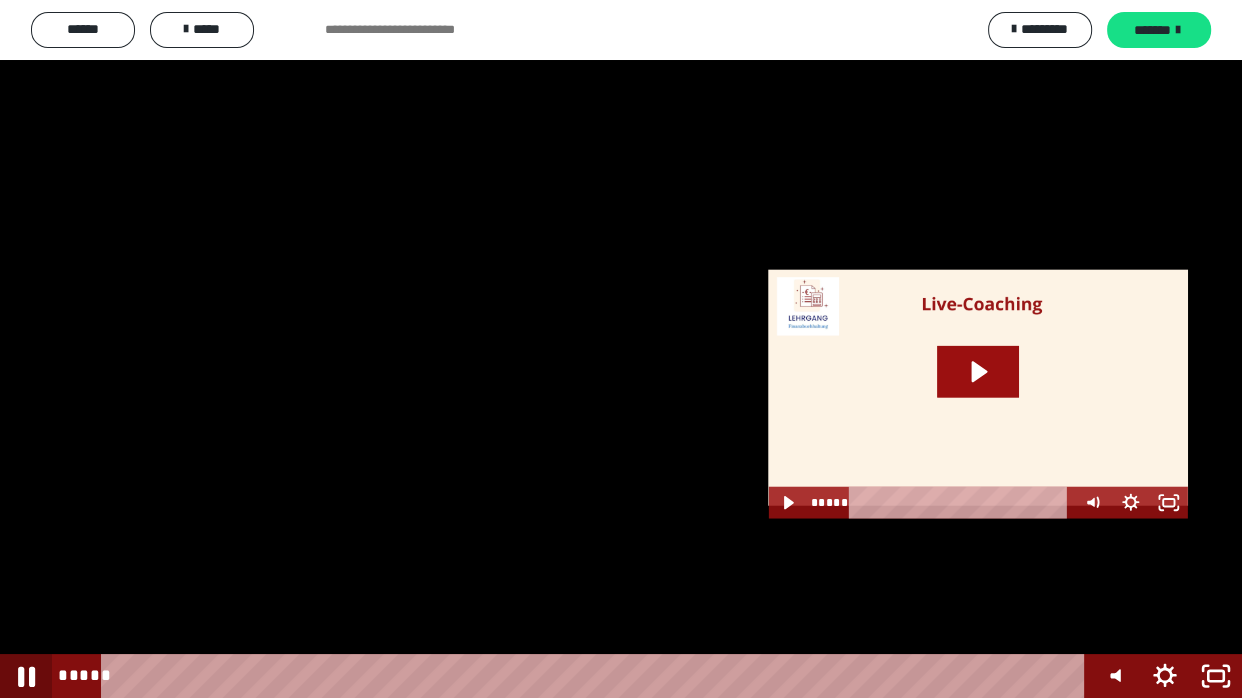 click 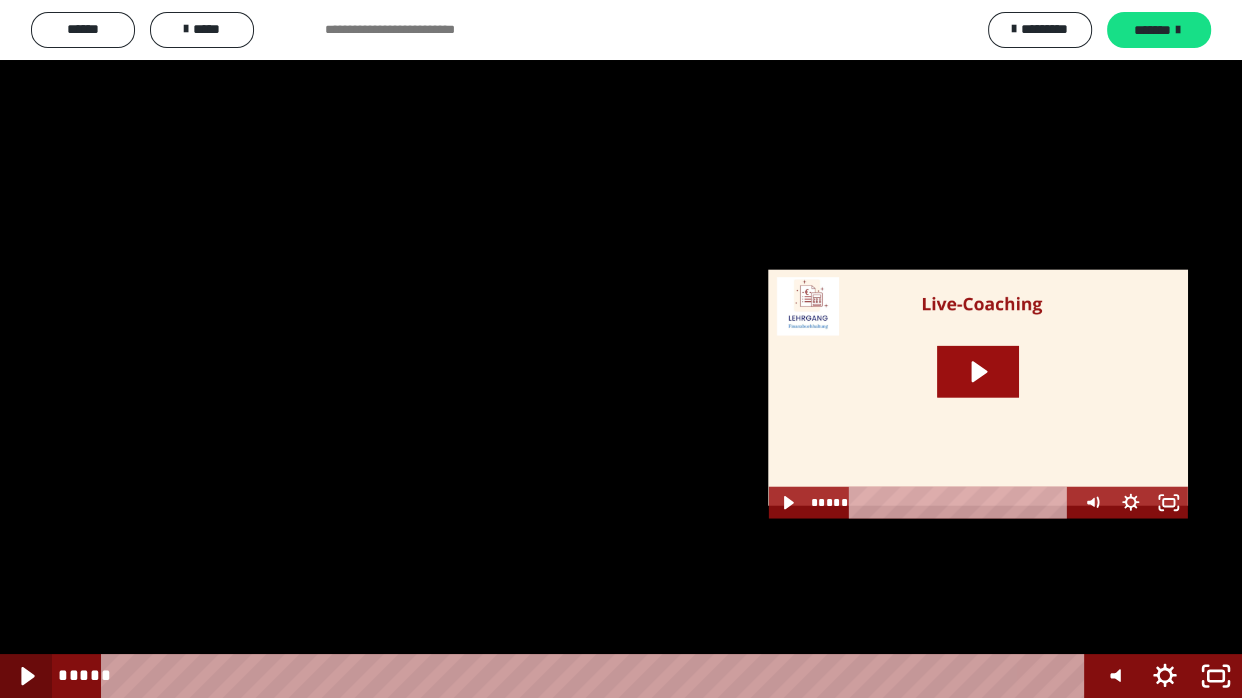 click 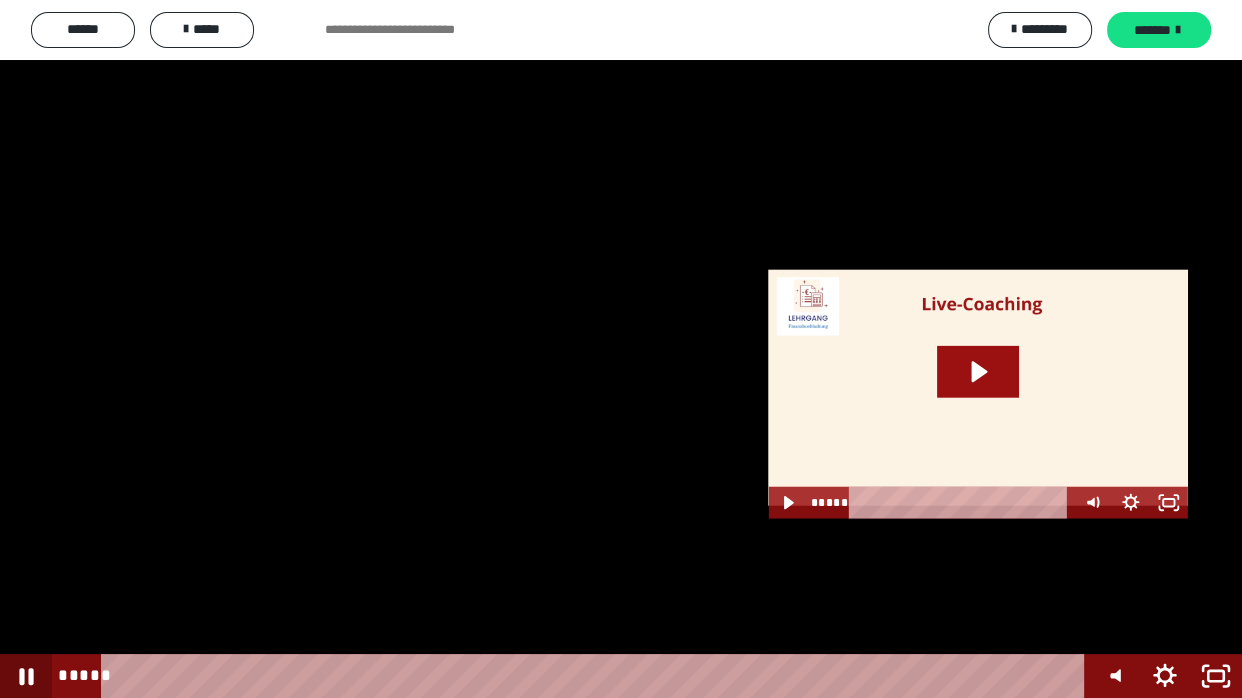 click 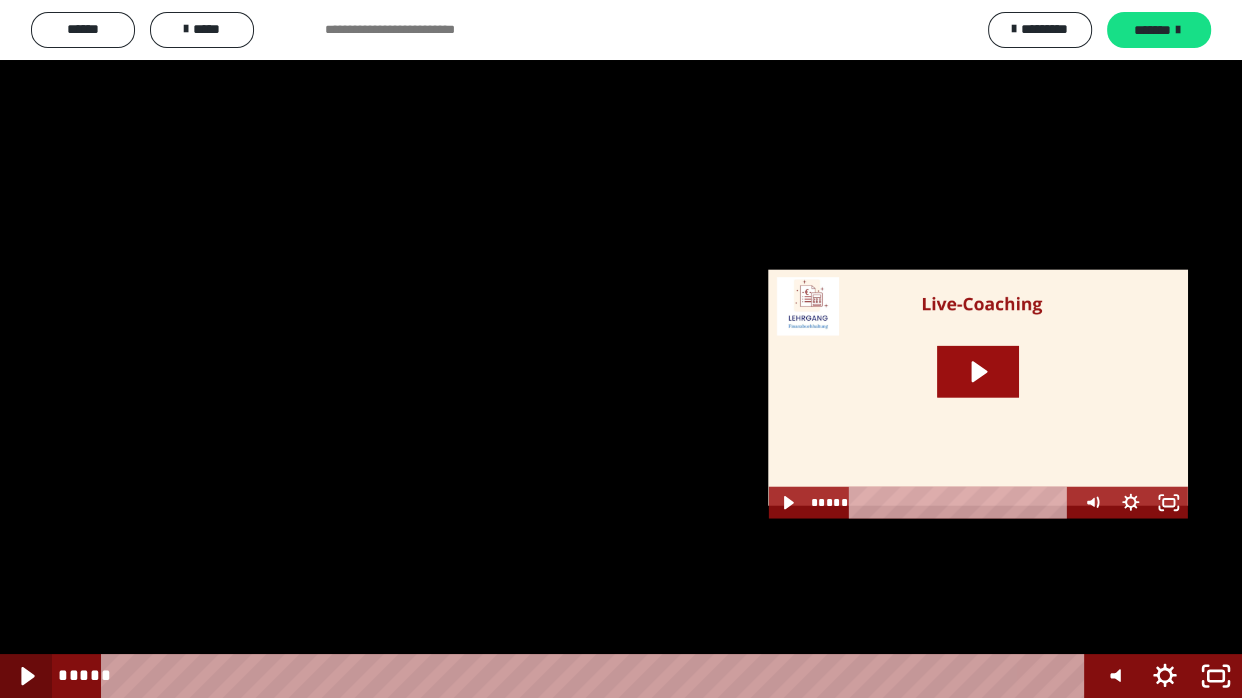 click 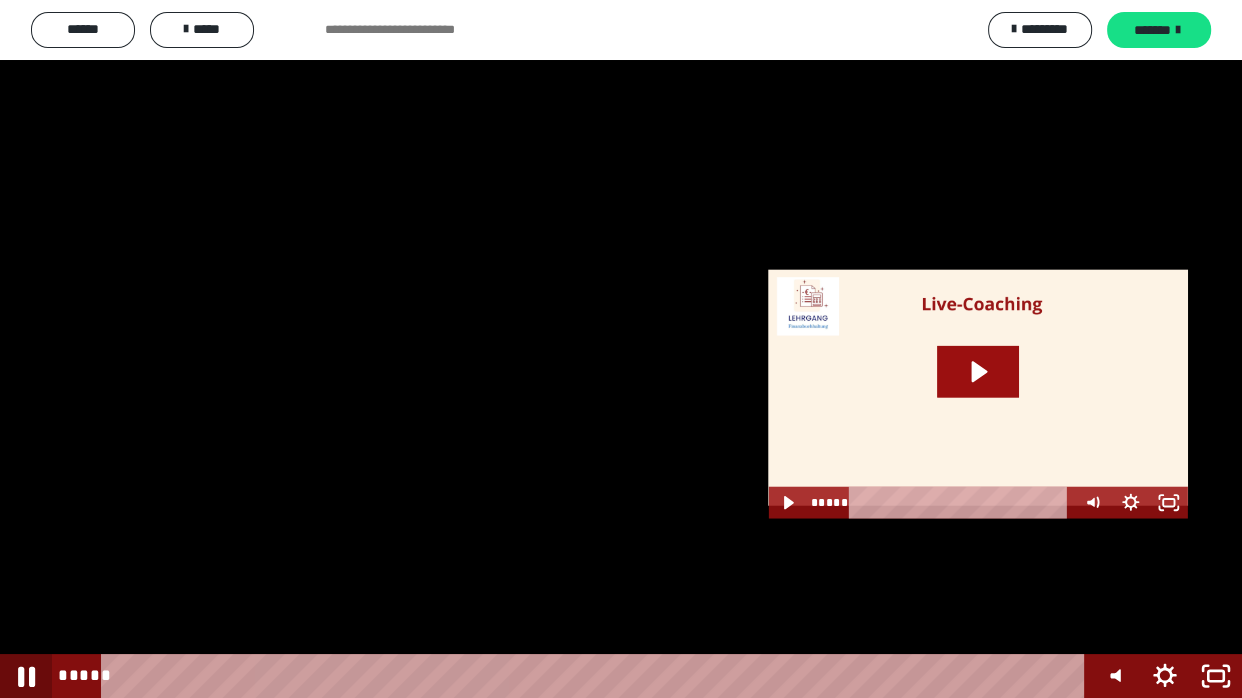 click 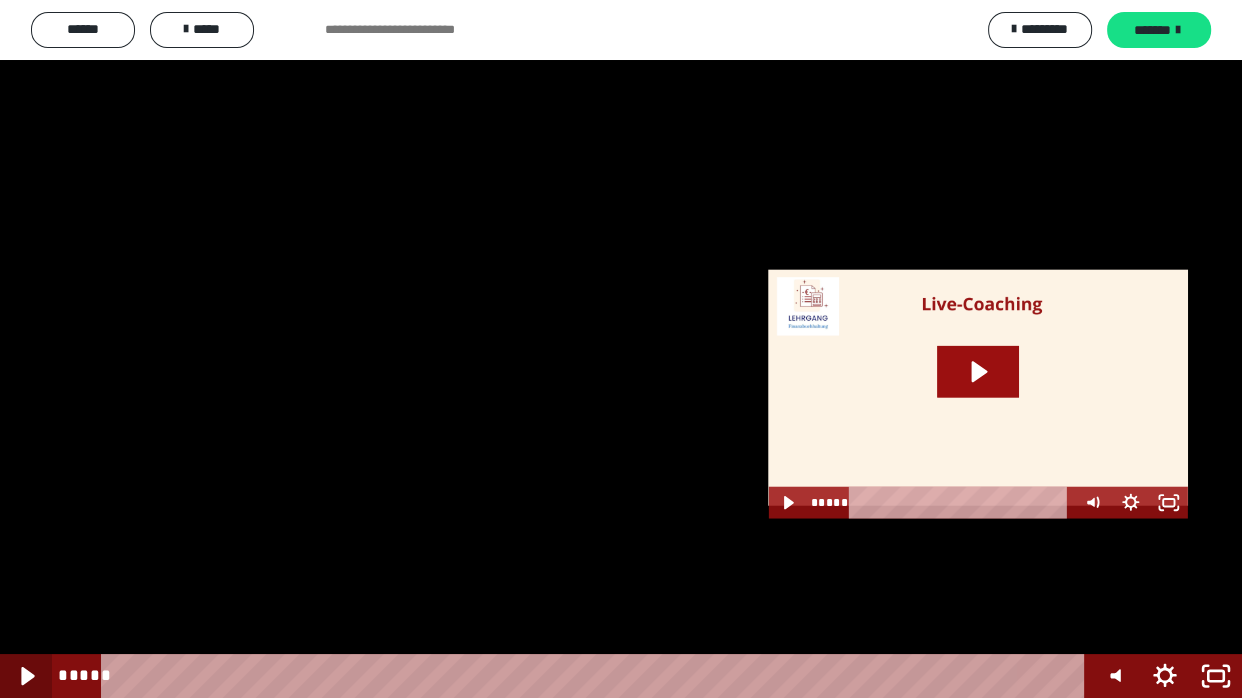 click 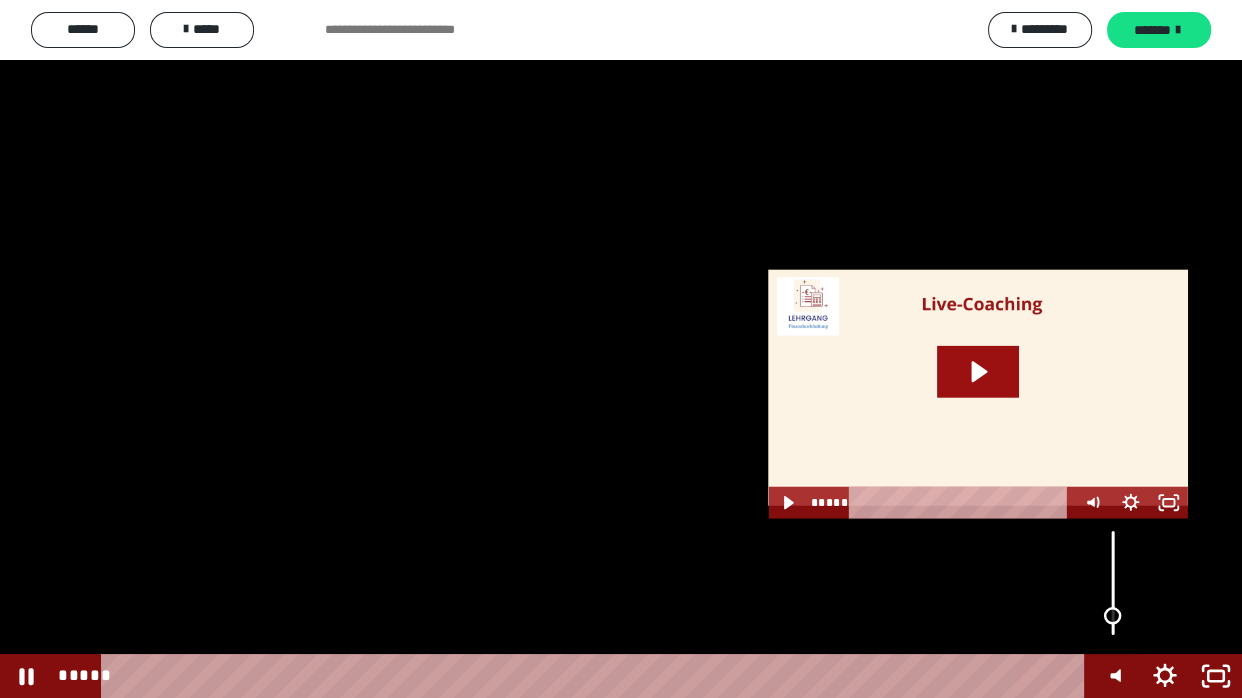 click at bounding box center [1113, 583] 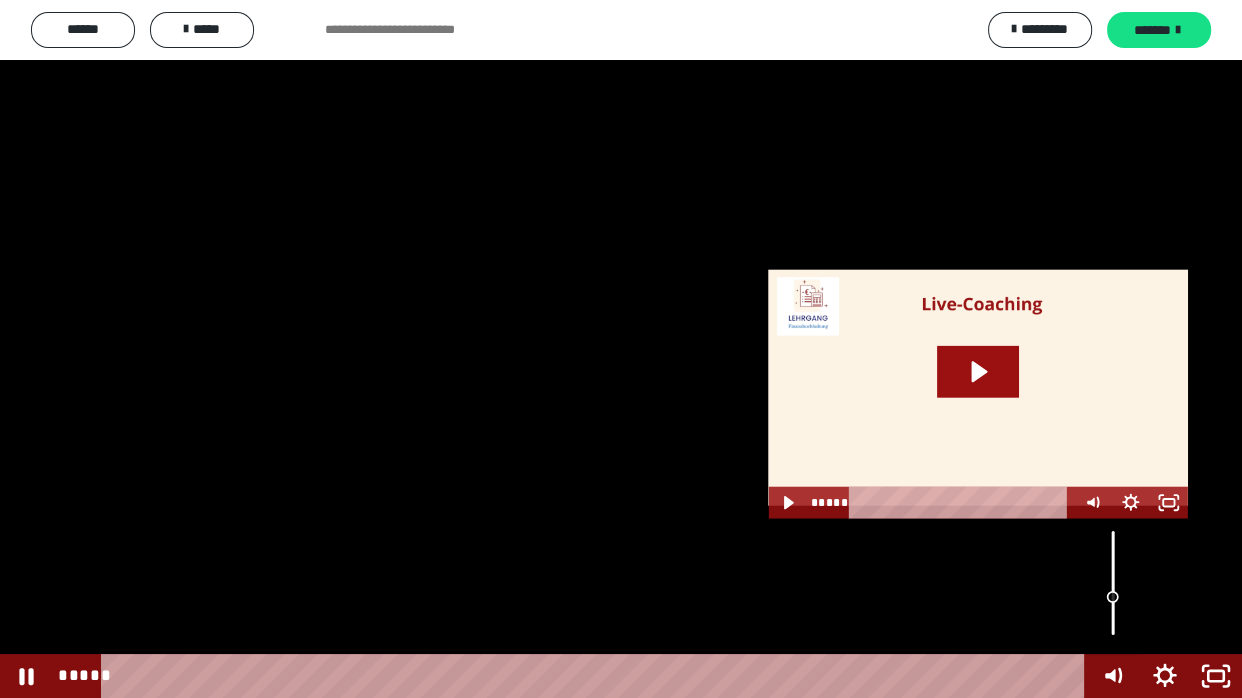 click at bounding box center [1113, 583] 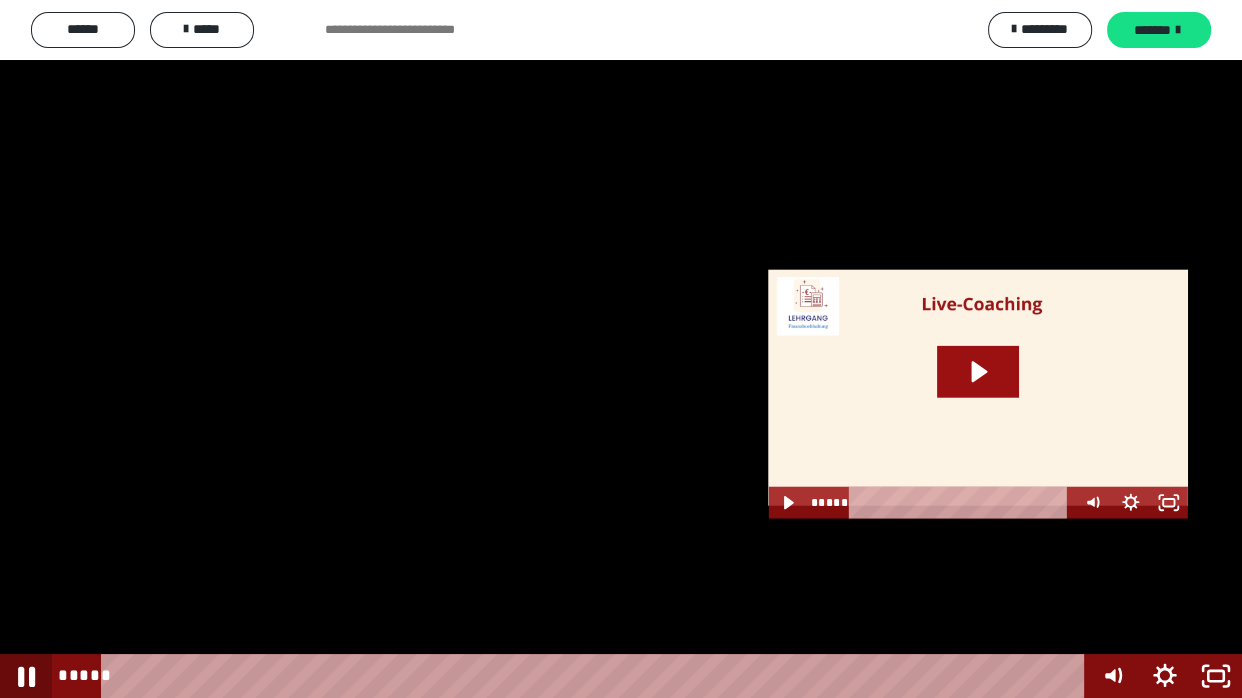 click 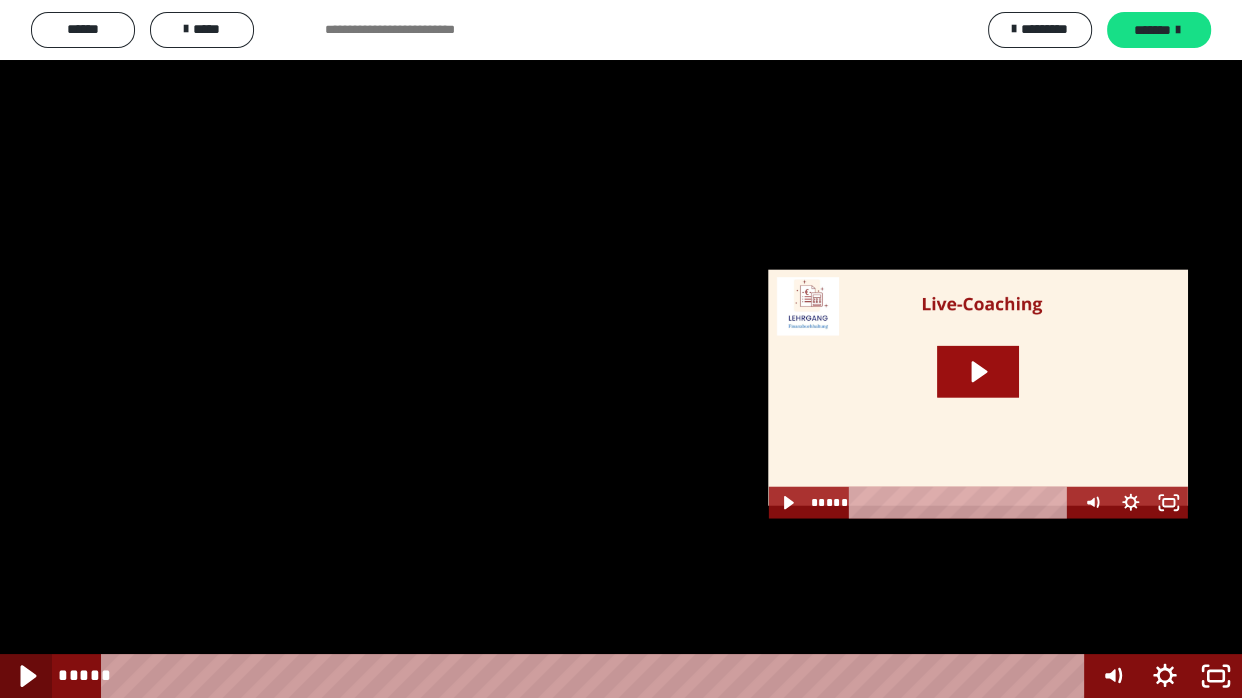 click 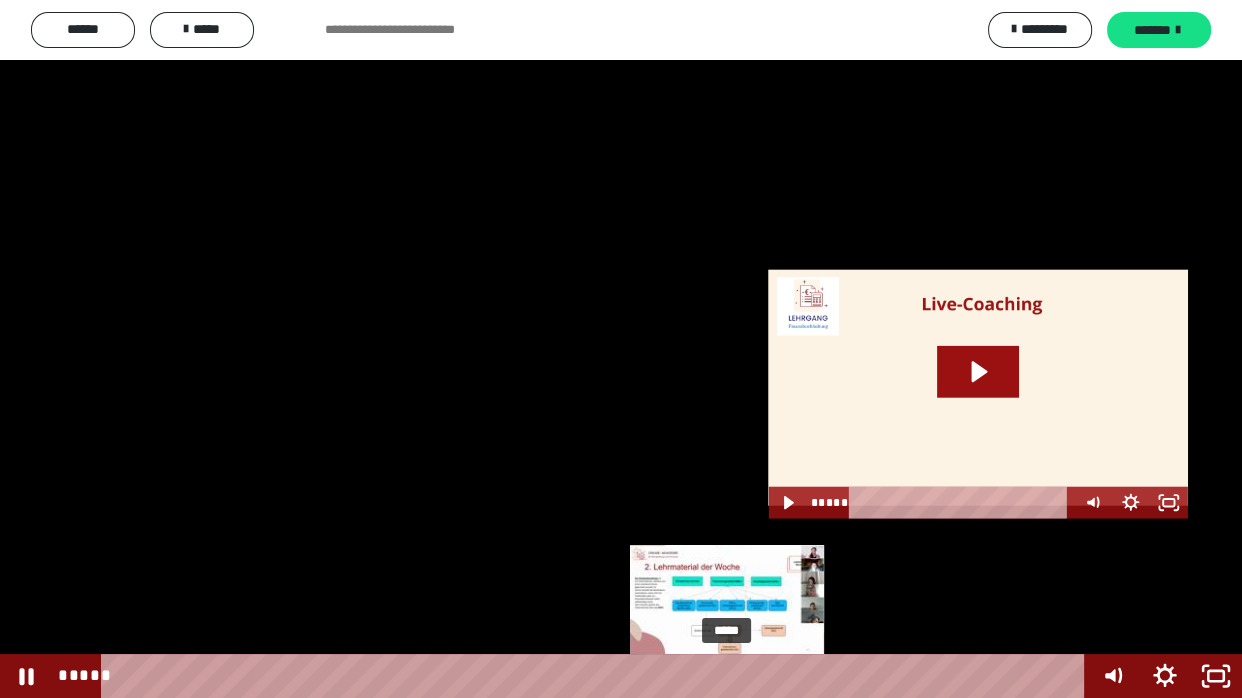 click on "*****" at bounding box center (597, 676) 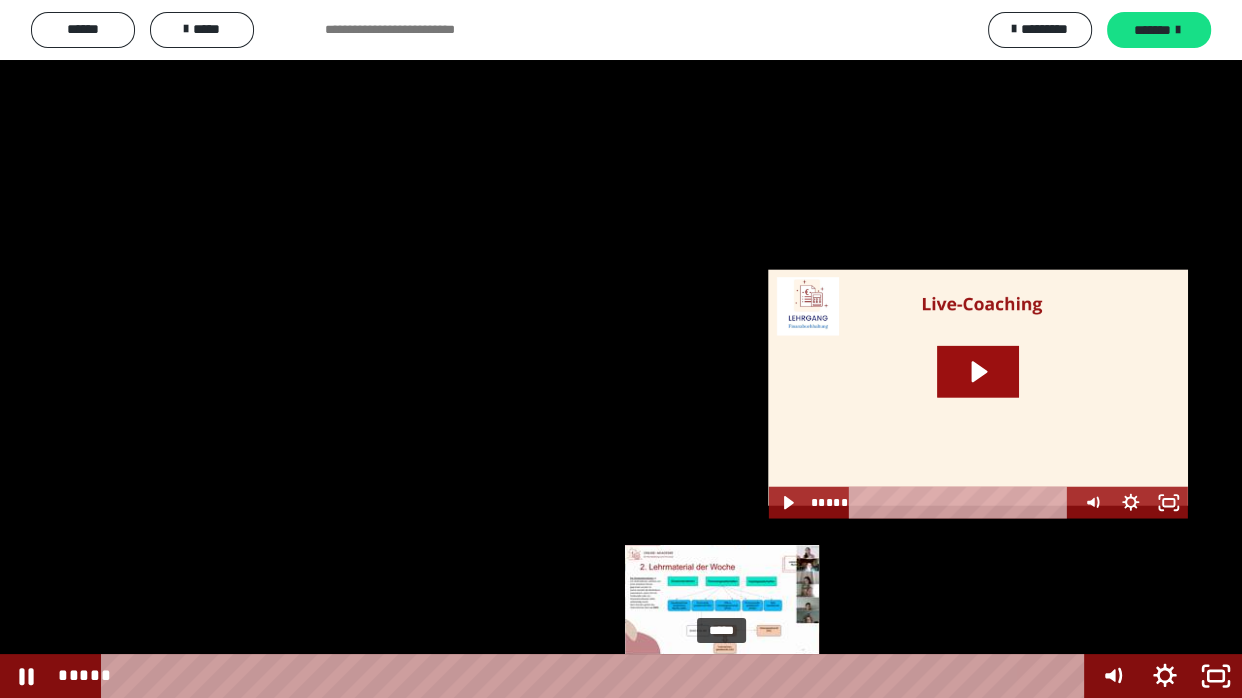 click at bounding box center [721, 676] 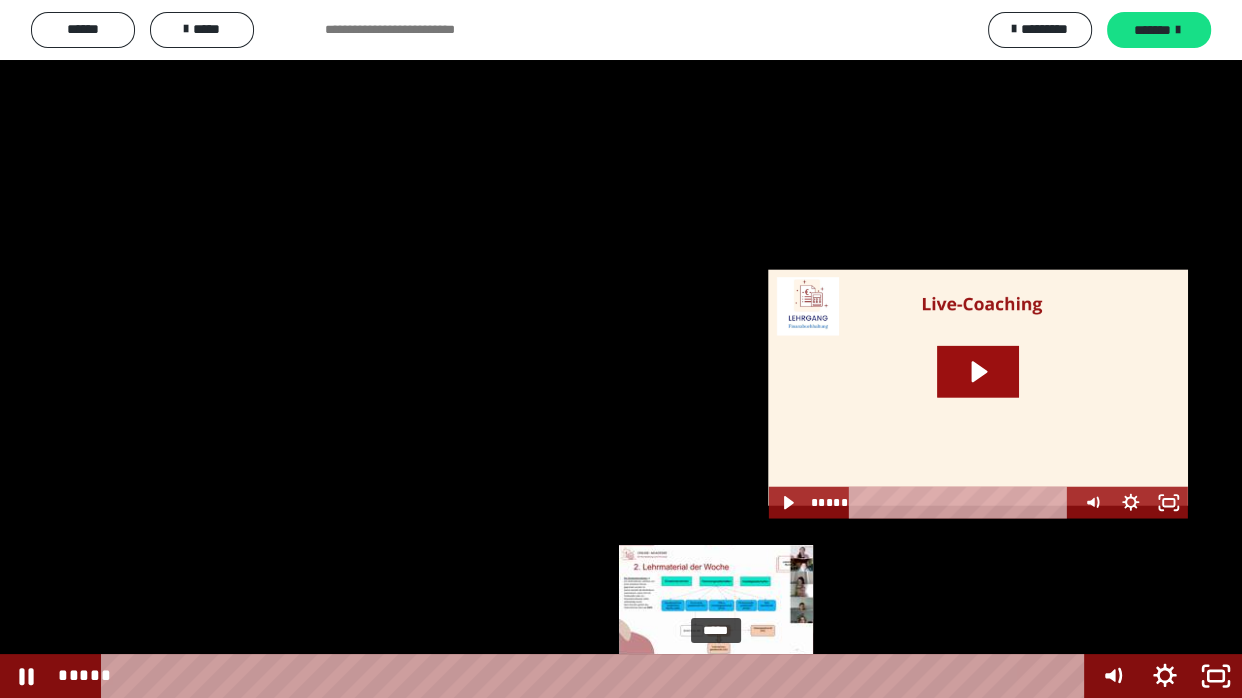 click at bounding box center [722, 676] 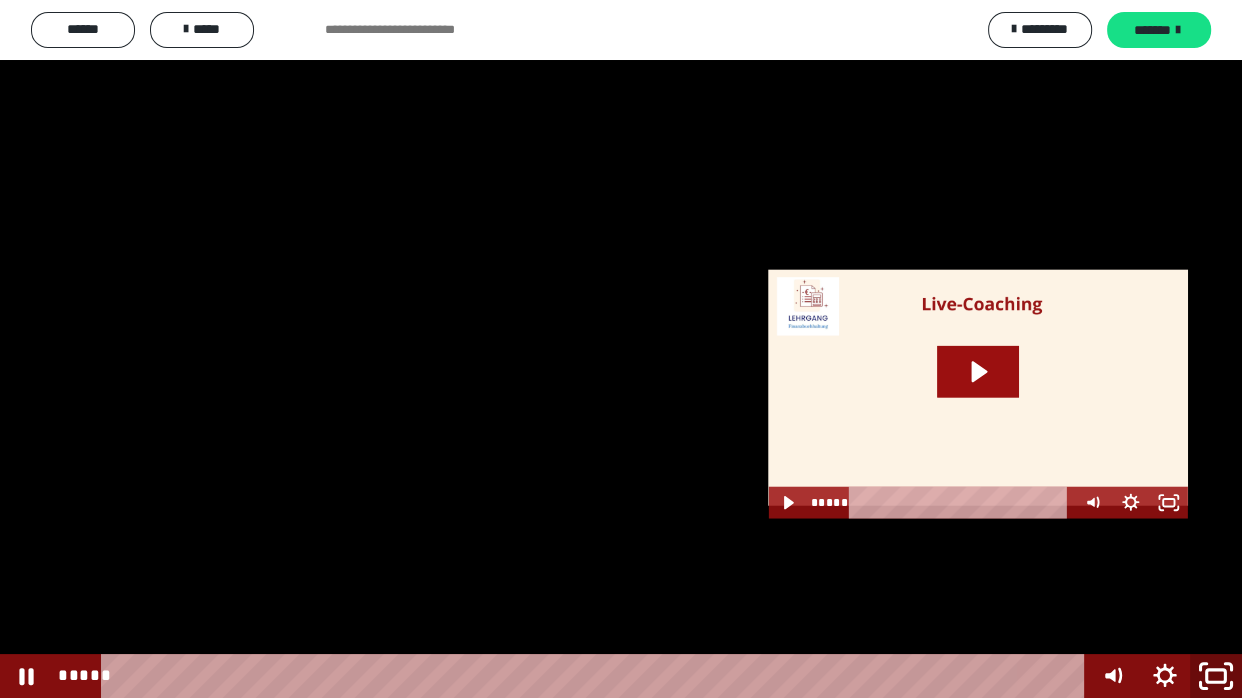 click 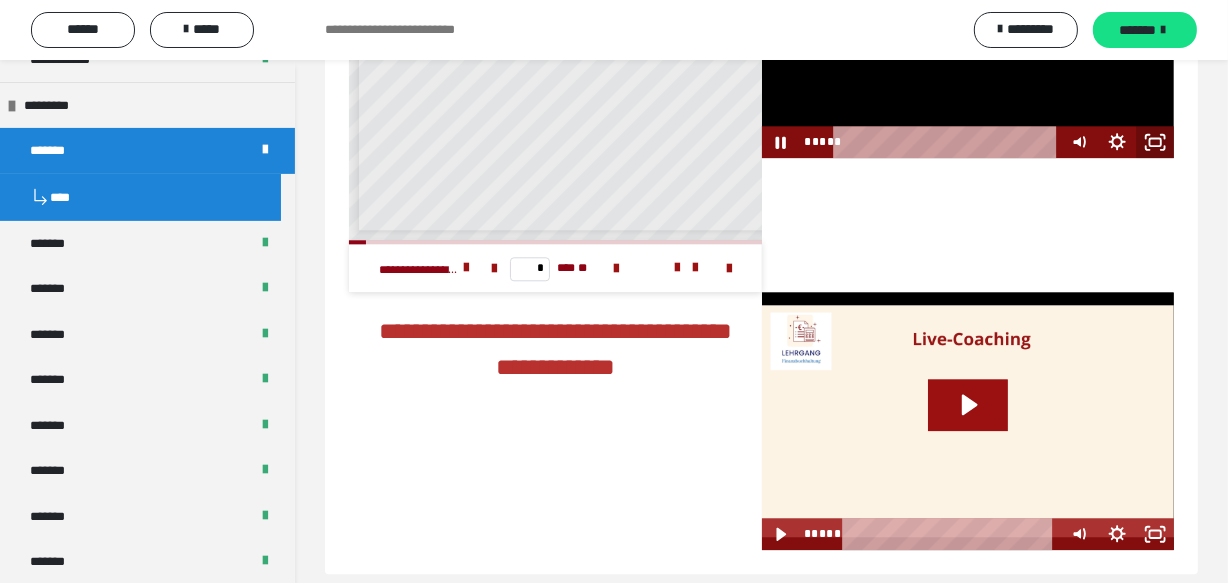 click 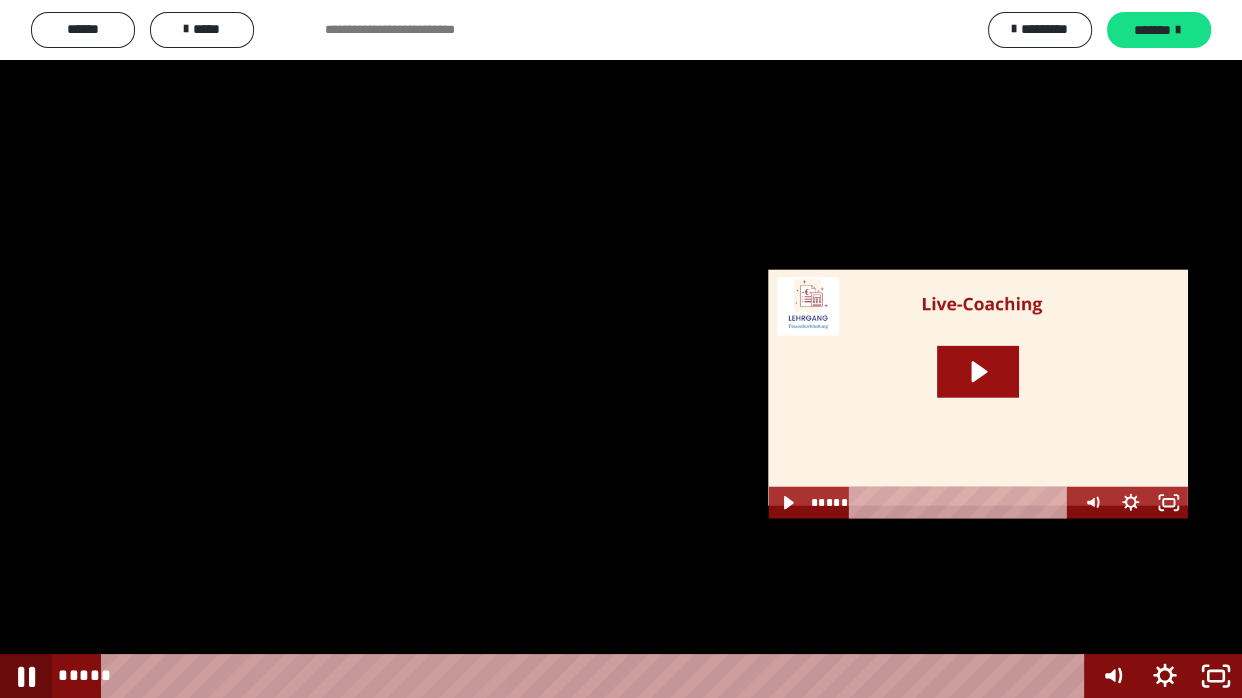 click 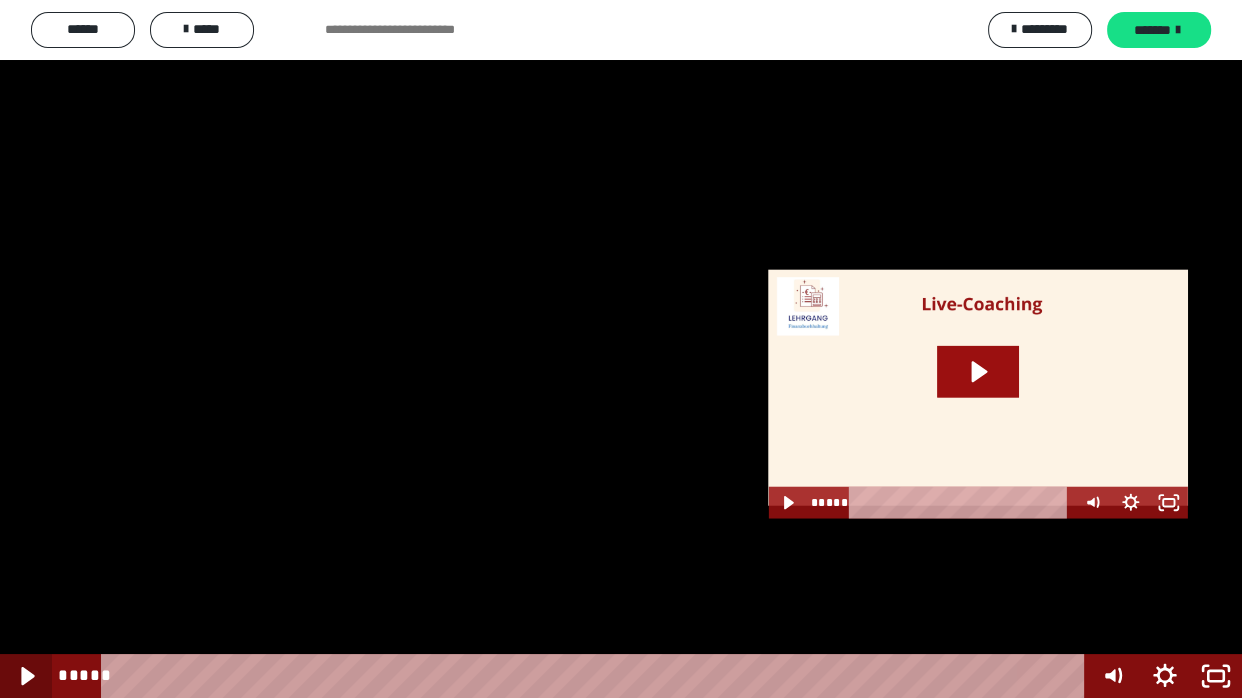 click 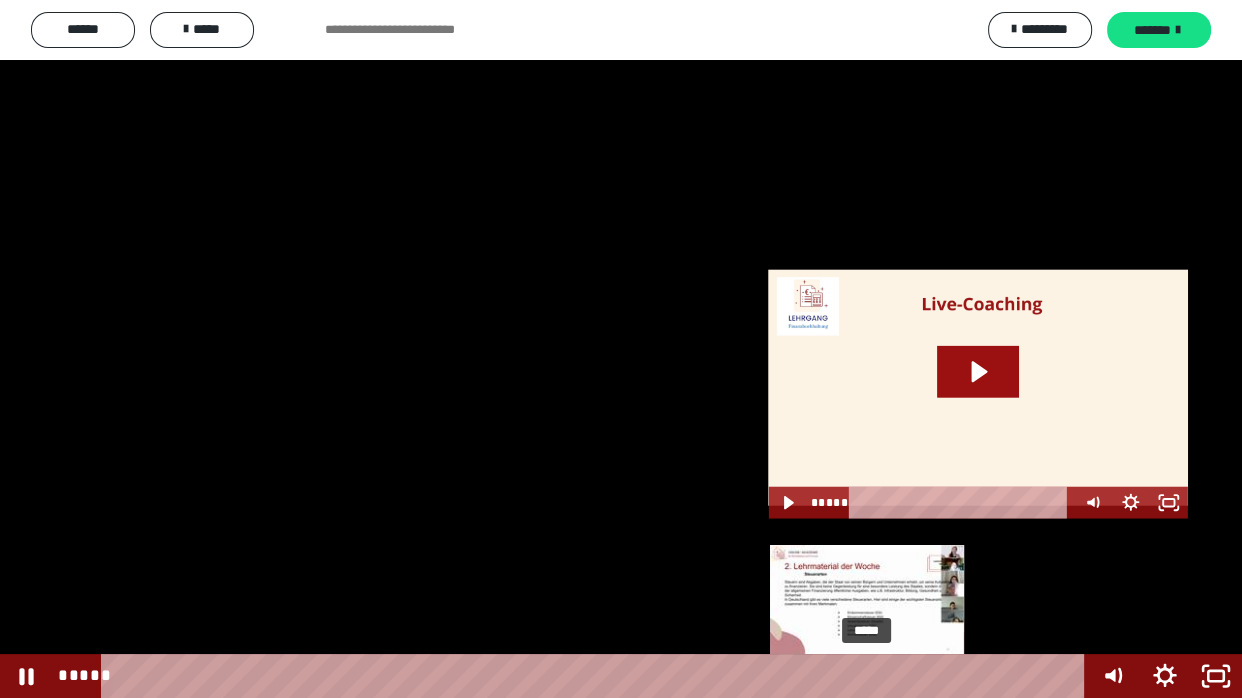 click on "*****" at bounding box center (597, 676) 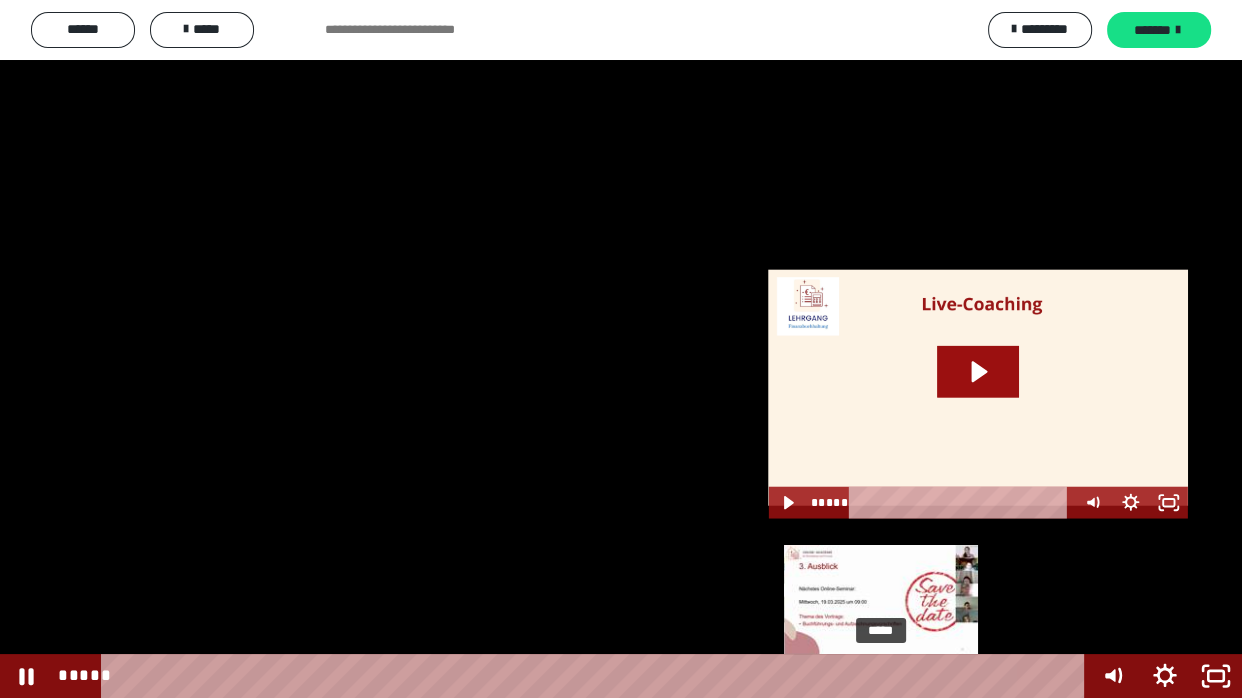 click on "*****" at bounding box center [597, 676] 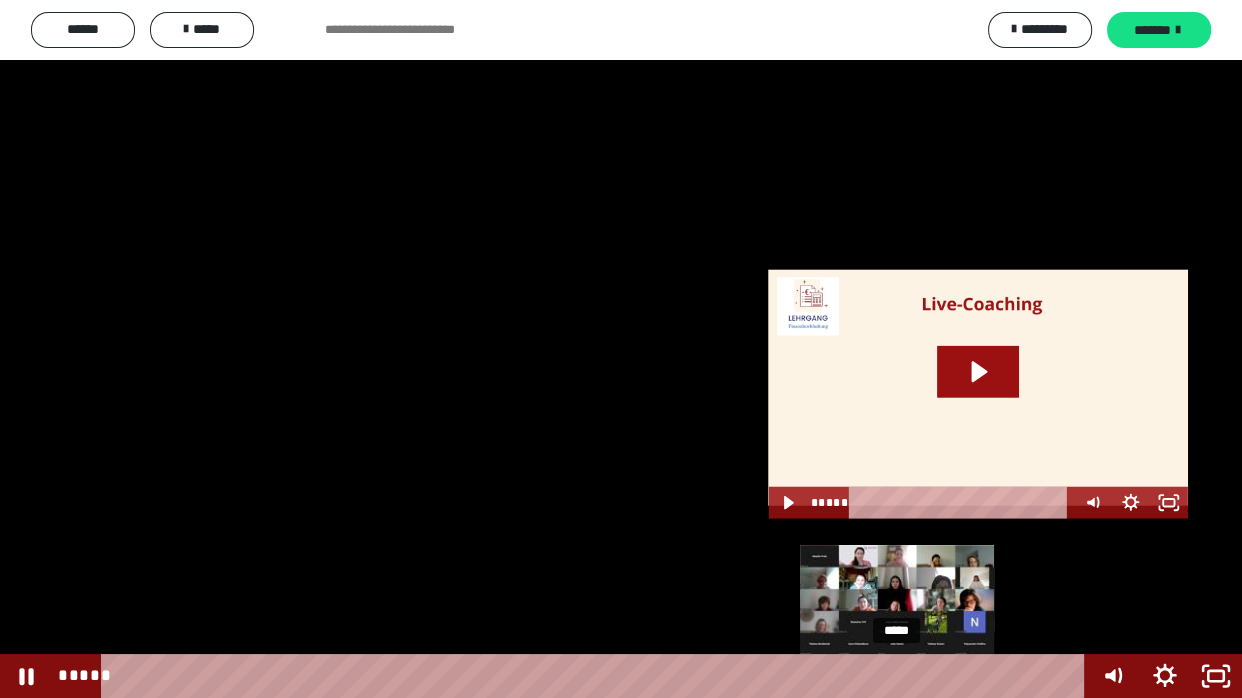 click on "*****" at bounding box center (597, 676) 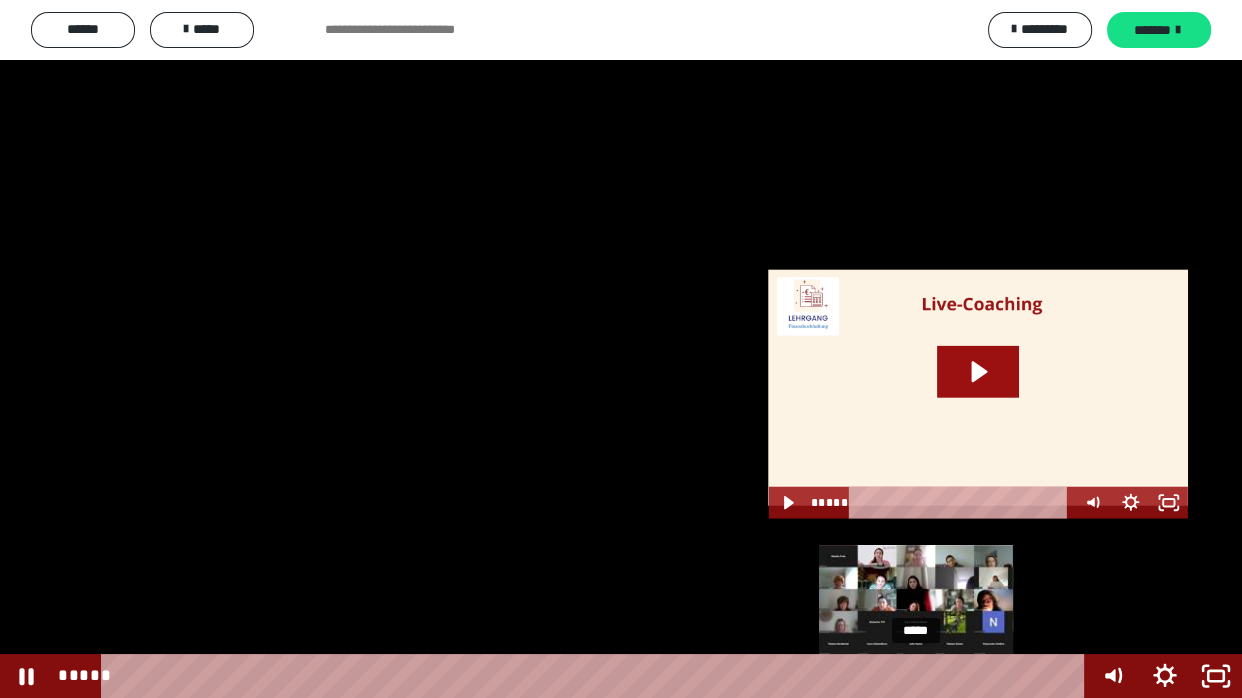 click on "*****" at bounding box center [597, 676] 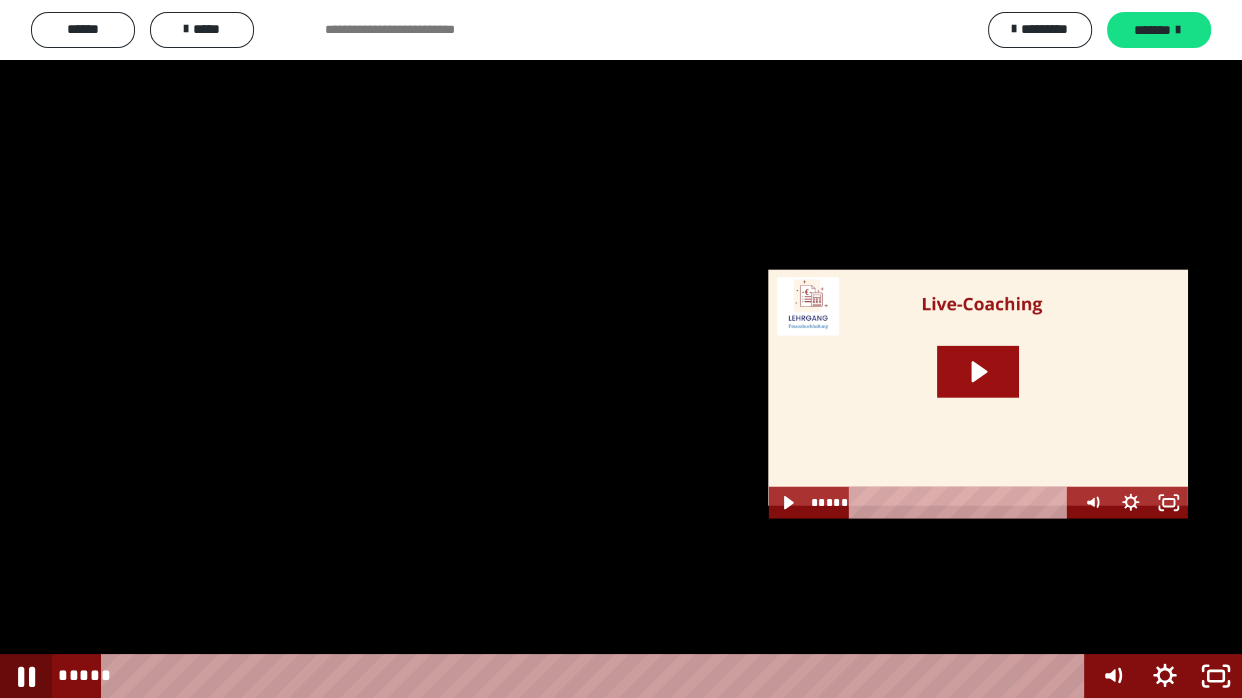 click 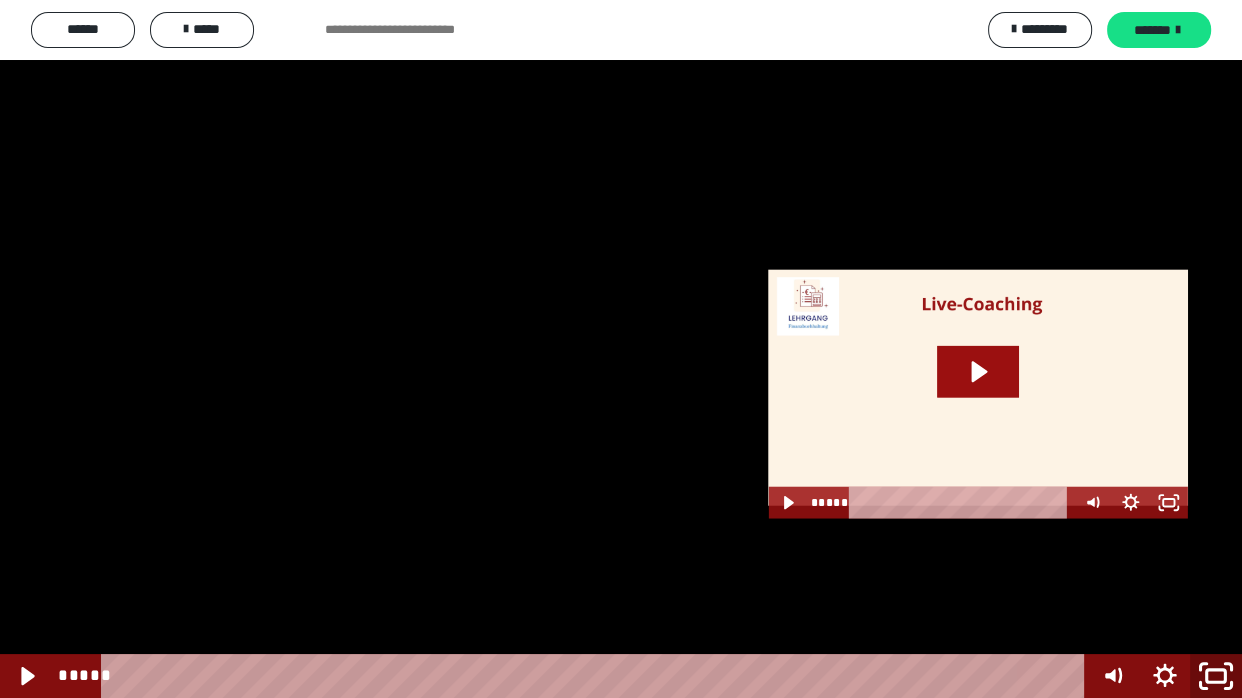 click 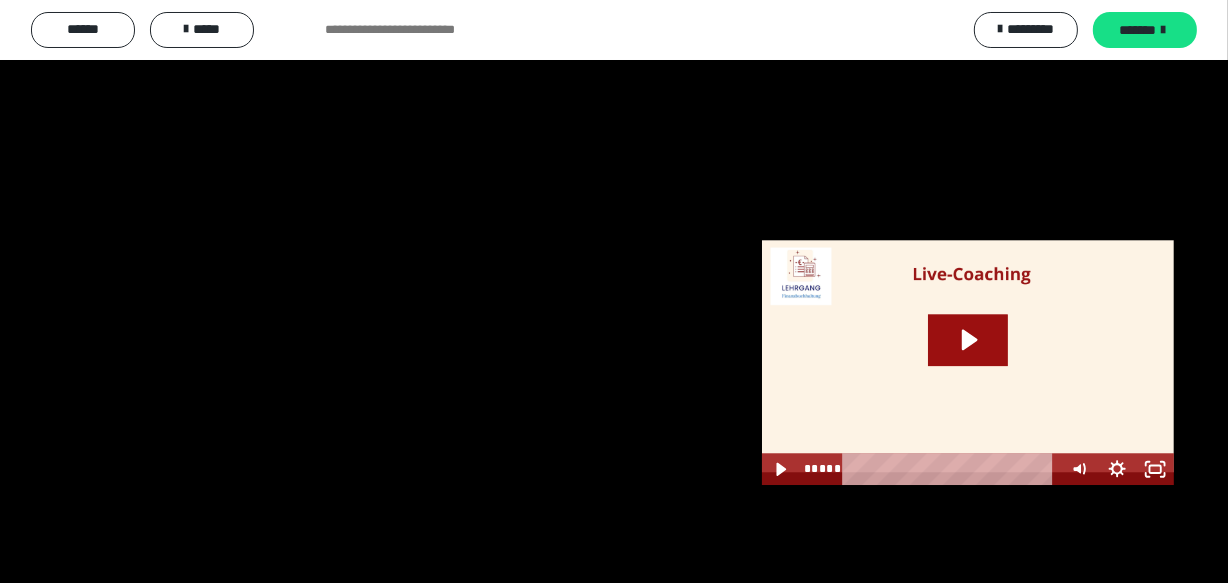 scroll, scrollTop: 4537, scrollLeft: 0, axis: vertical 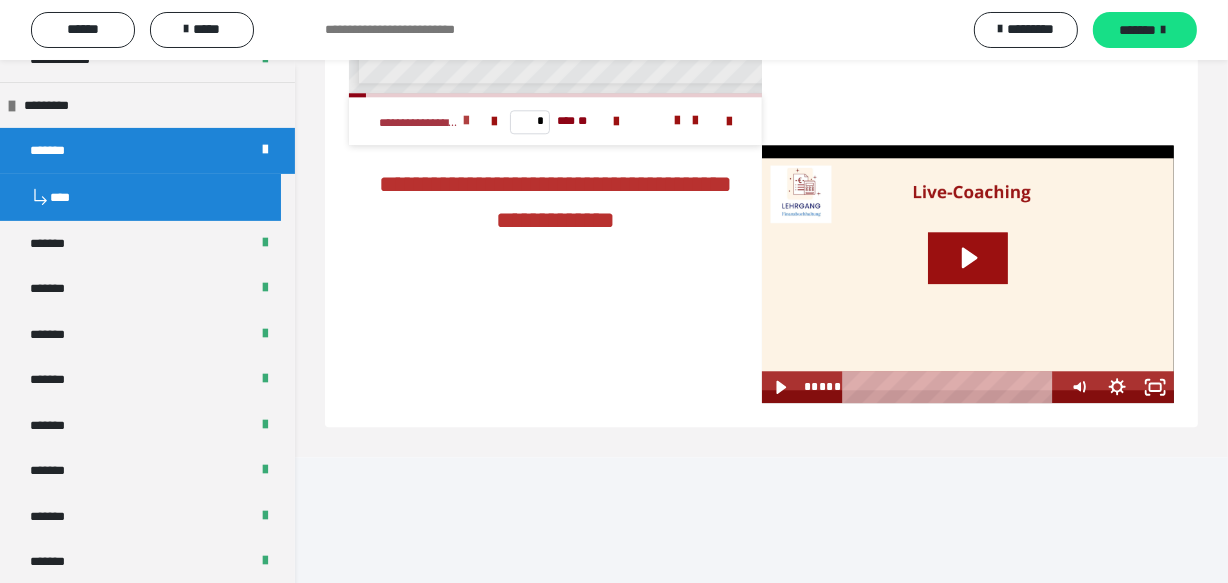 click at bounding box center [466, 121] 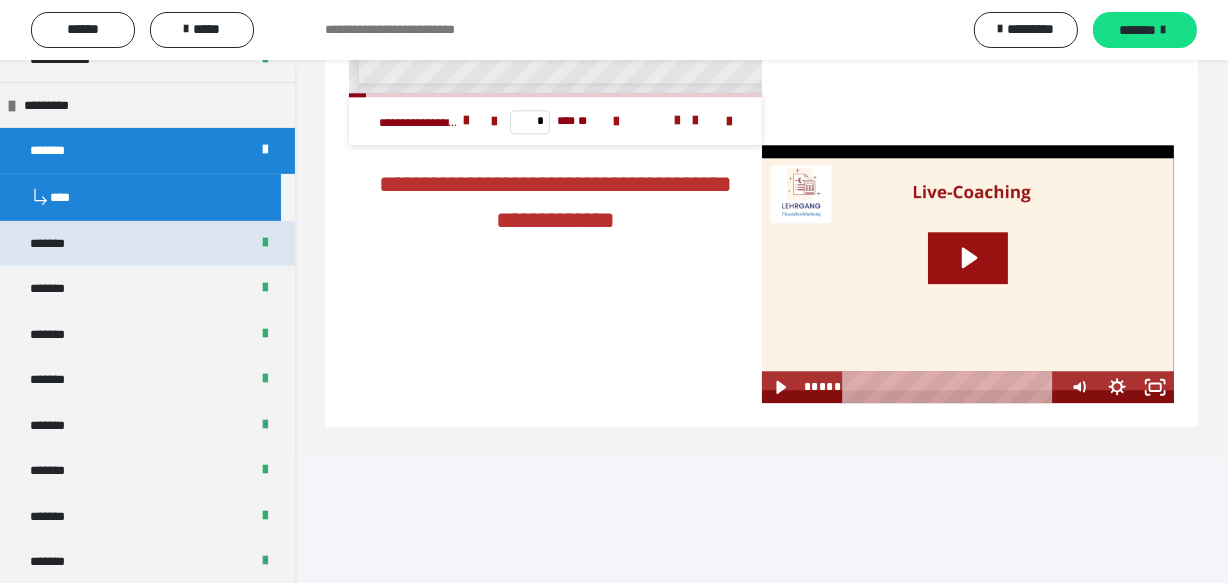 click on "*******" at bounding box center (147, 243) 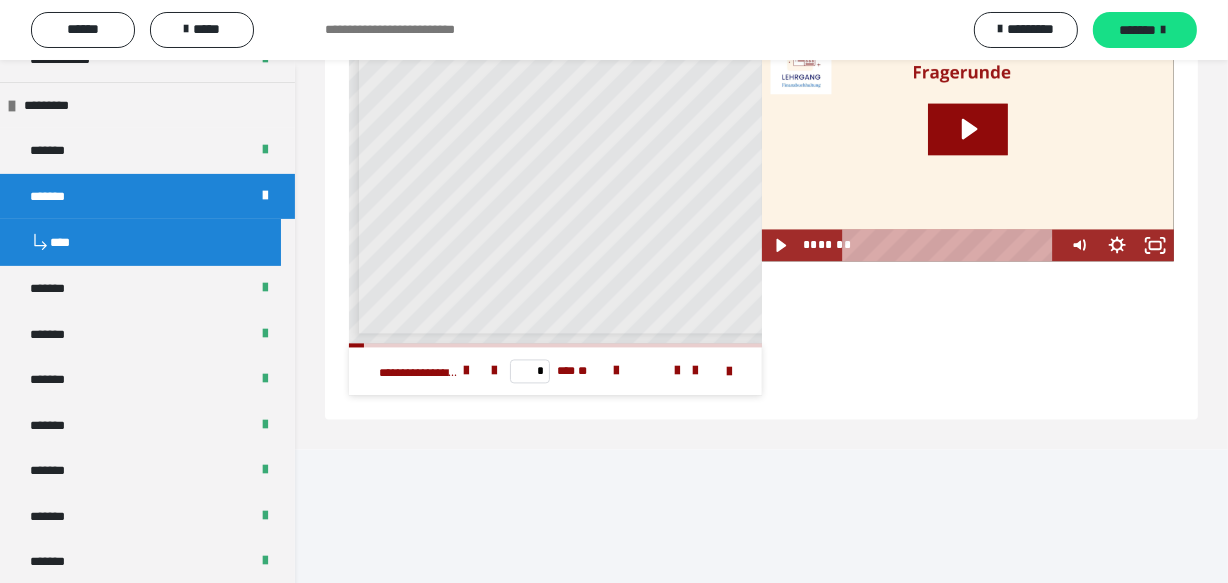 scroll, scrollTop: 3682, scrollLeft: 0, axis: vertical 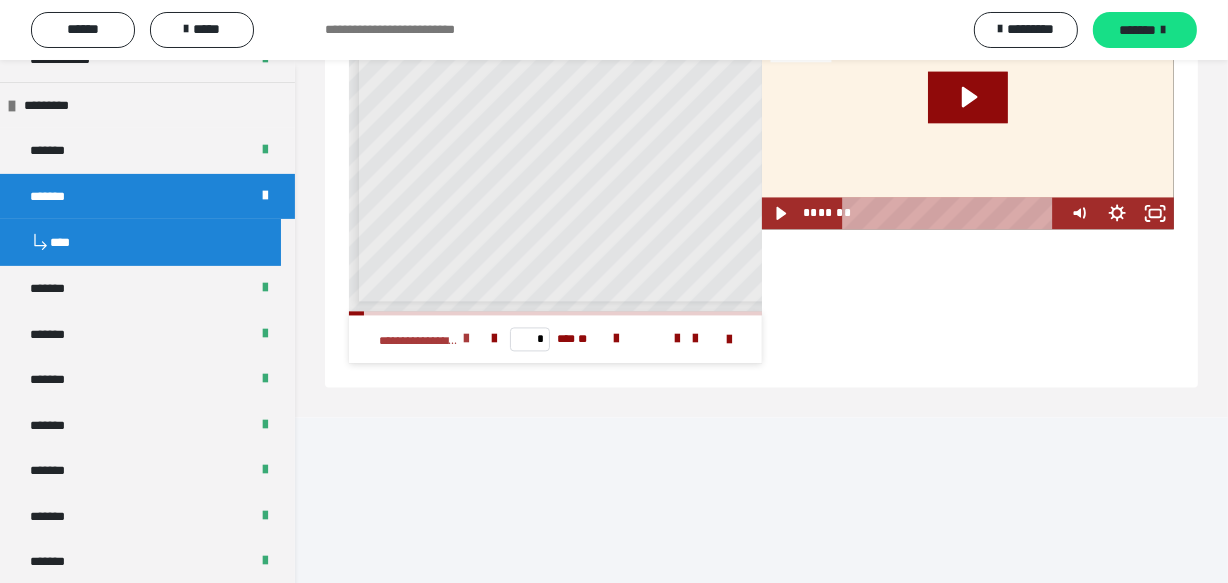 click at bounding box center (466, 339) 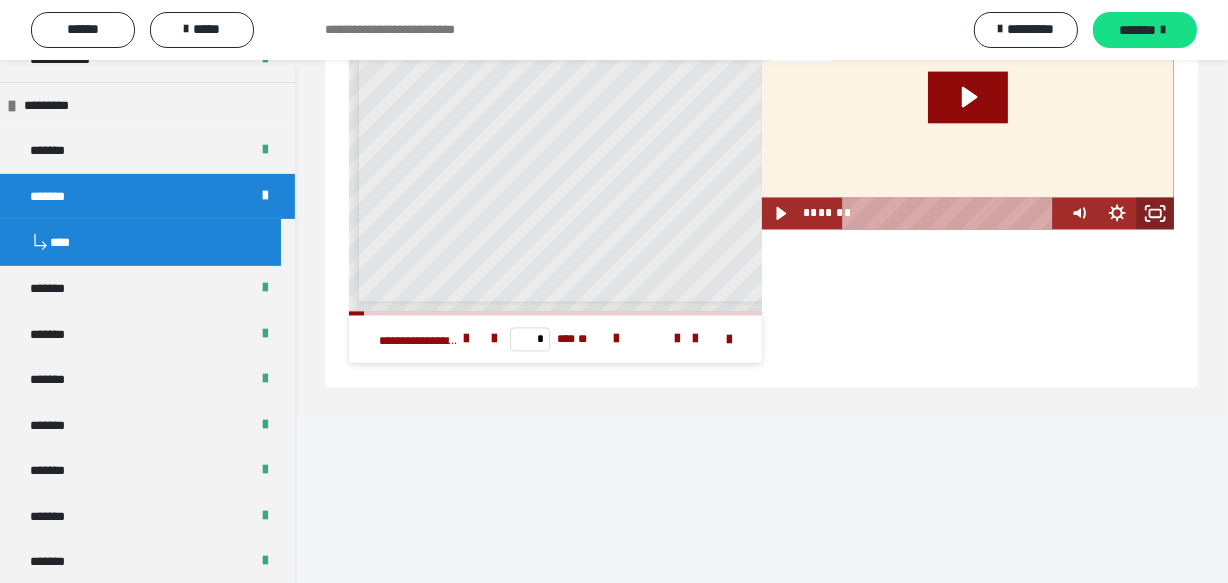 click 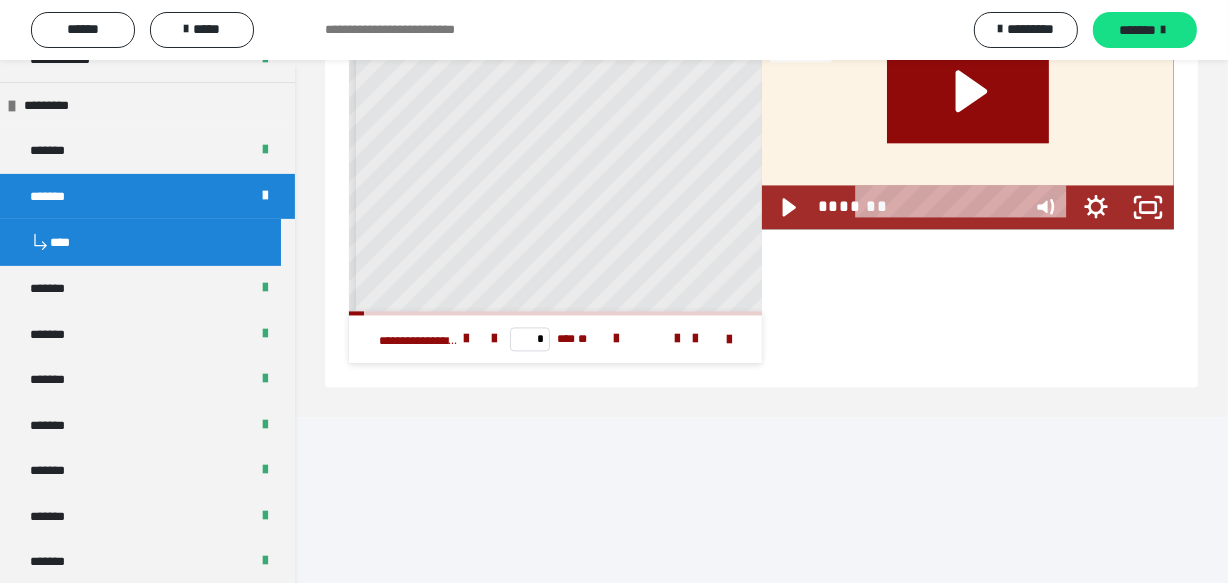 scroll, scrollTop: 3546, scrollLeft: 0, axis: vertical 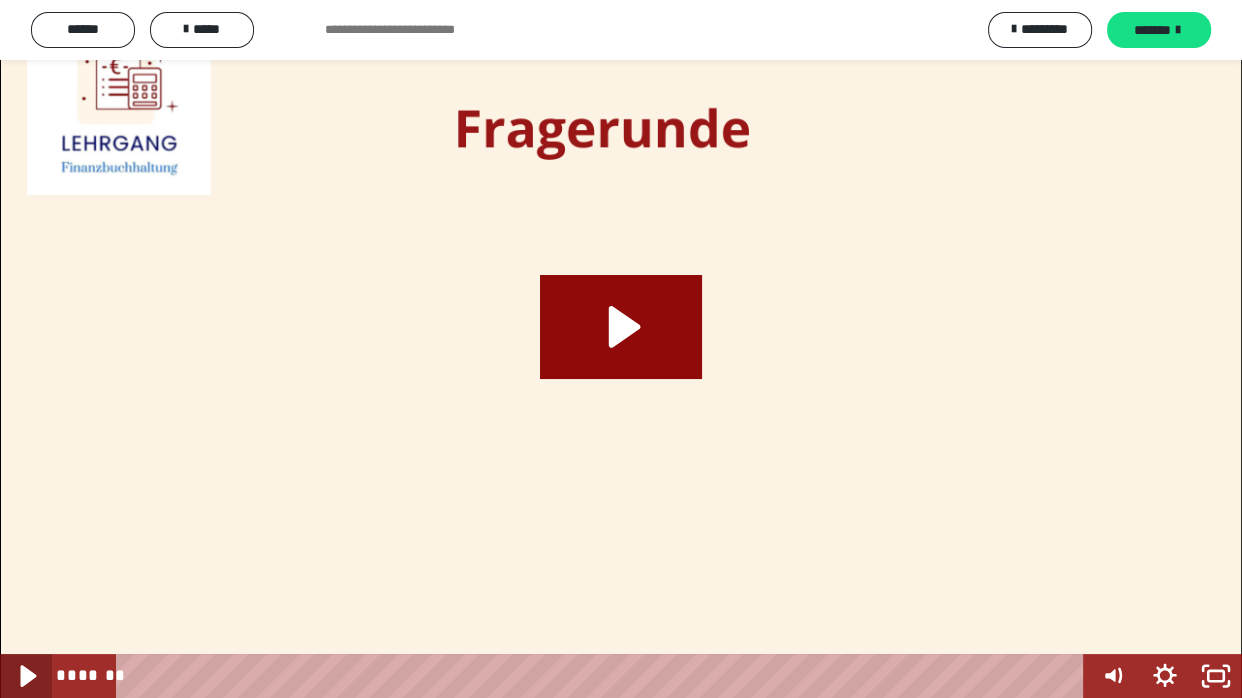 click 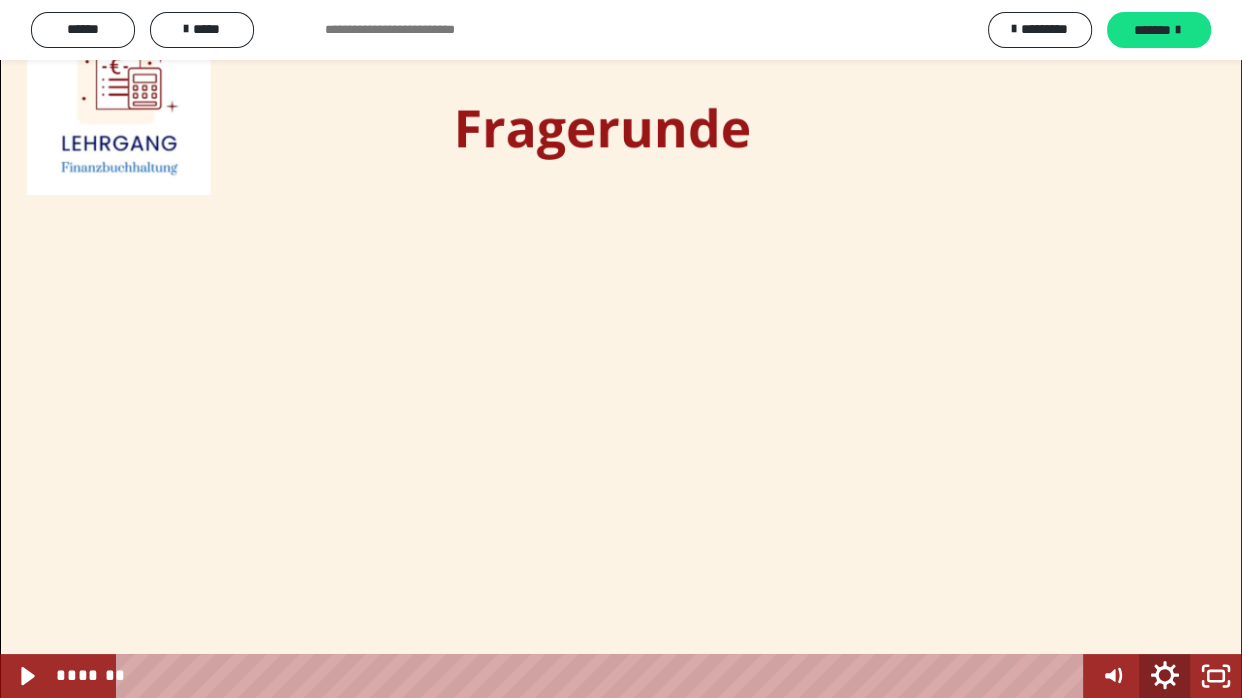 click 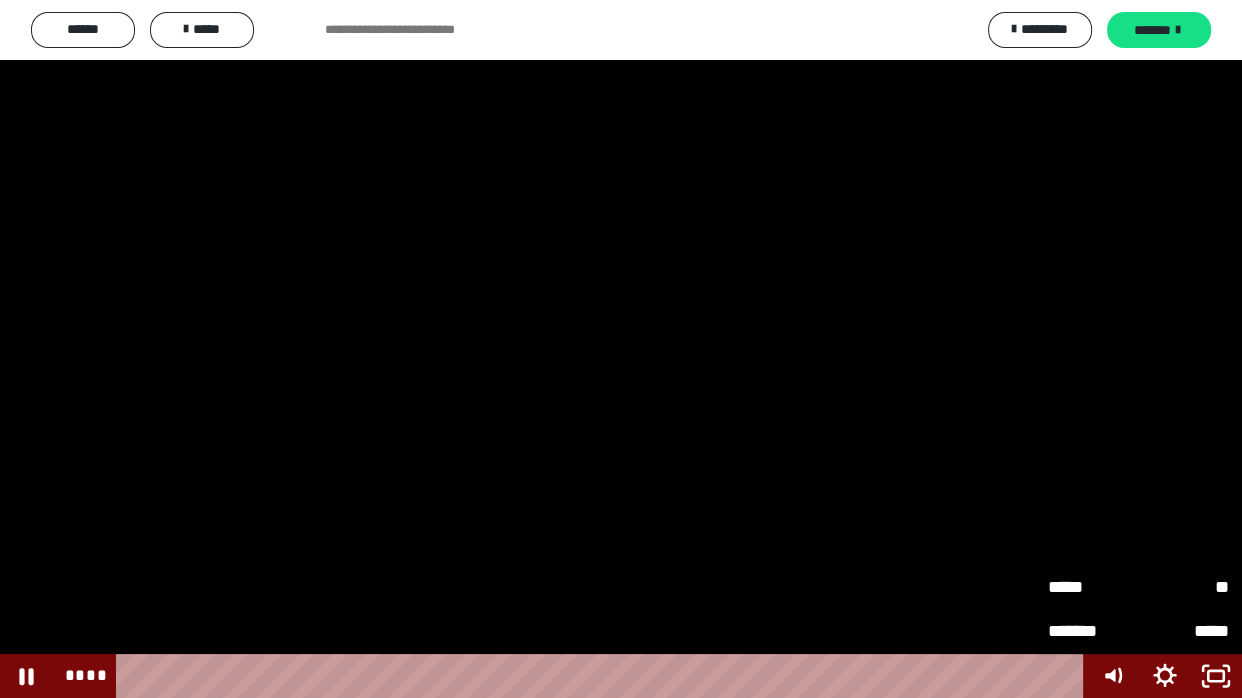 click on "**" at bounding box center [1184, 588] 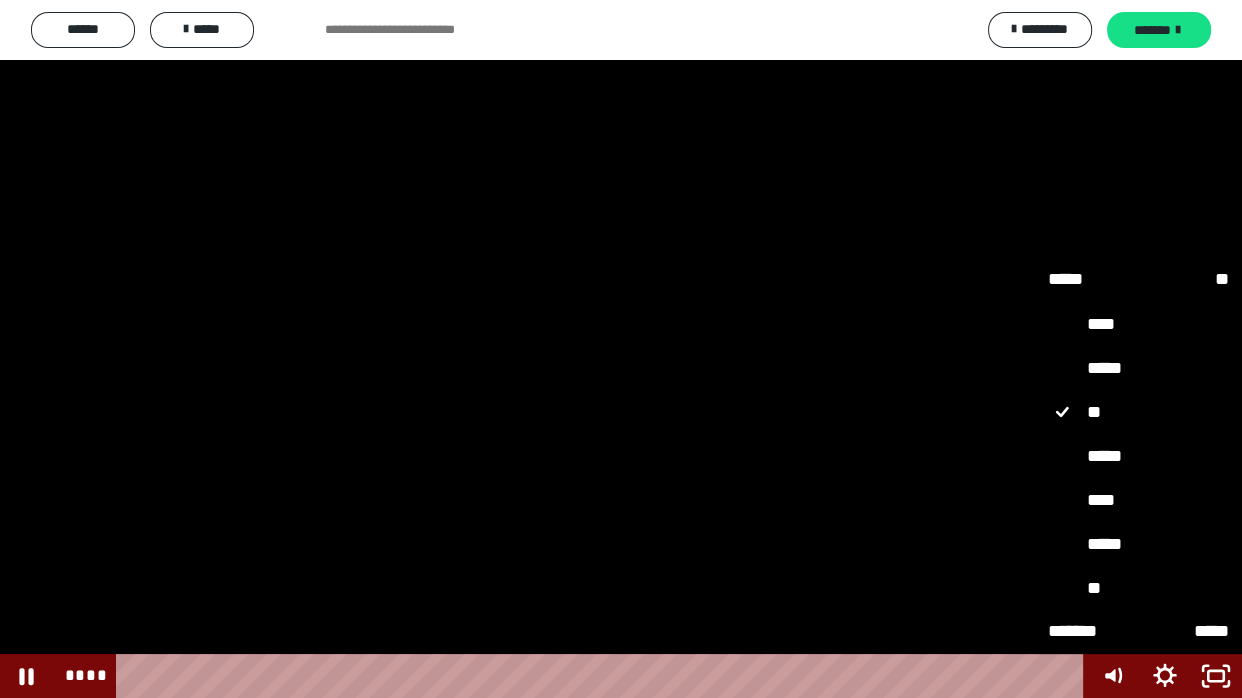 click on "****" at bounding box center [1138, 500] 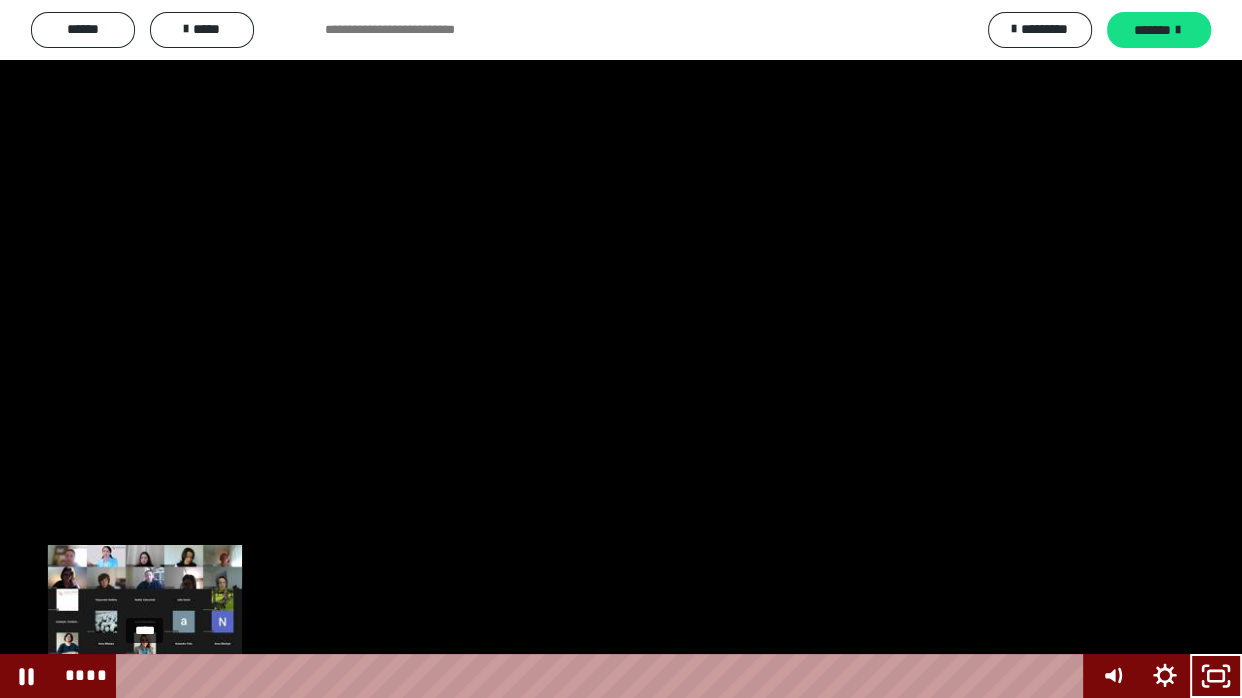 click on "****" at bounding box center (604, 676) 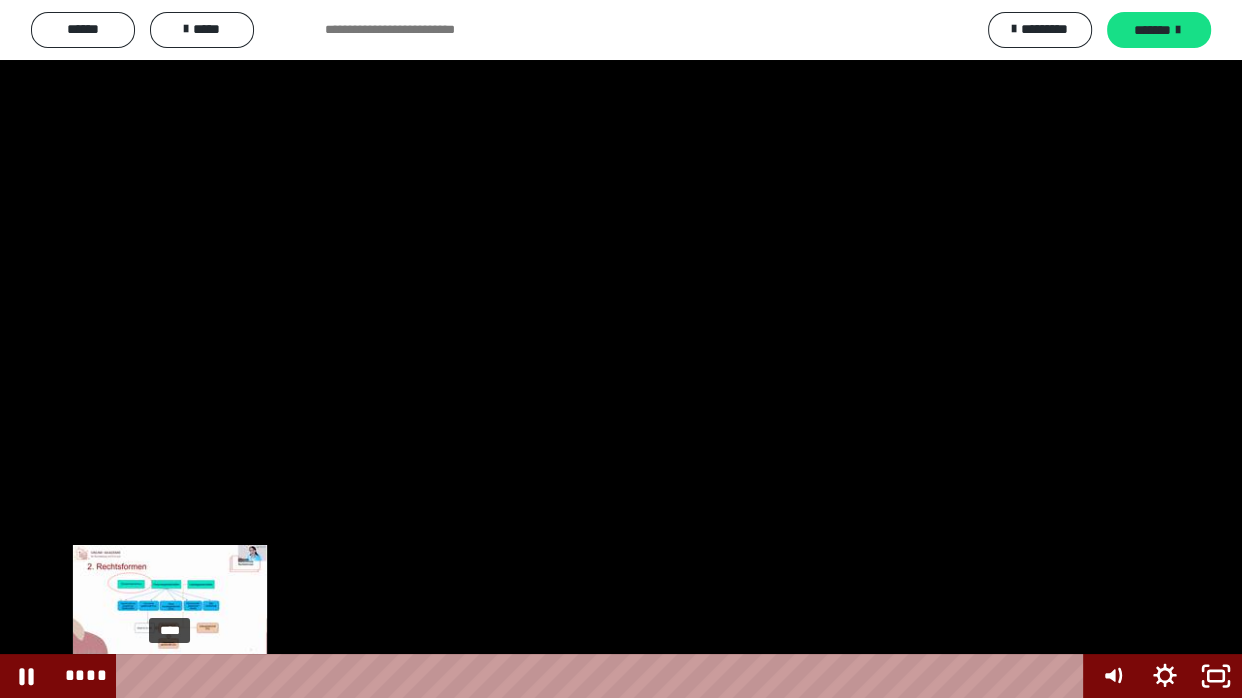 click on "****" at bounding box center (604, 676) 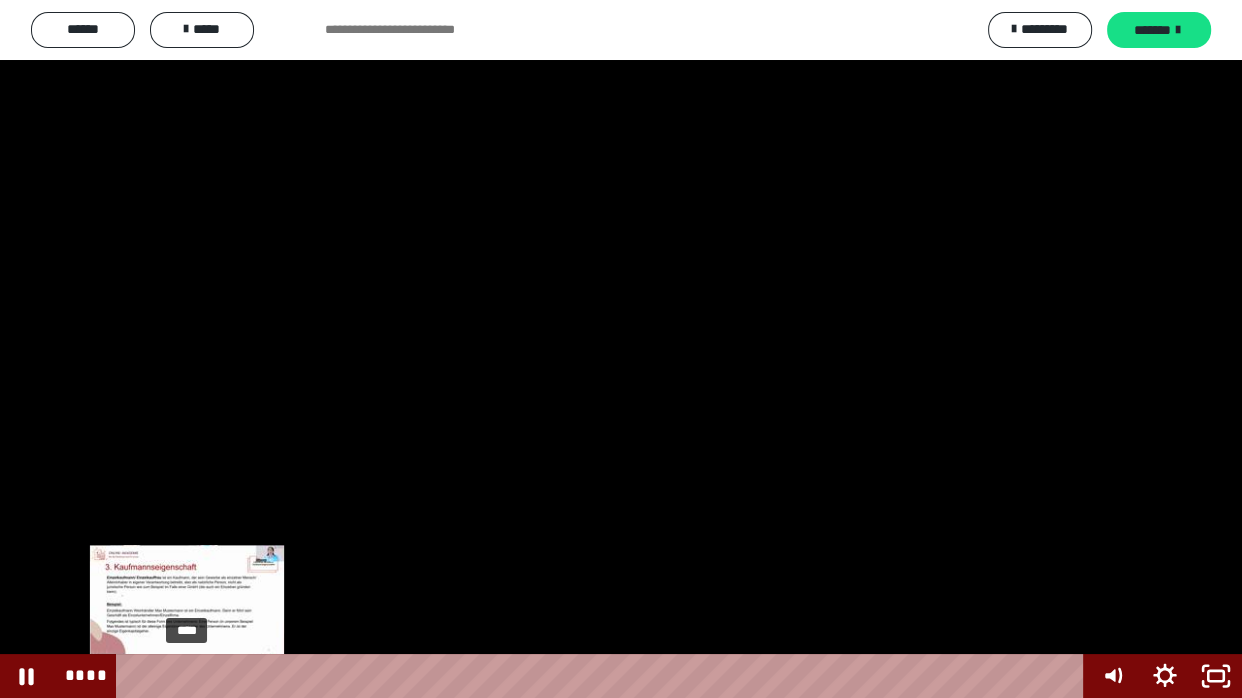 click on "****" at bounding box center [604, 676] 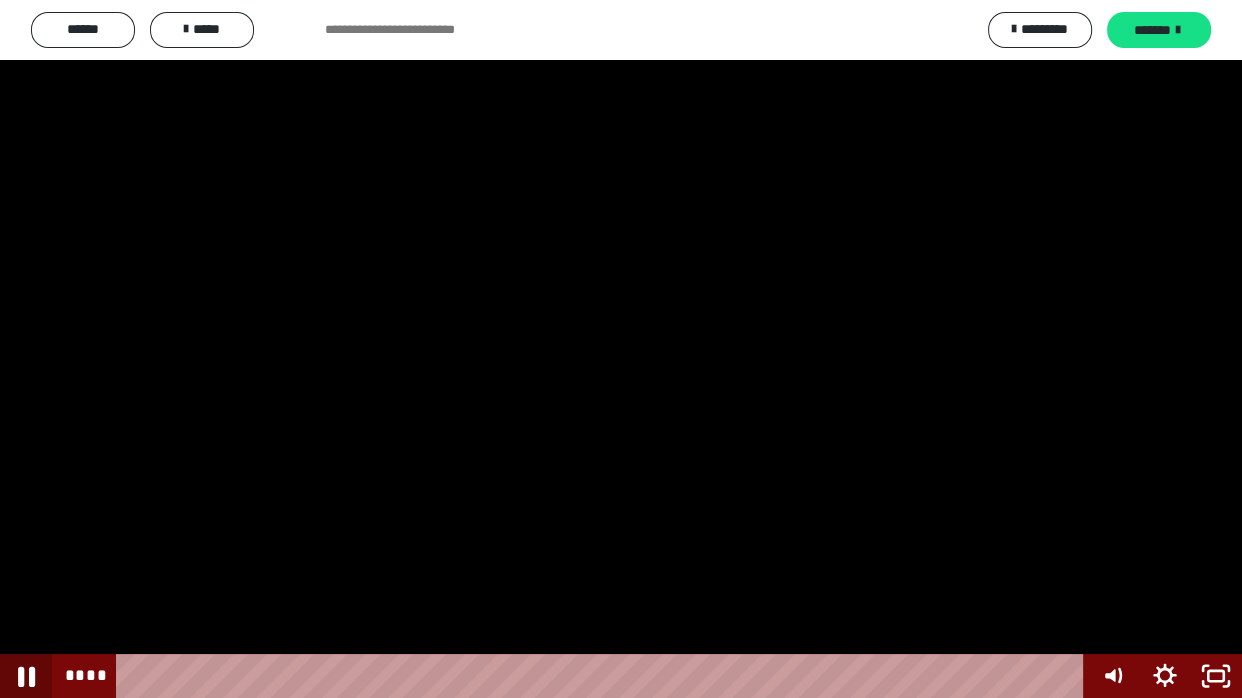 click 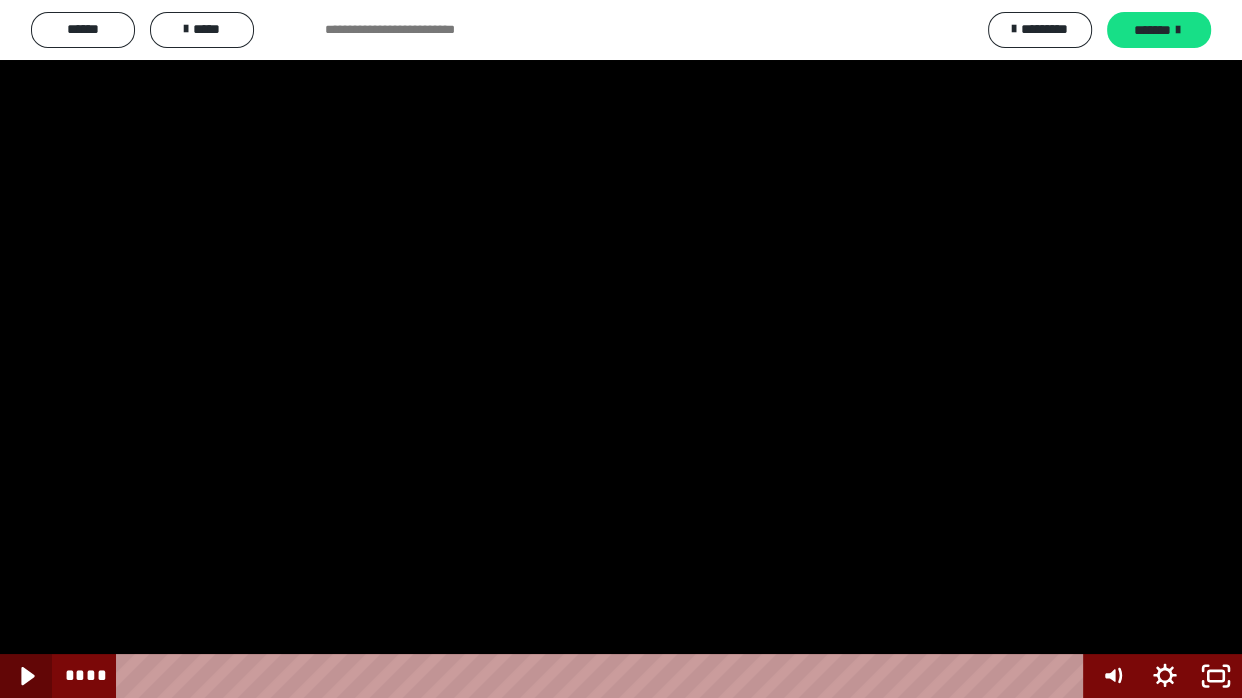 click 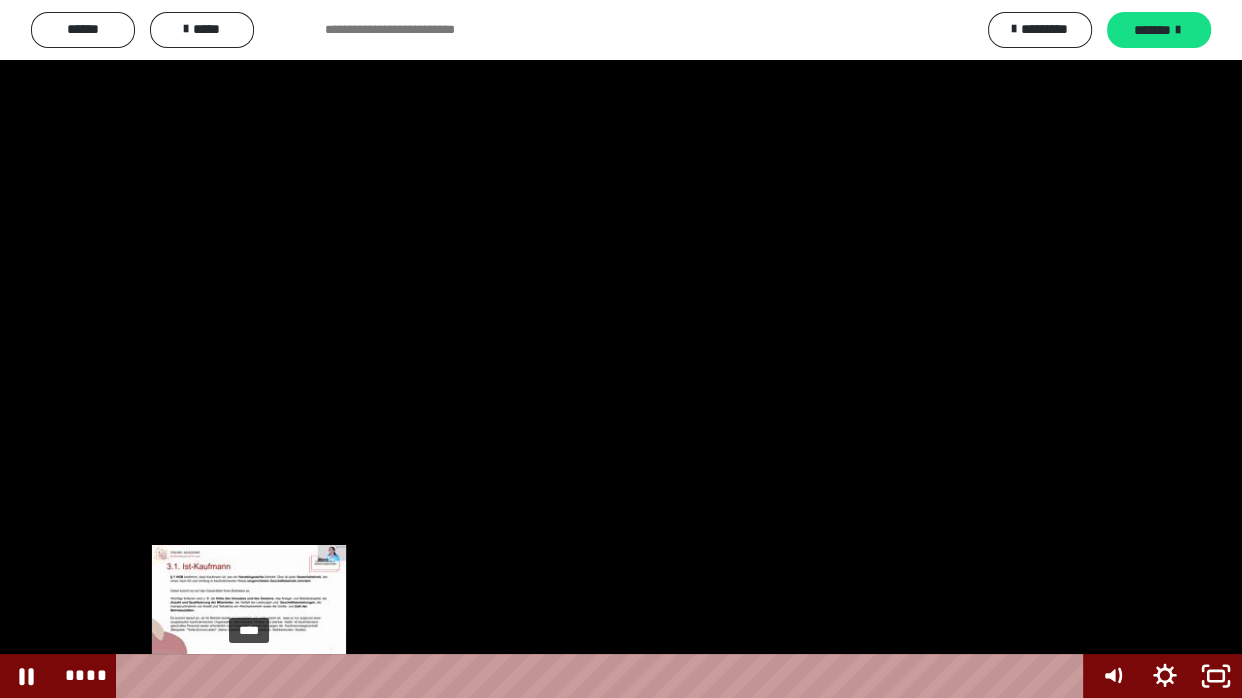 click on "****" at bounding box center (604, 676) 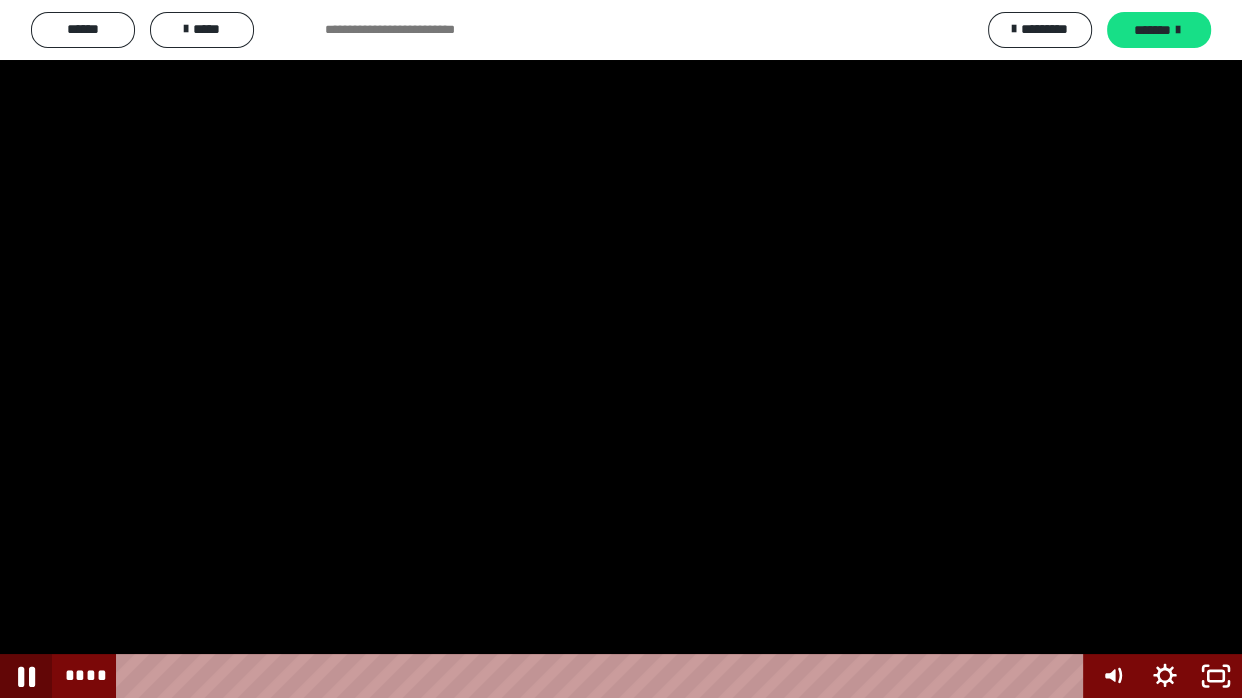click 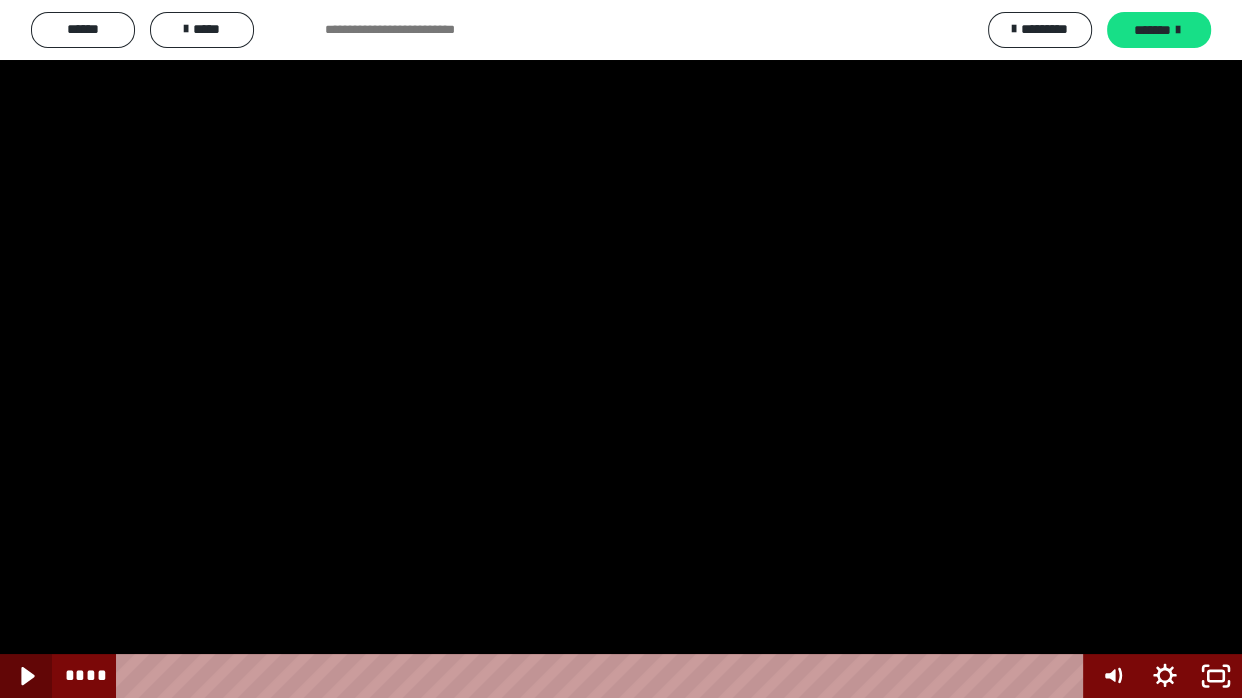 click 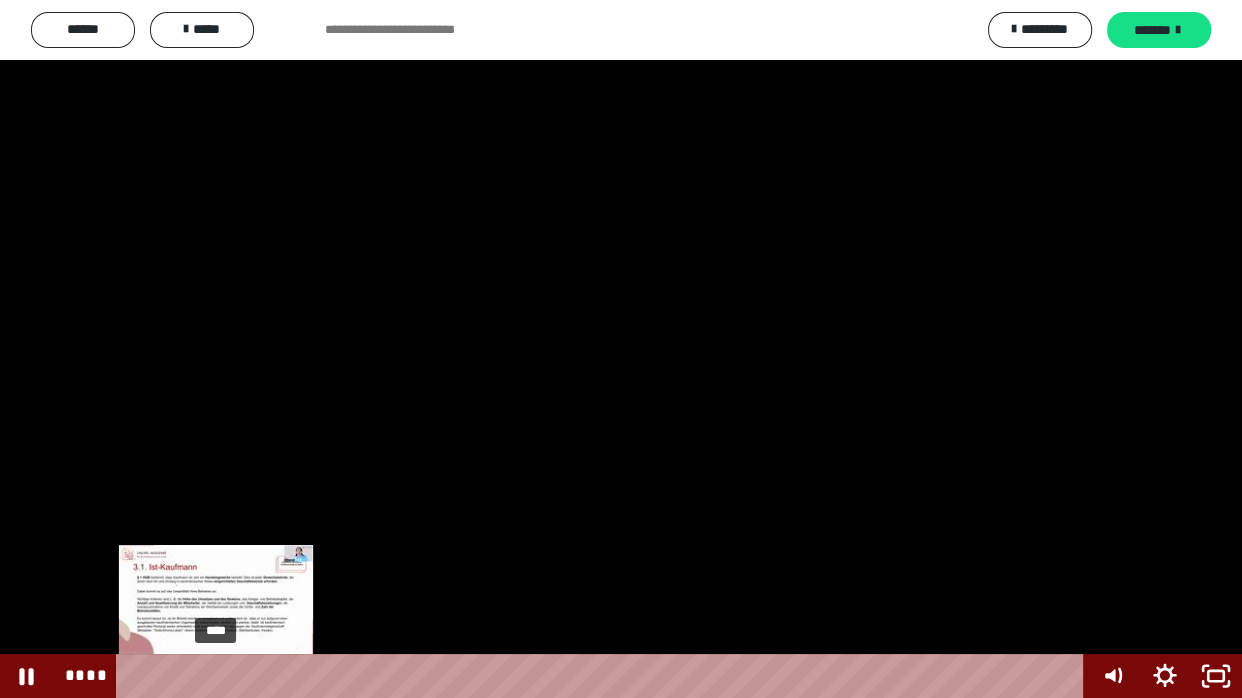 click on "****" at bounding box center (604, 676) 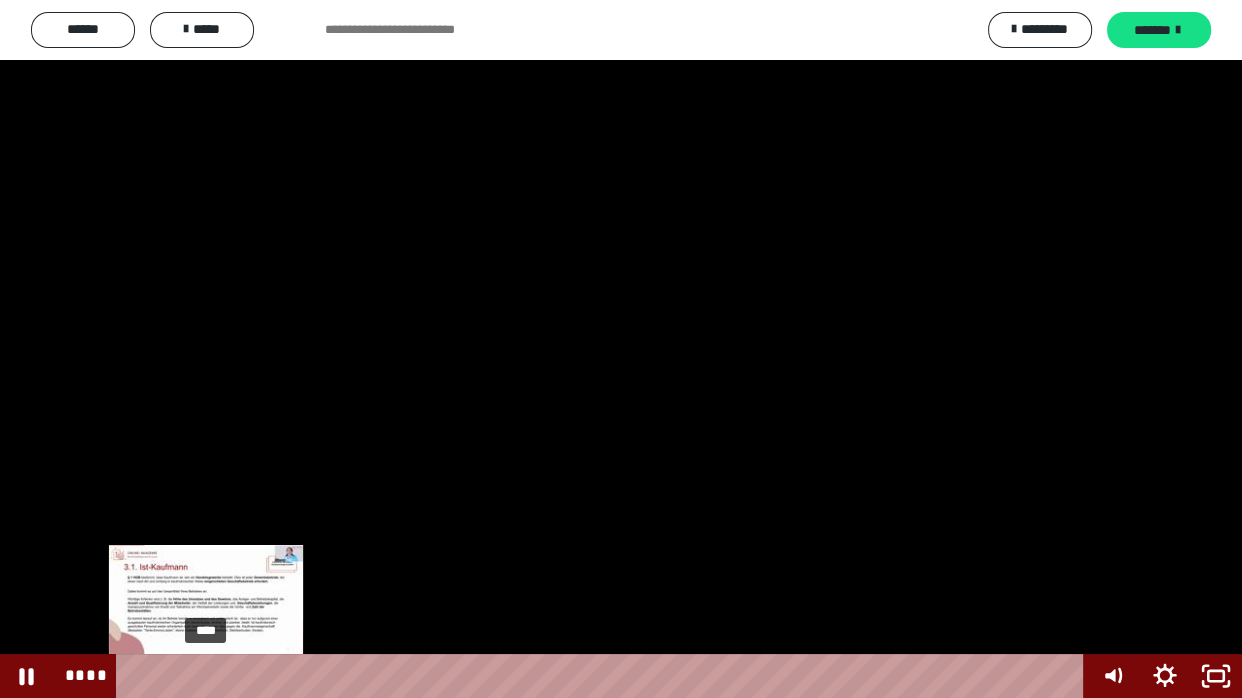 click on "****" at bounding box center [604, 676] 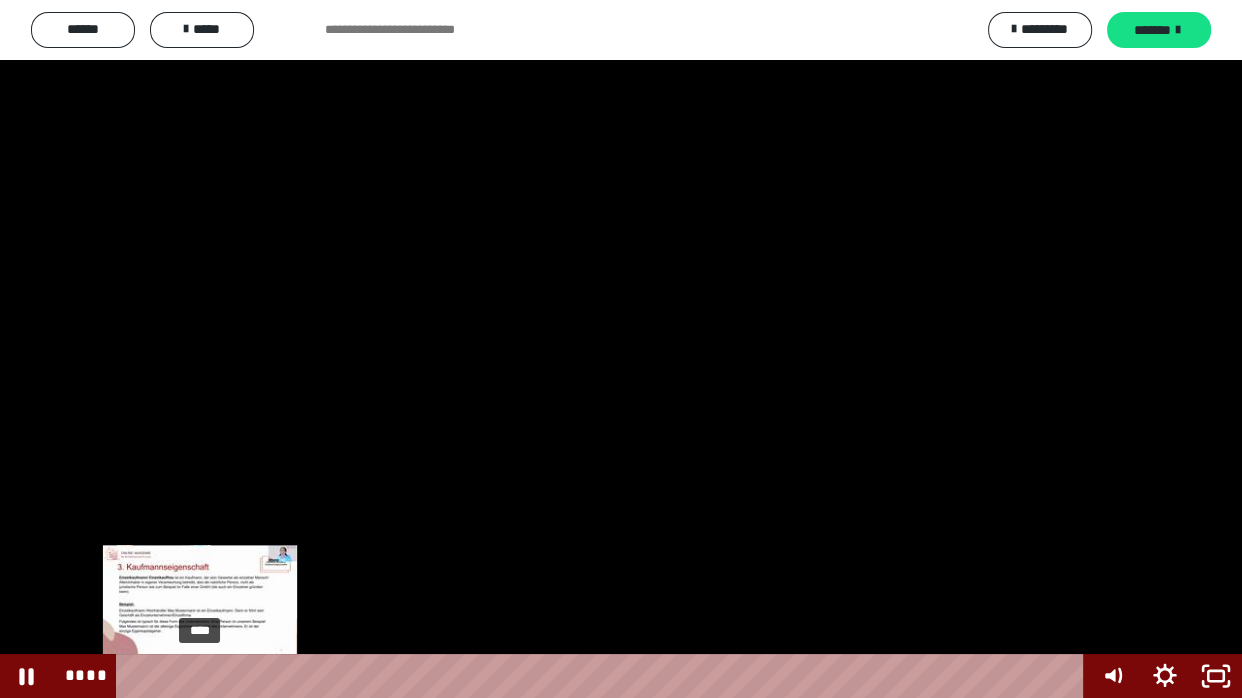 click at bounding box center (199, 676) 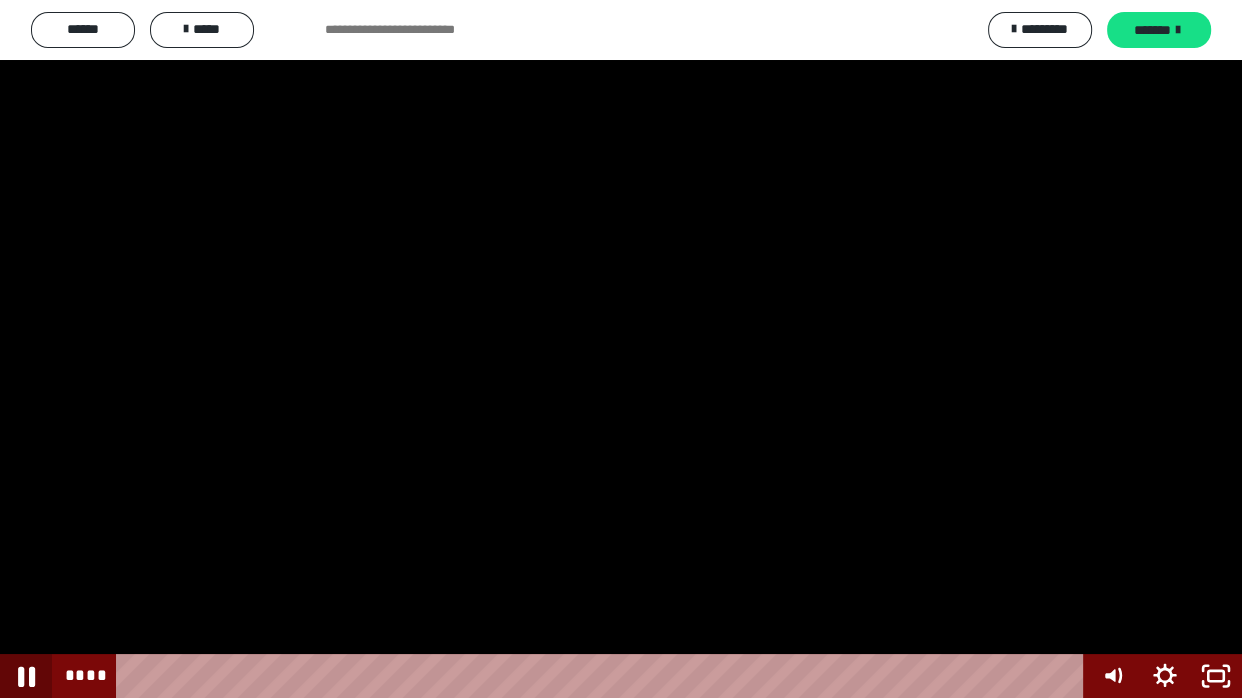 click 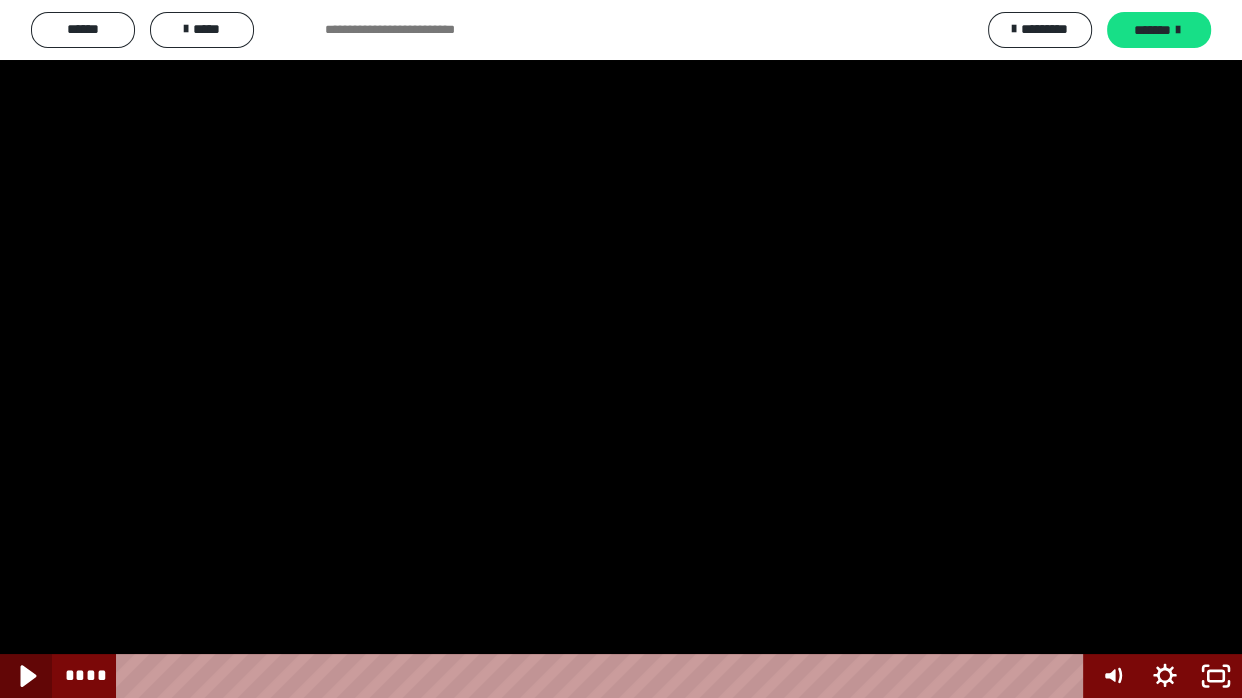 click 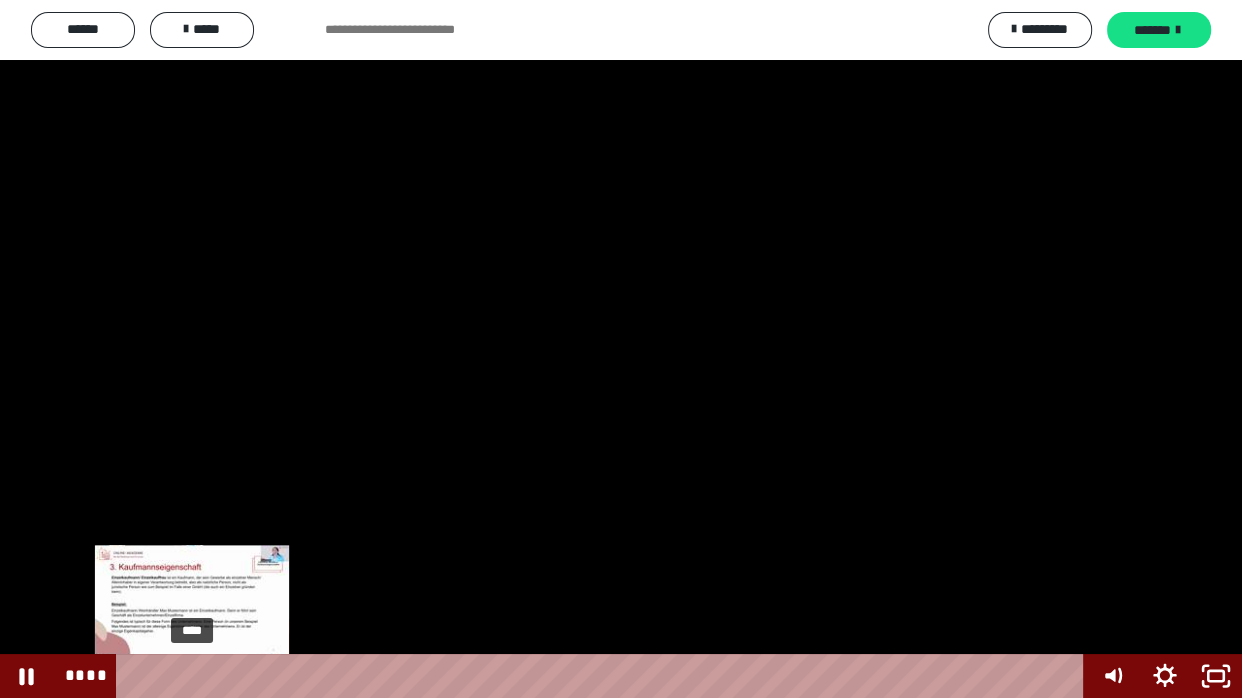 click on "****" at bounding box center [604, 676] 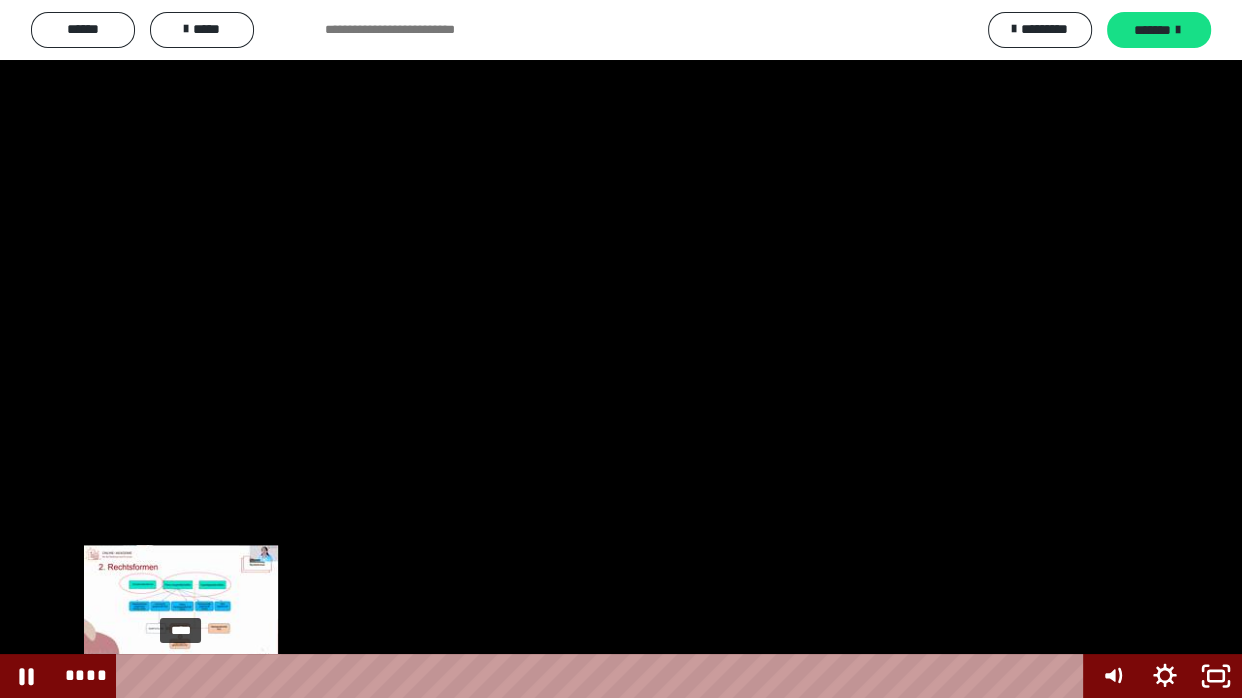 click on "****" at bounding box center (604, 676) 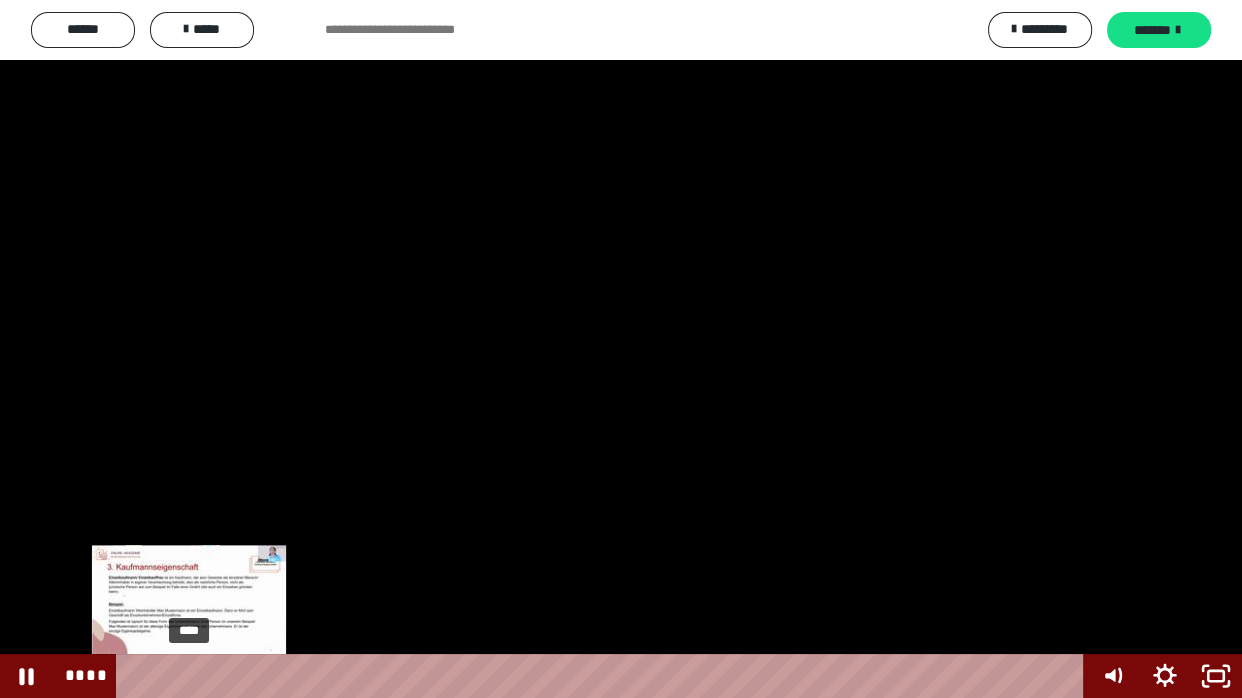 click on "****" at bounding box center (604, 676) 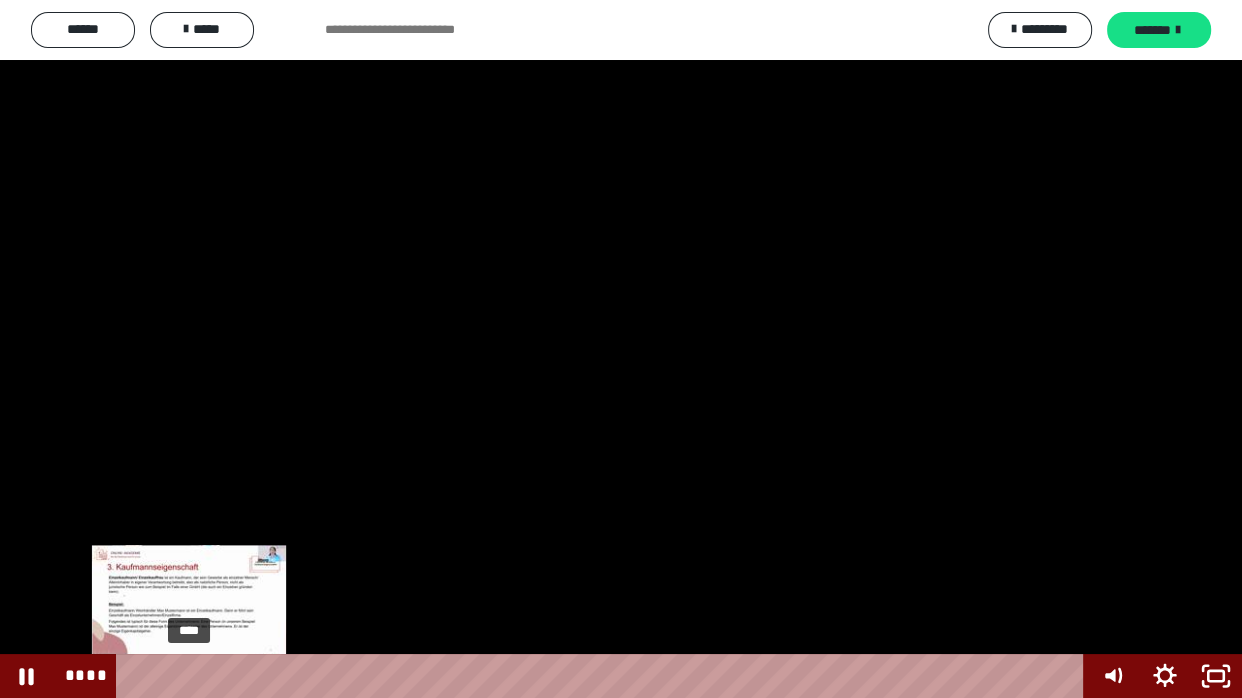 click on "****" at bounding box center [604, 676] 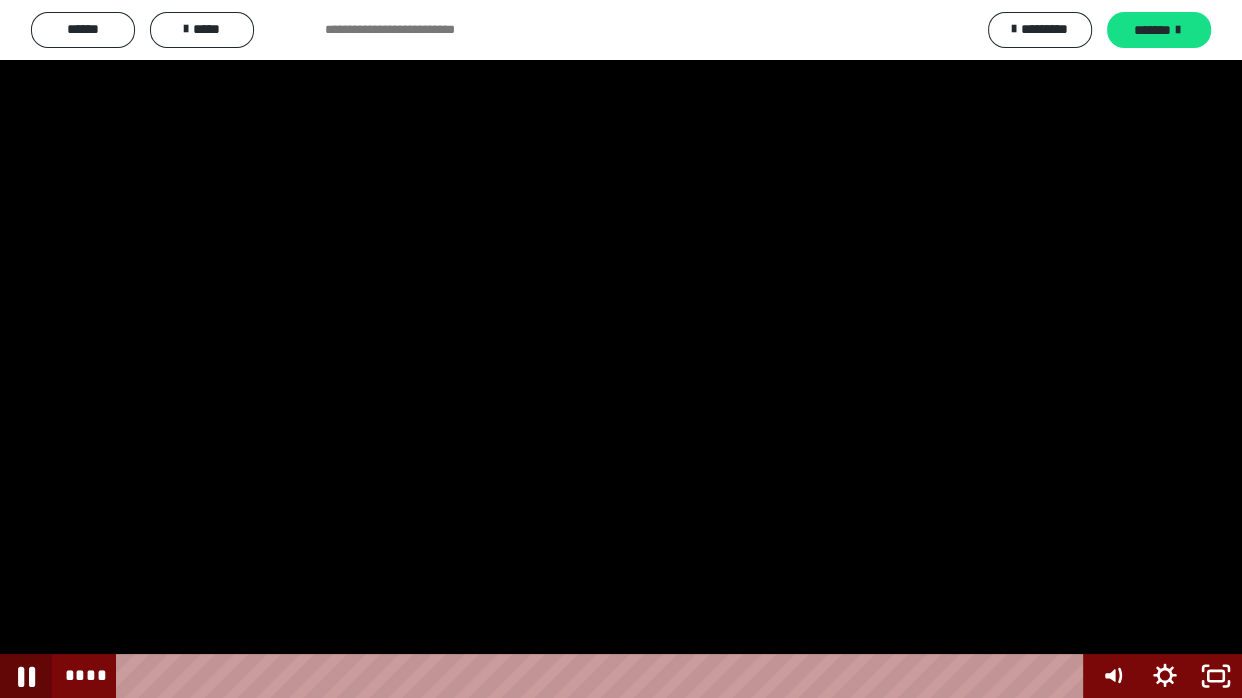 click 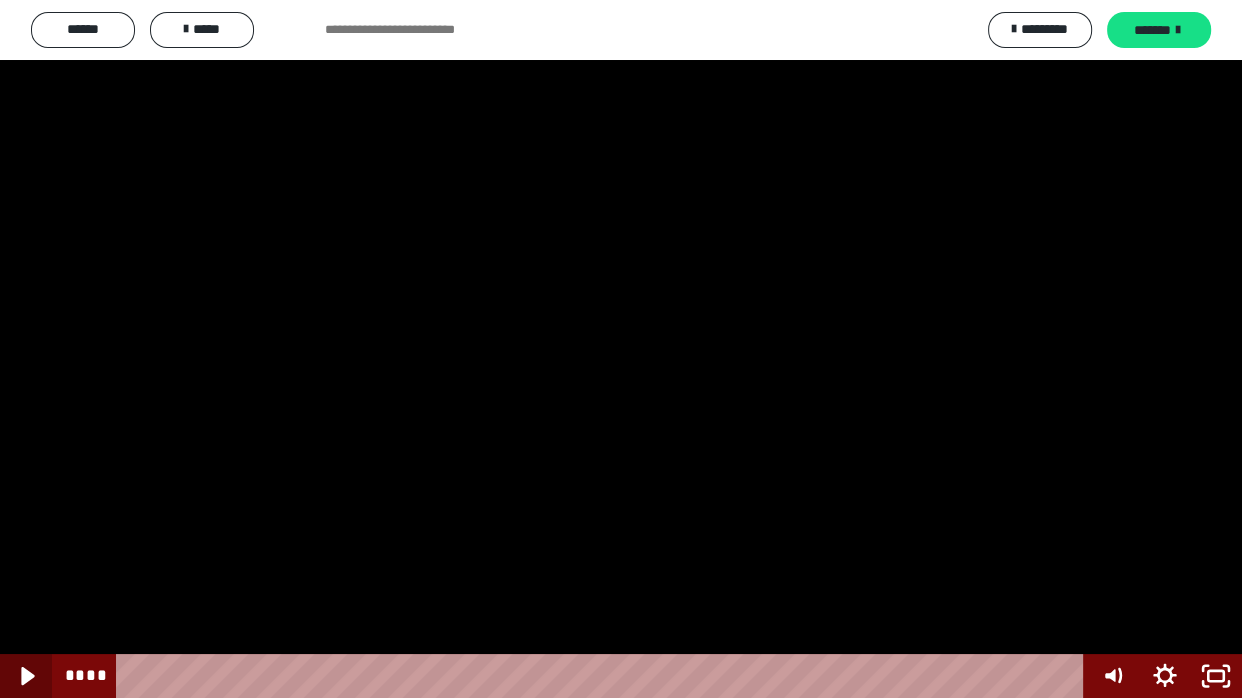 click 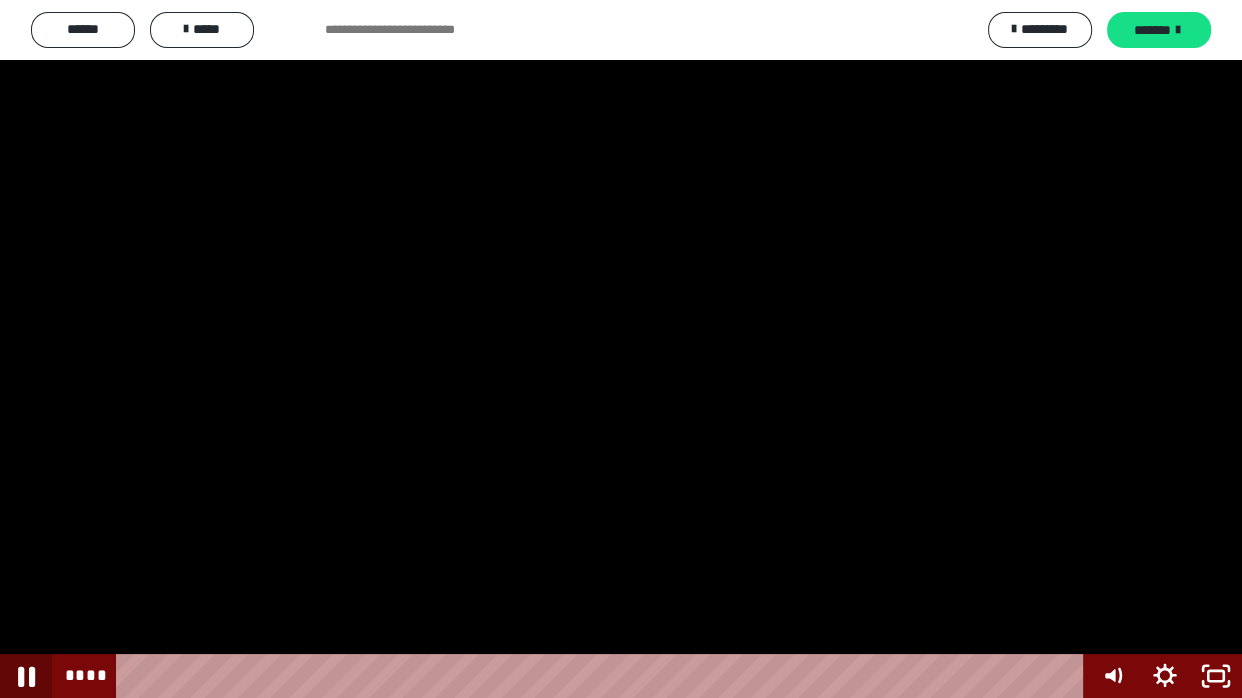 click 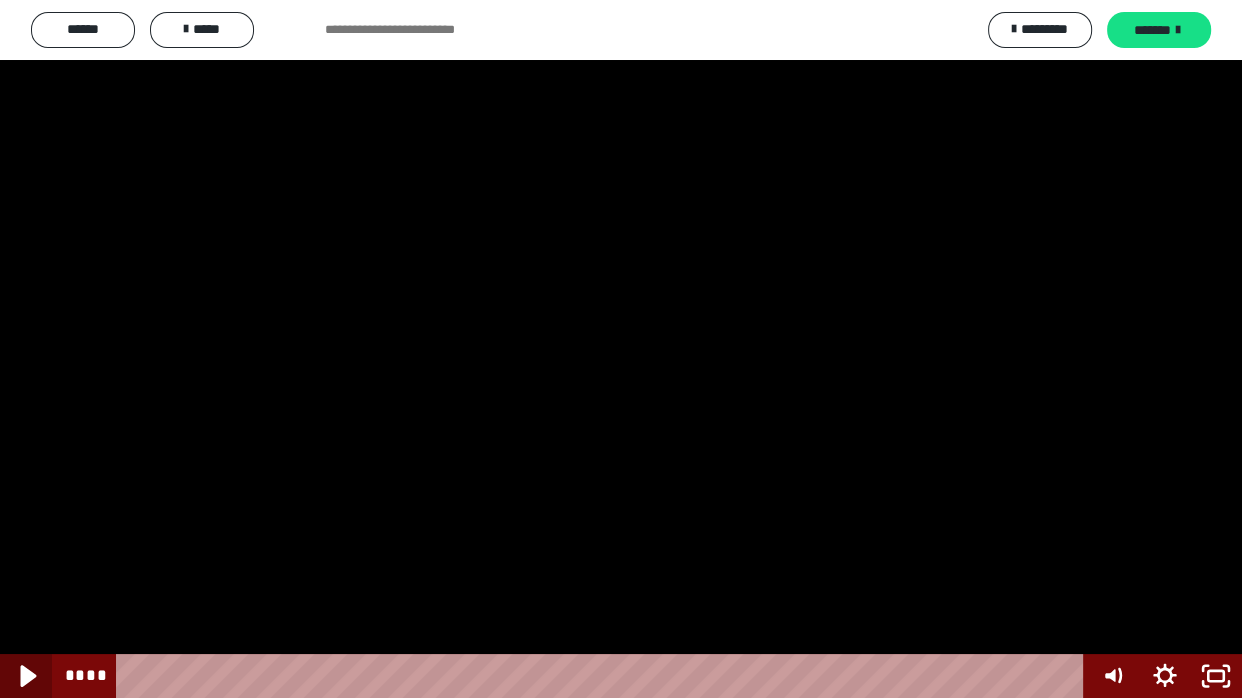 click 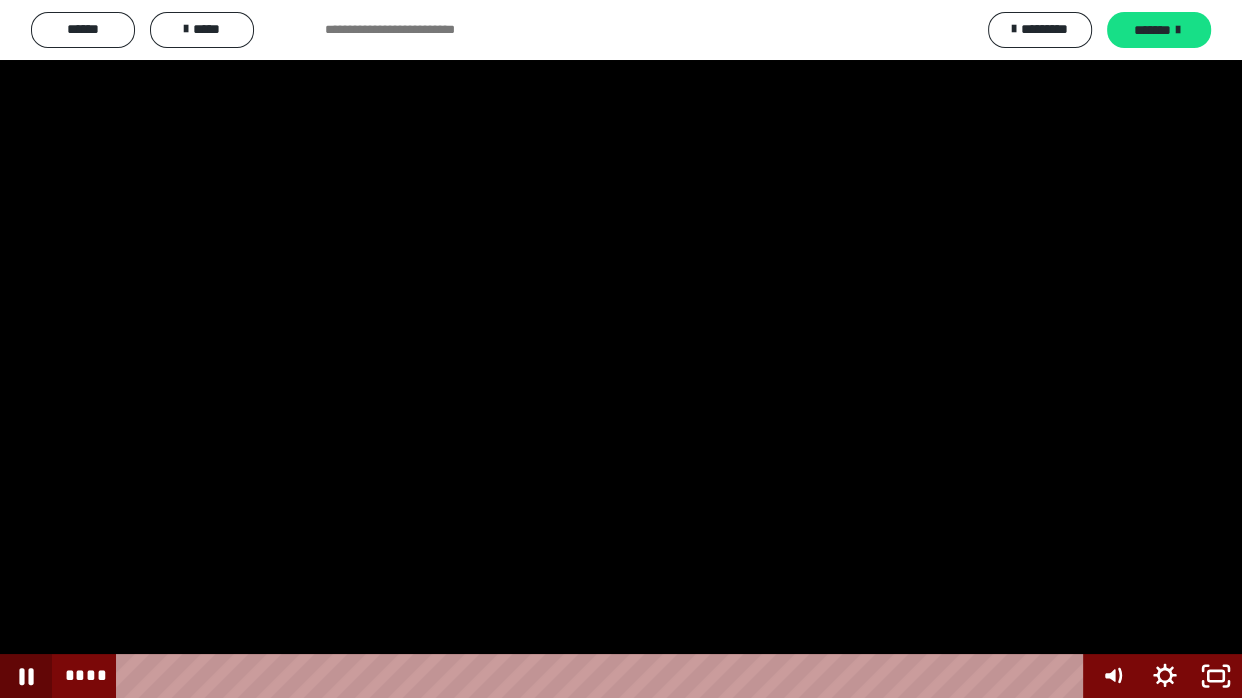 click 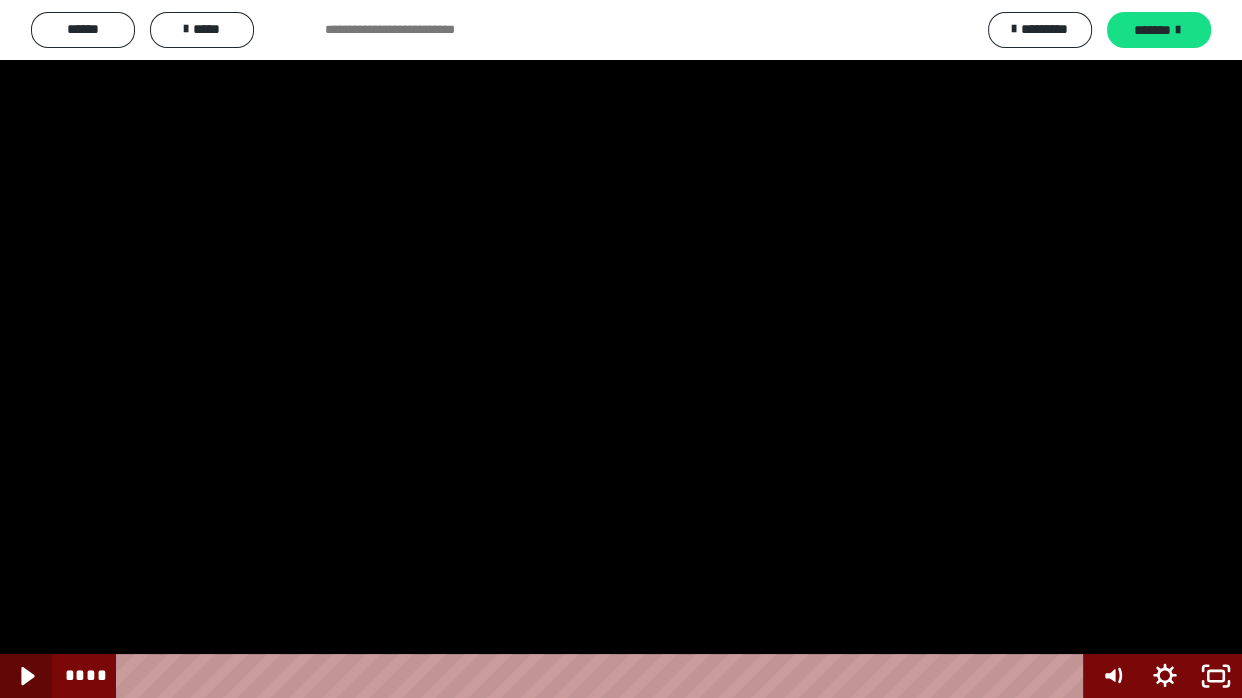 click 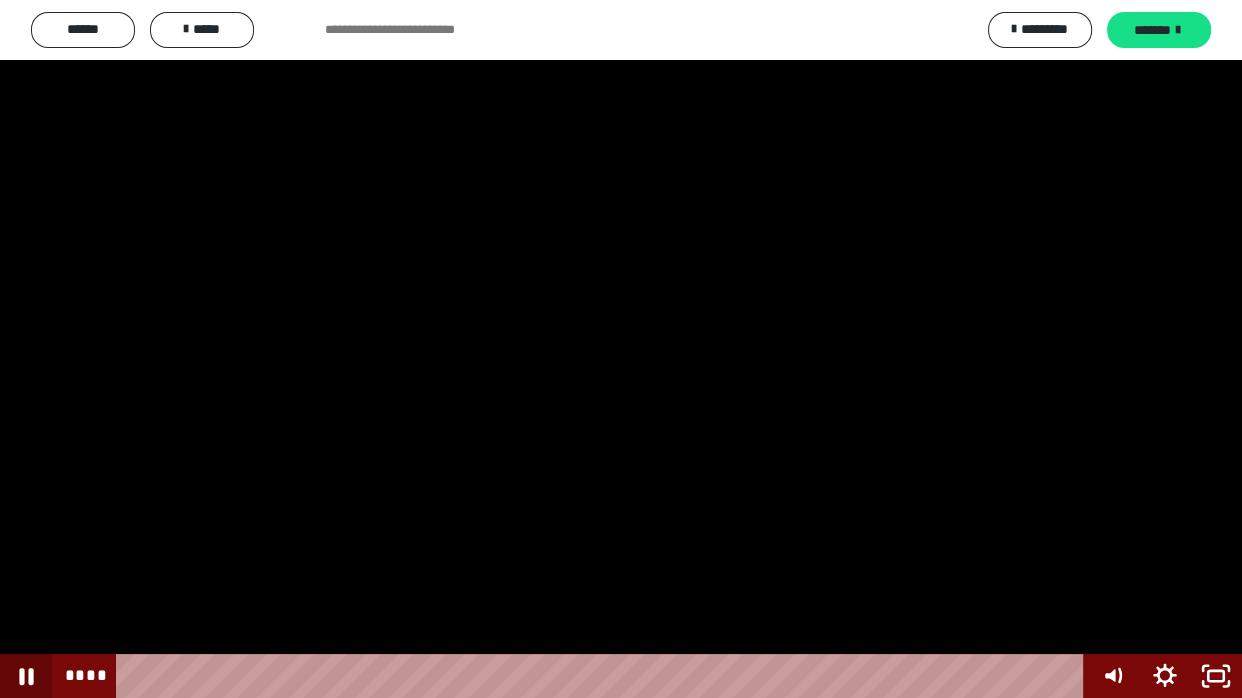 click 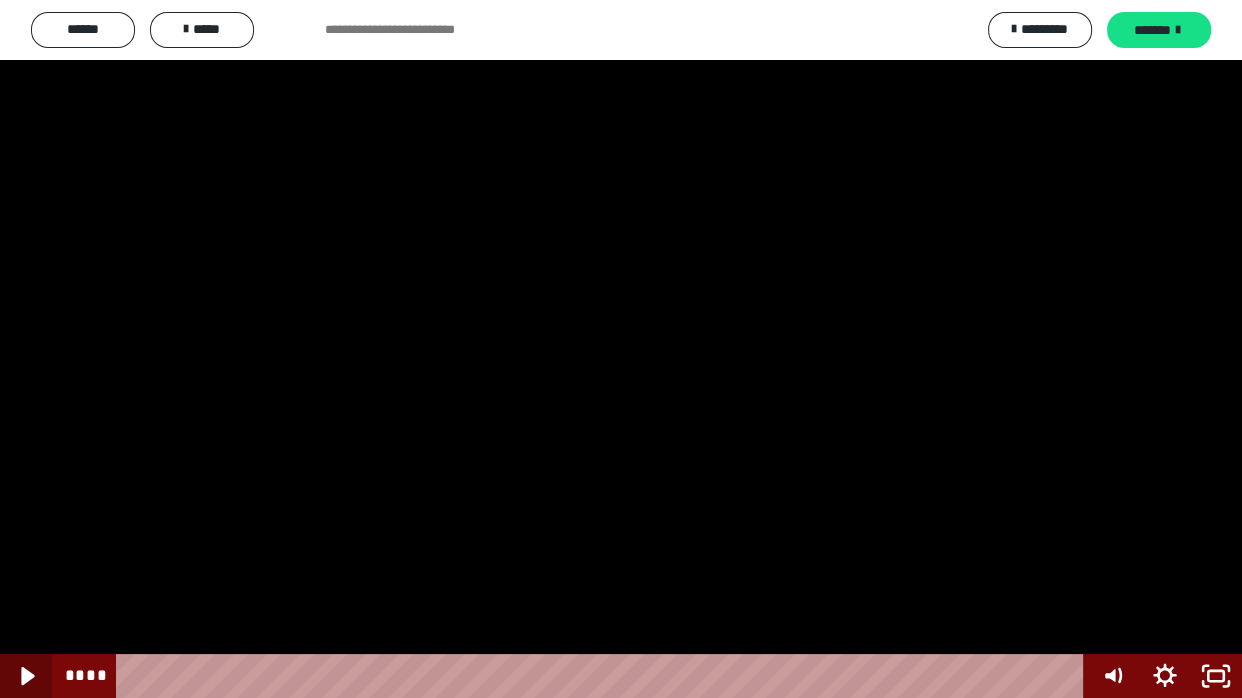 click 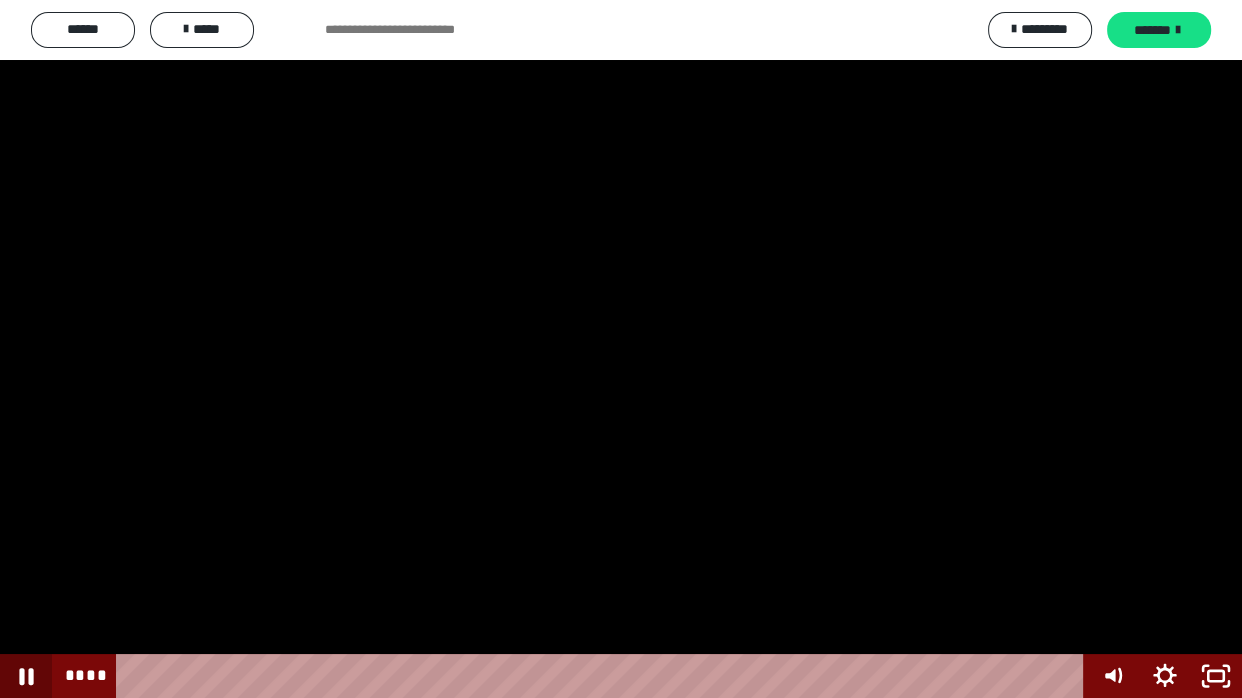 click 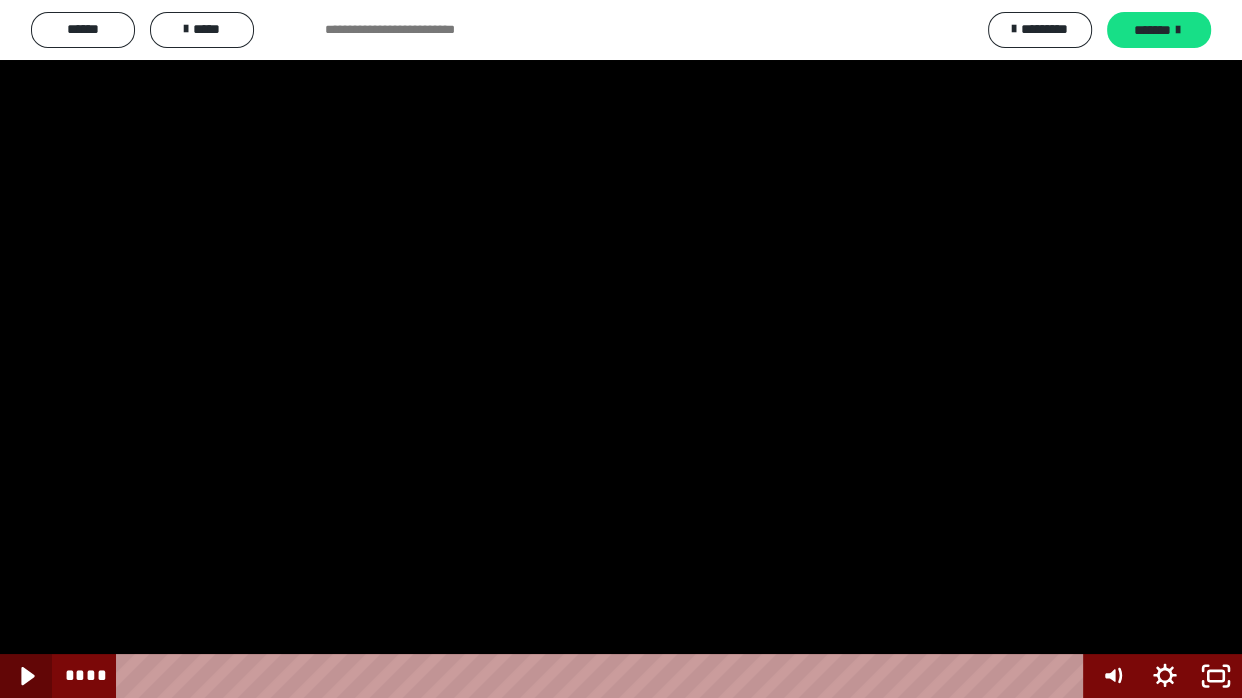 click at bounding box center (26, 676) 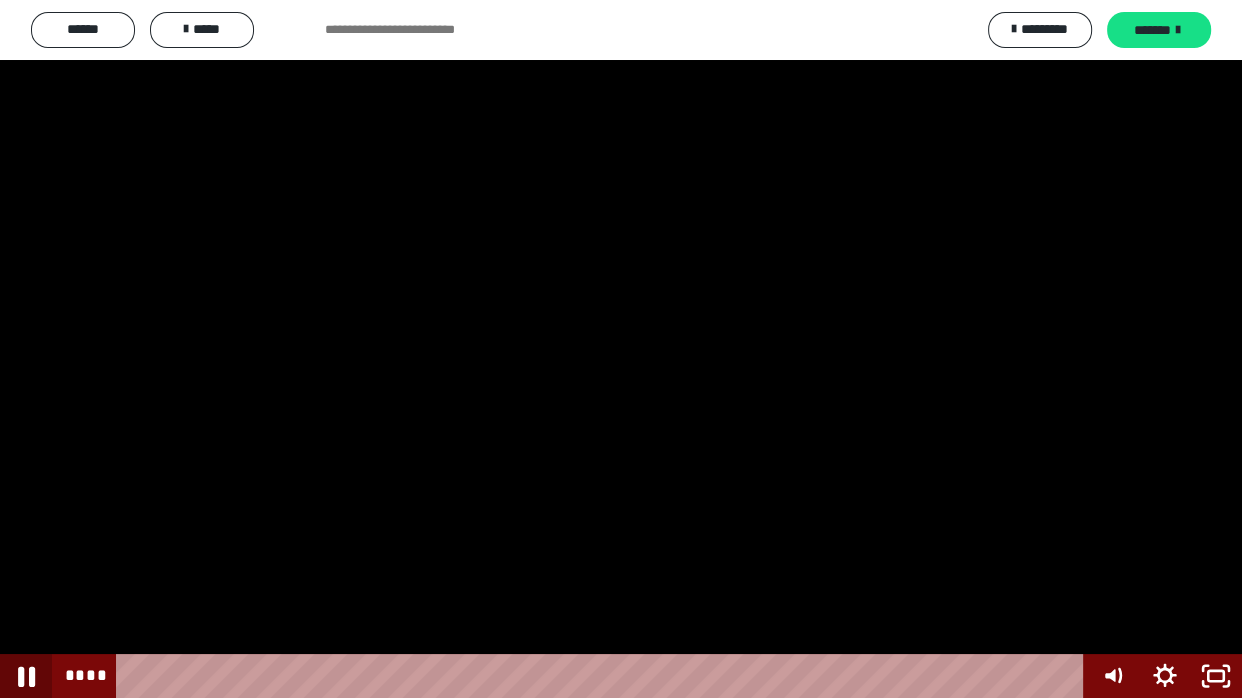 click 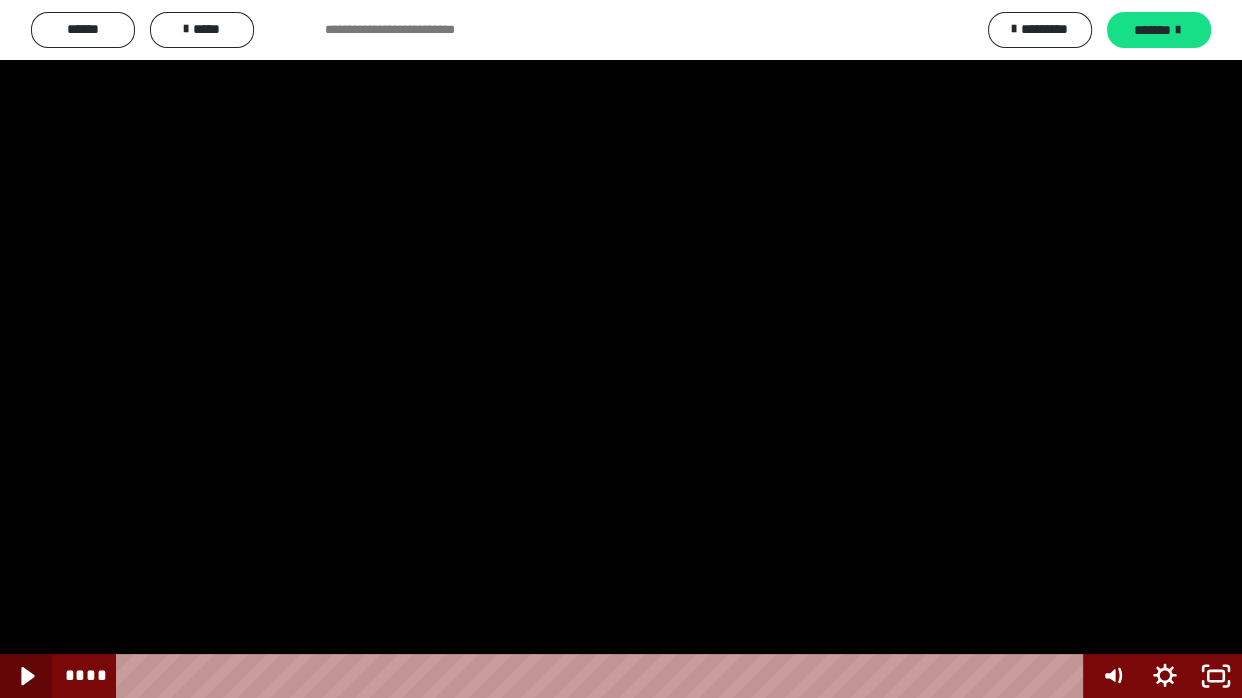 click at bounding box center (26, 676) 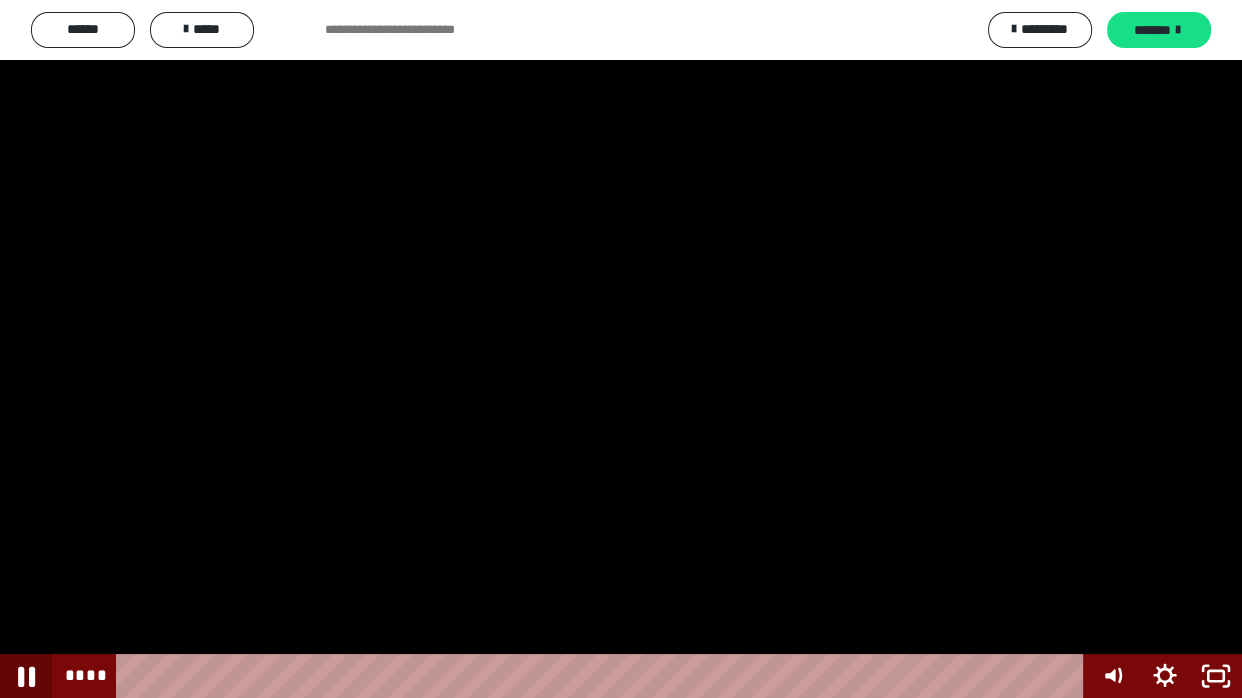 click 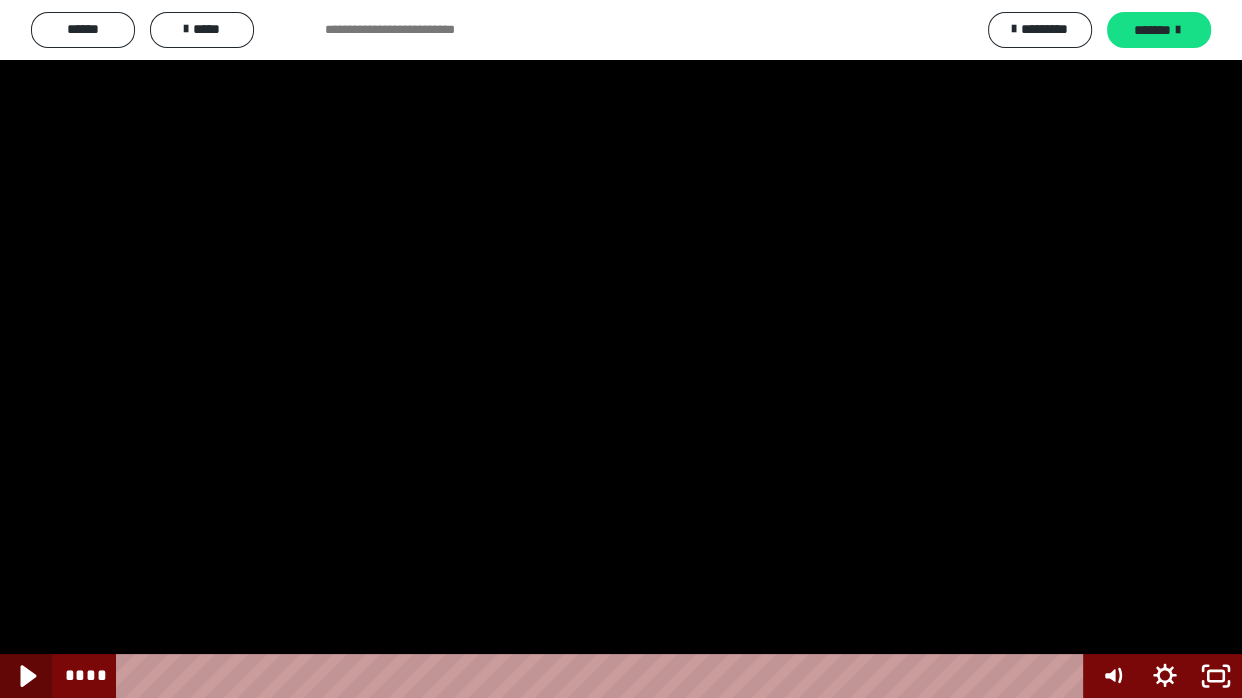 click 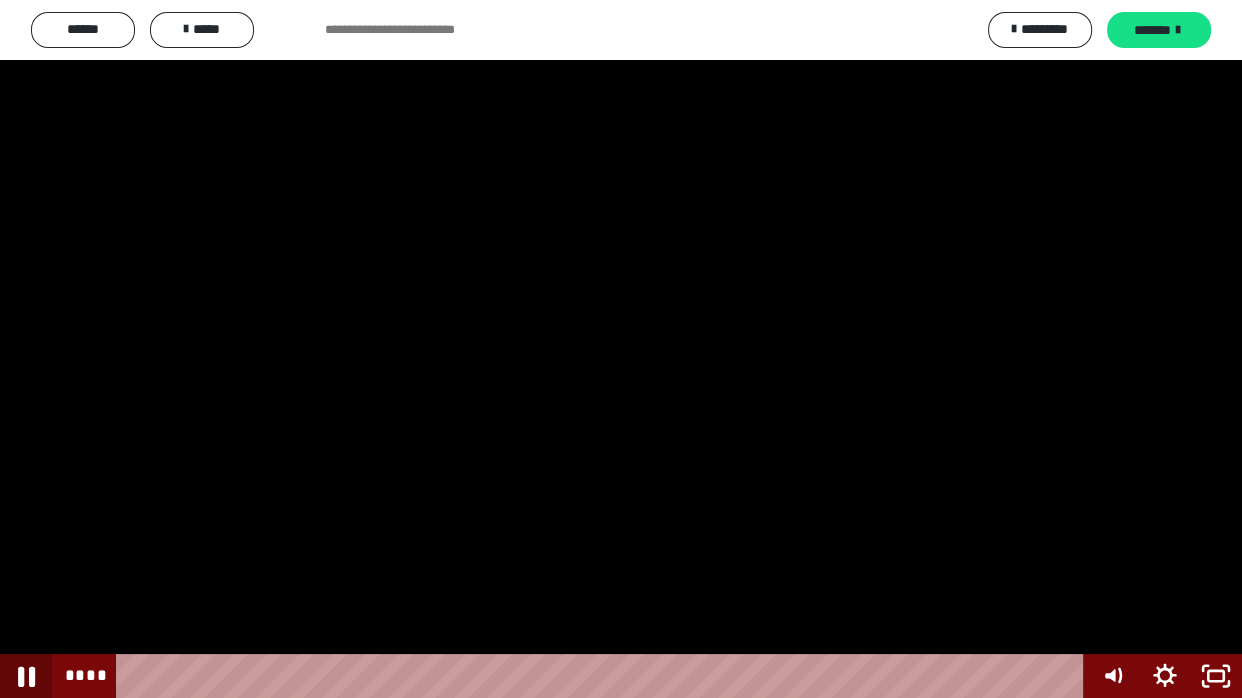 click 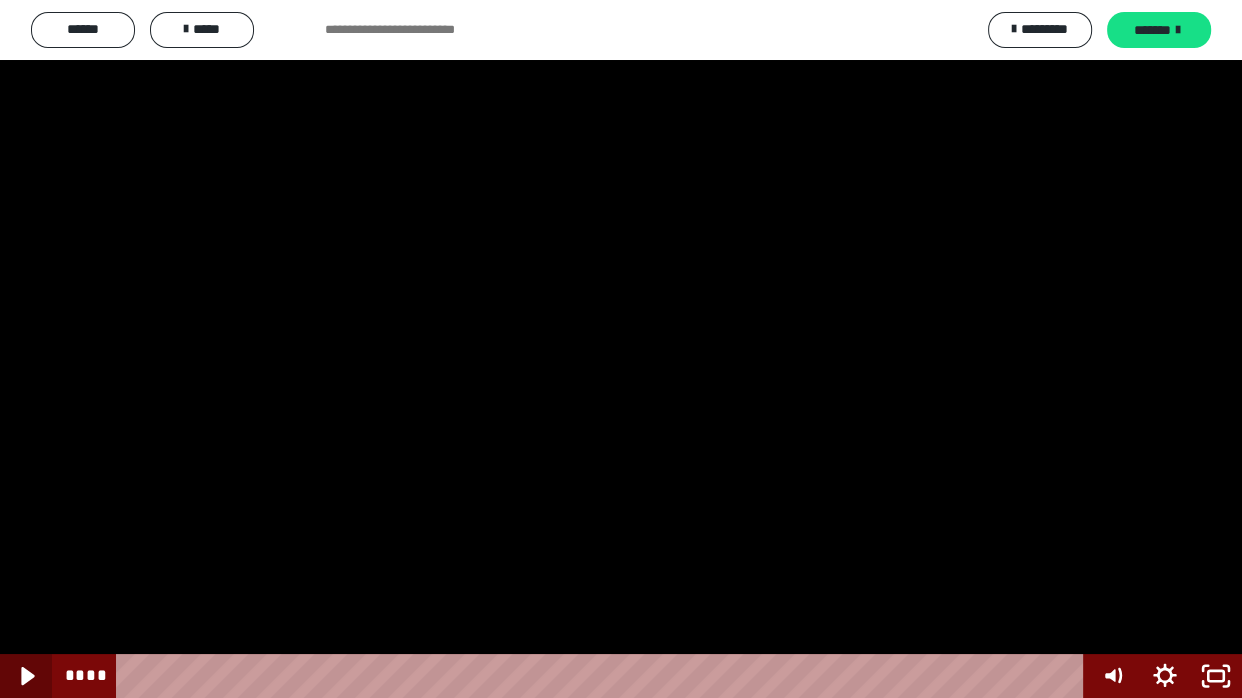 click 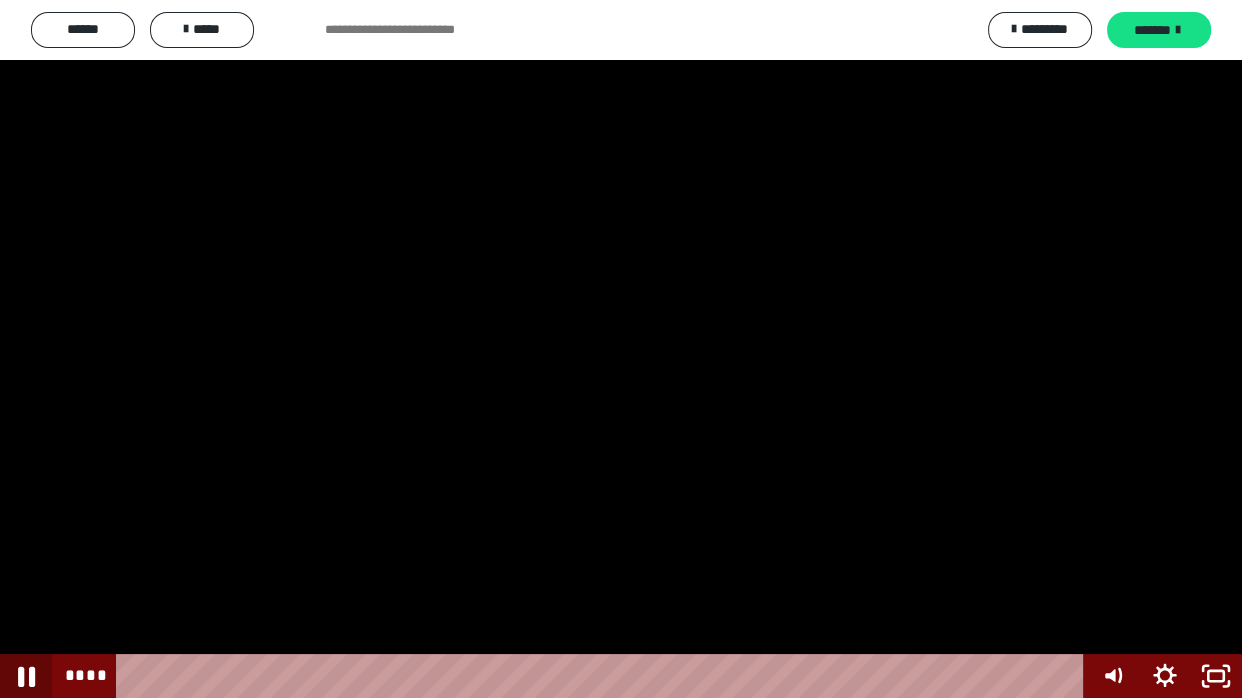 click 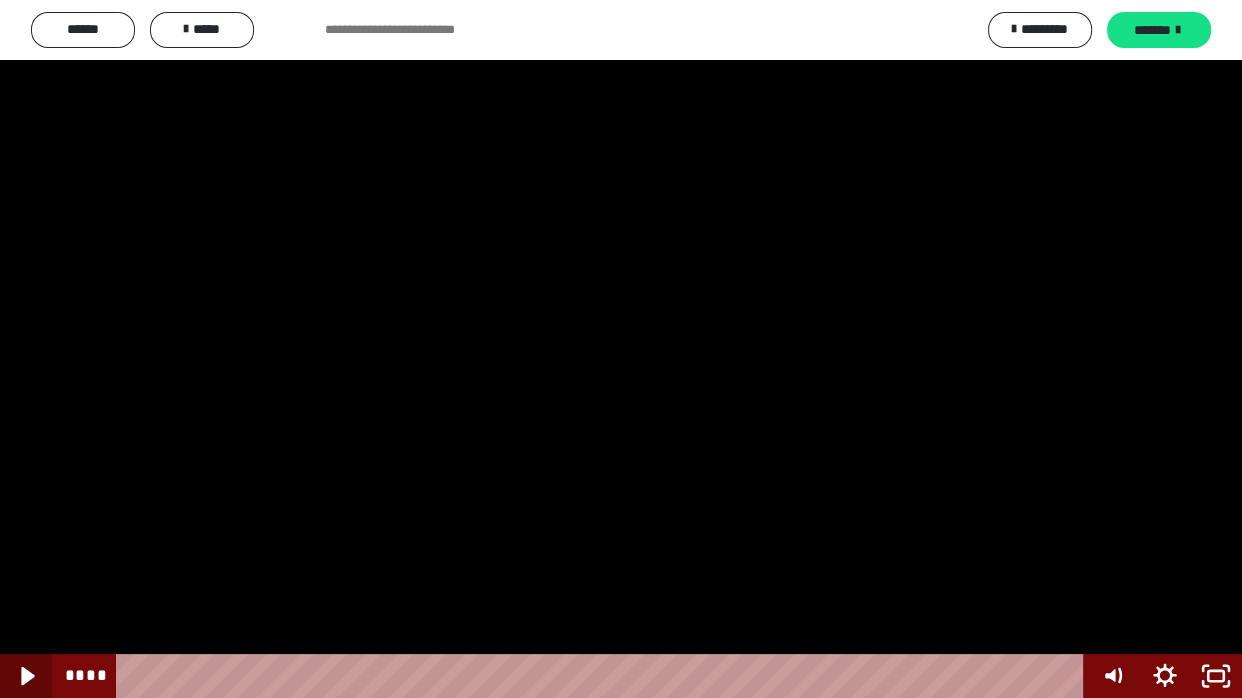 click 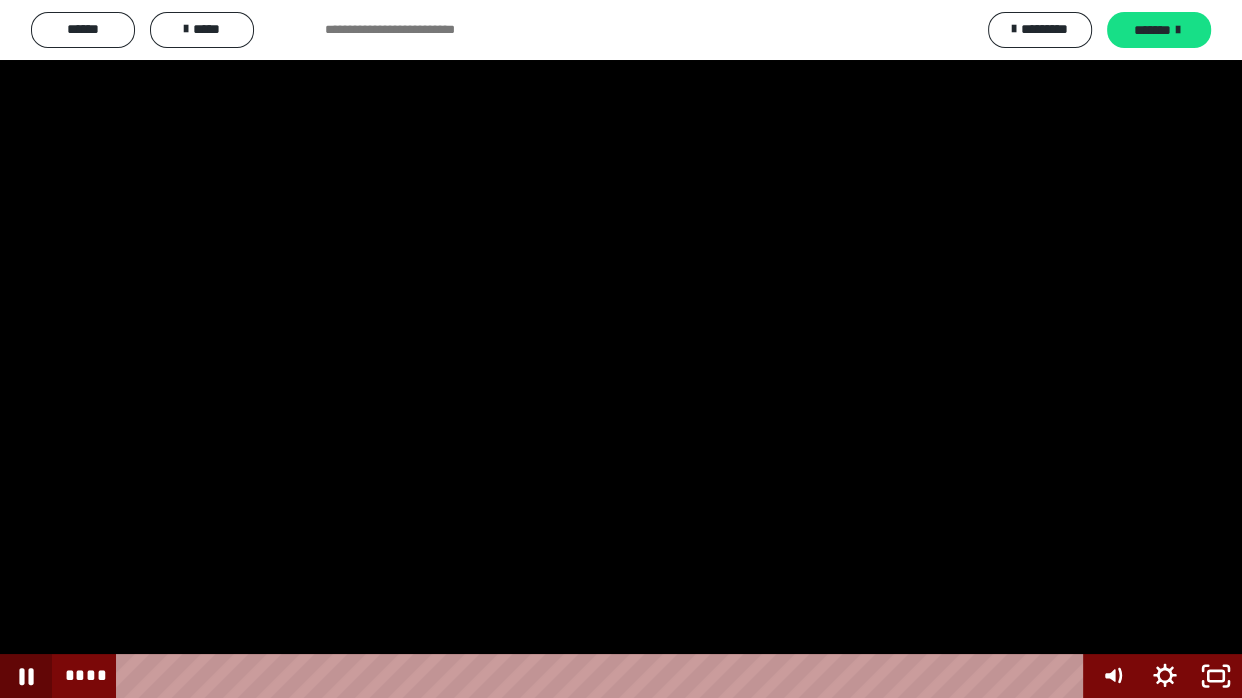 click 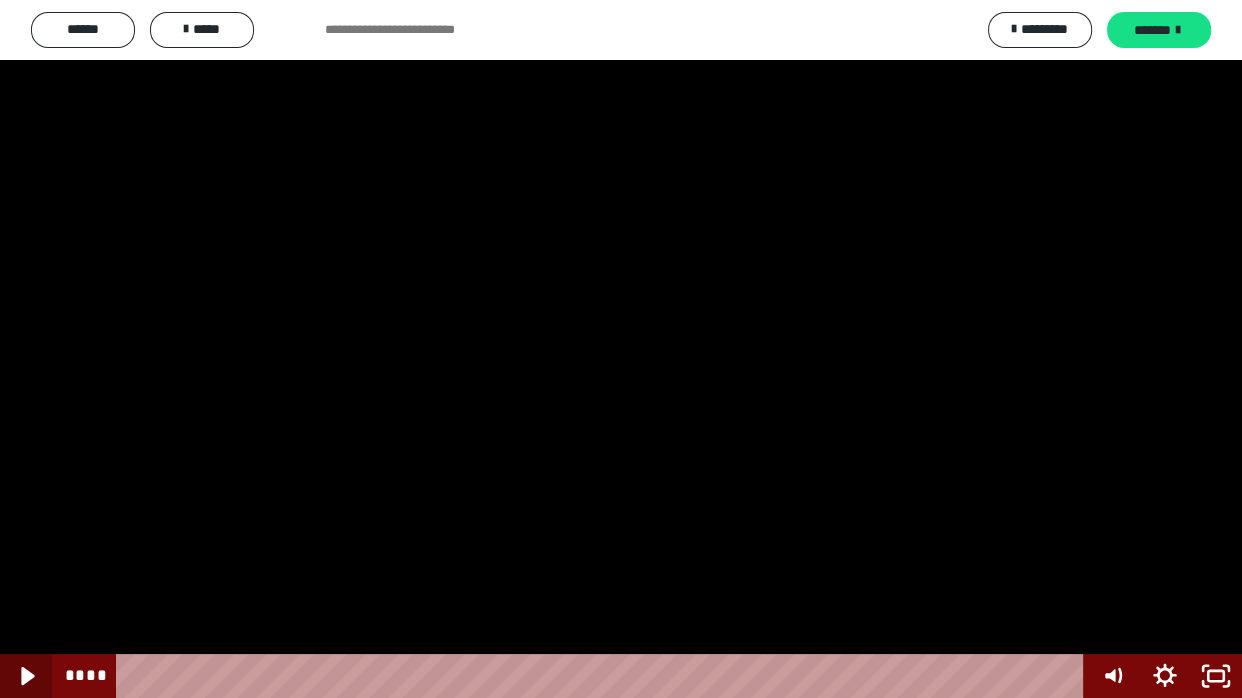 click 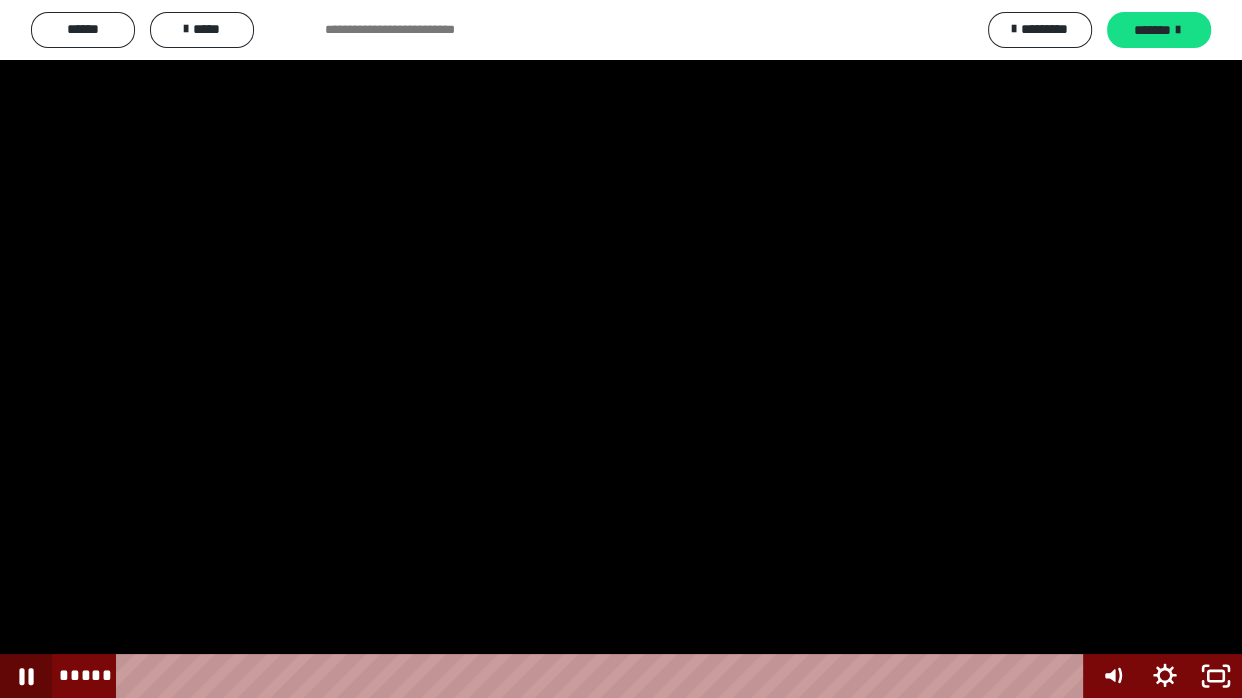 click 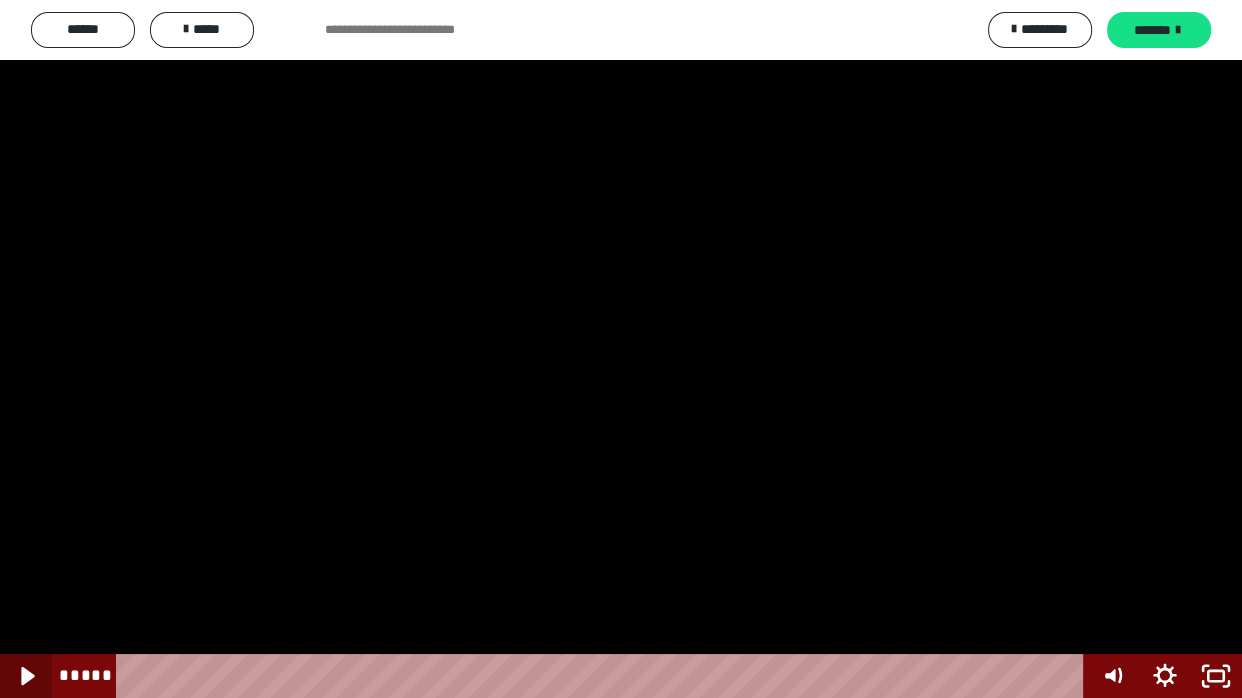 click 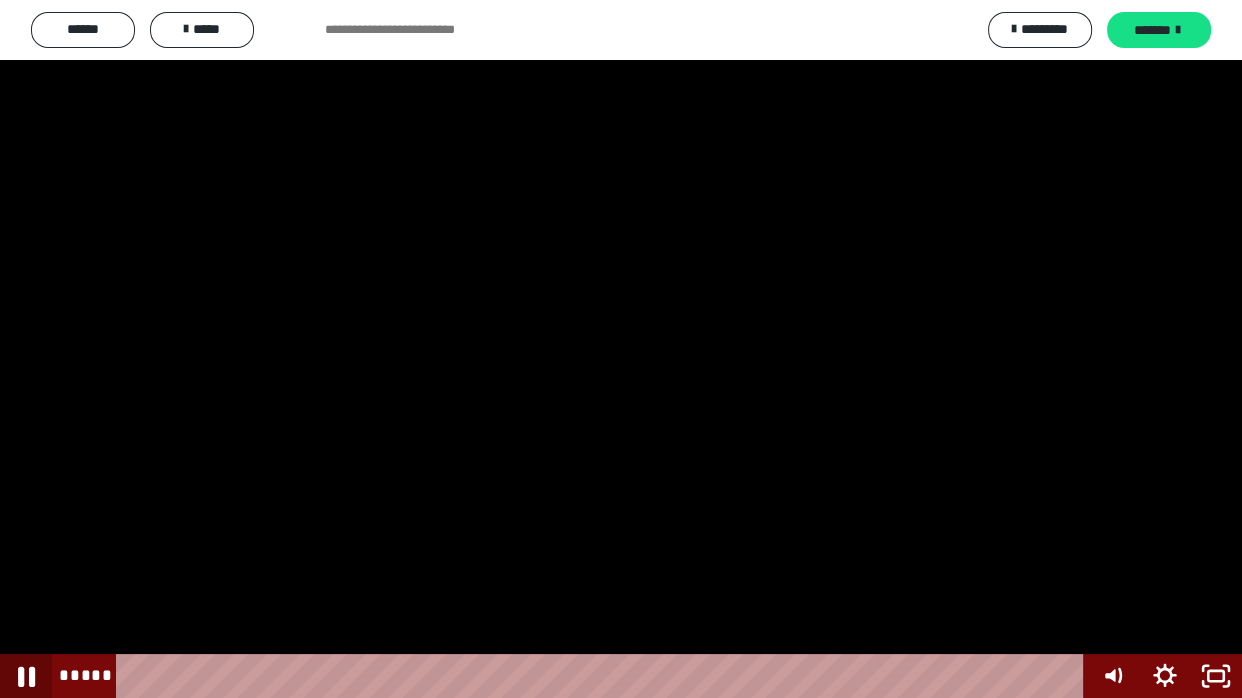 click 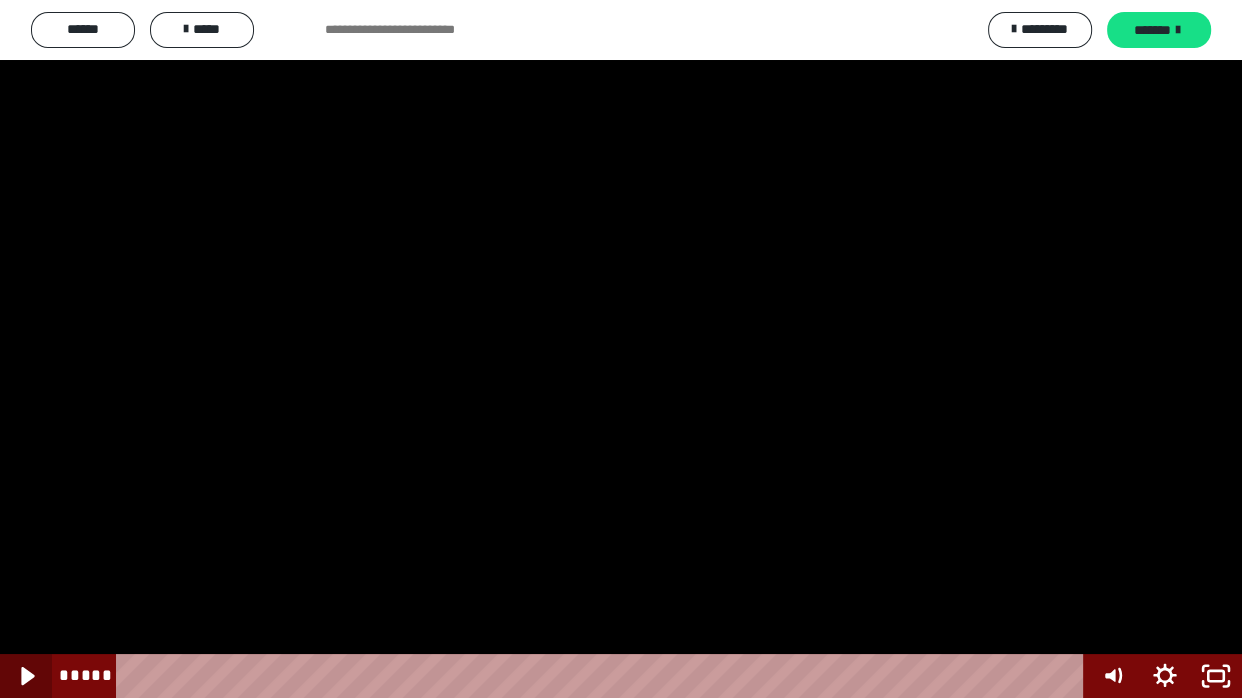 click 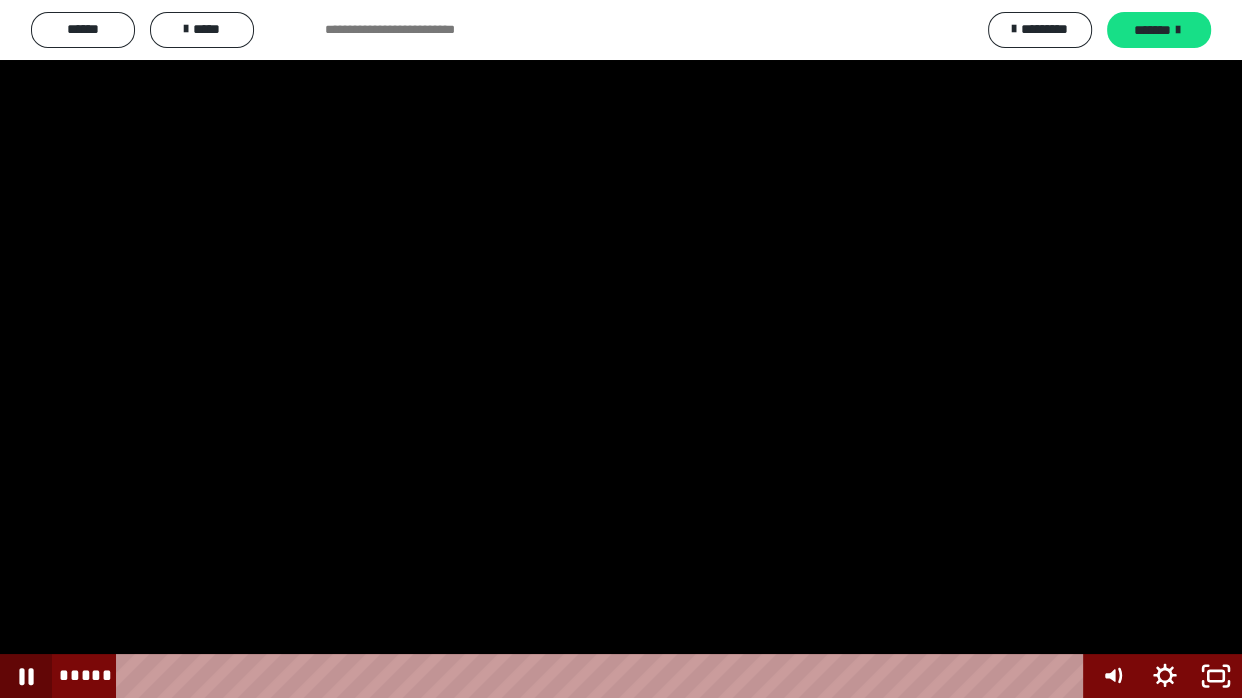 click 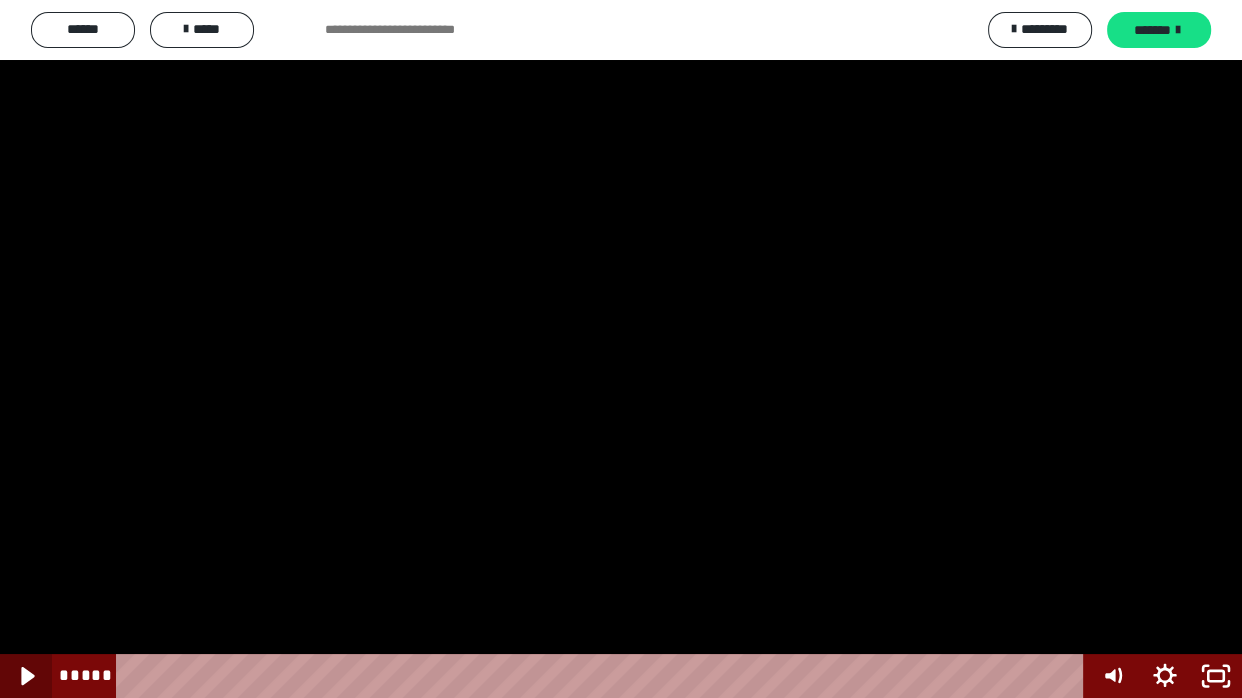 click 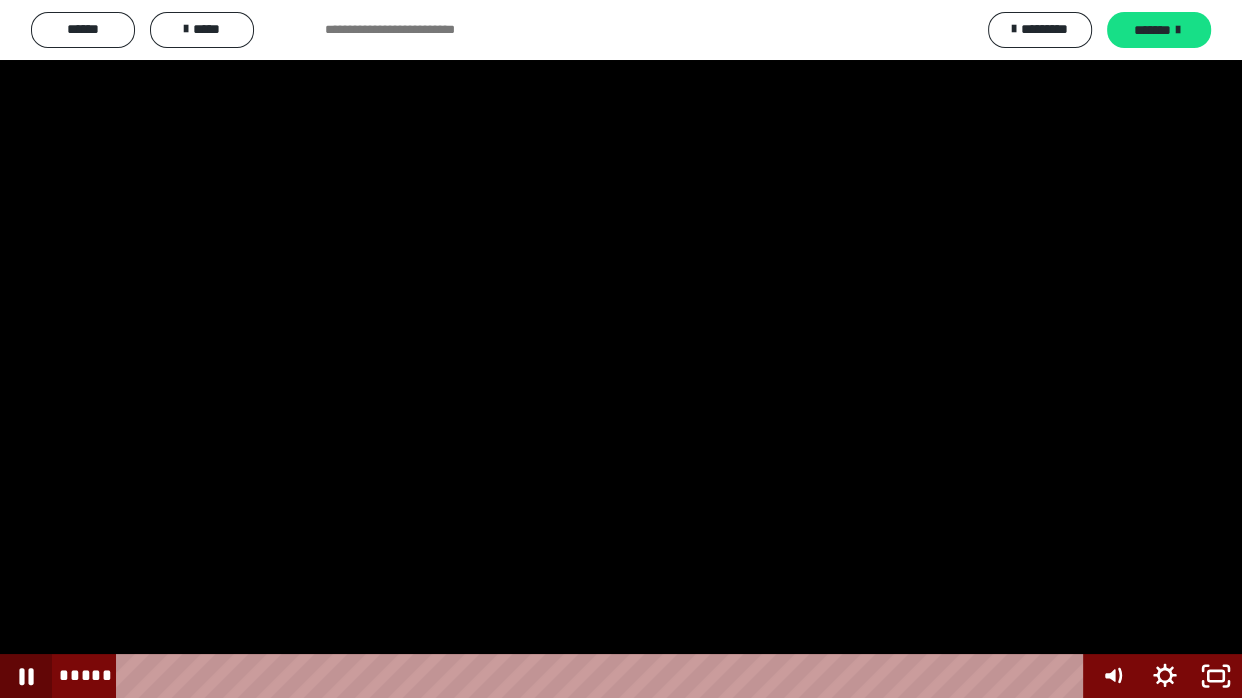 click 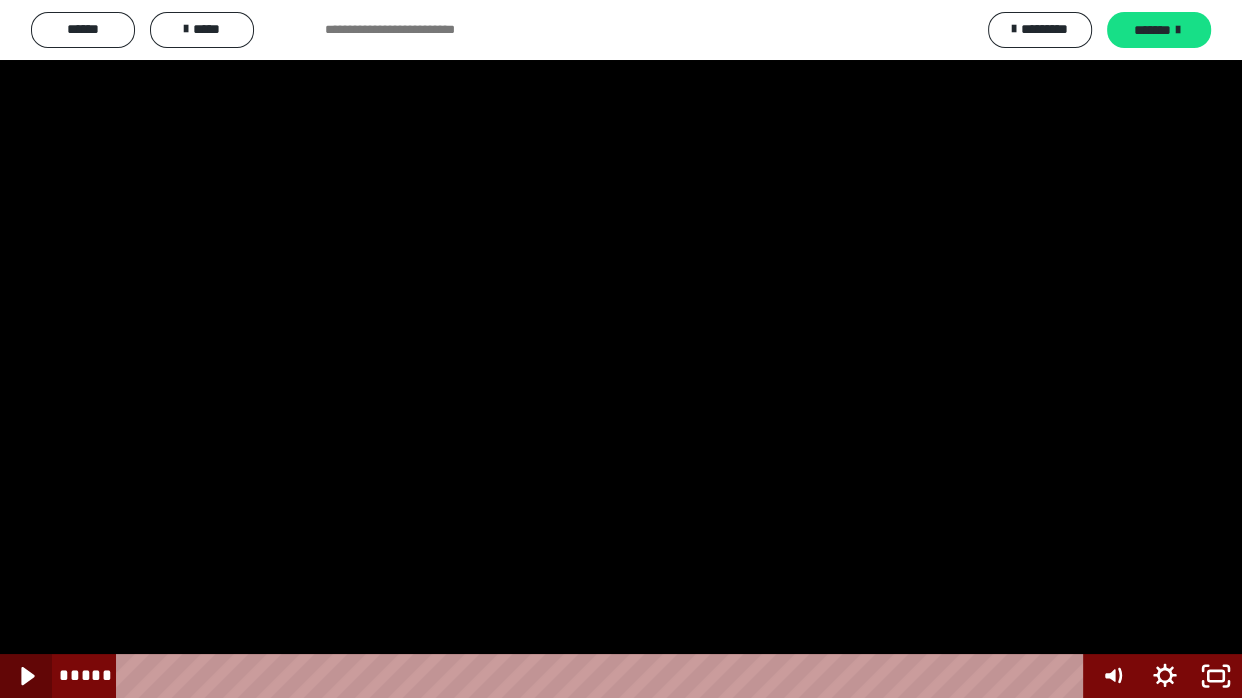 click 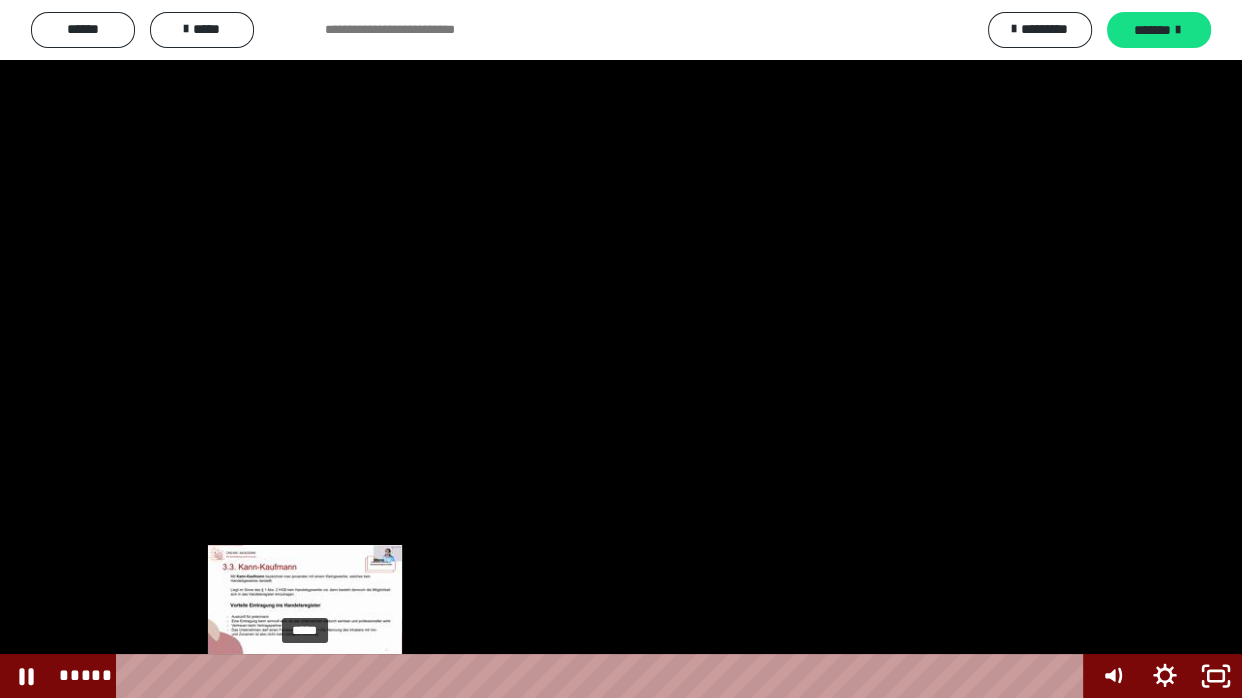 click on "*****" at bounding box center (604, 676) 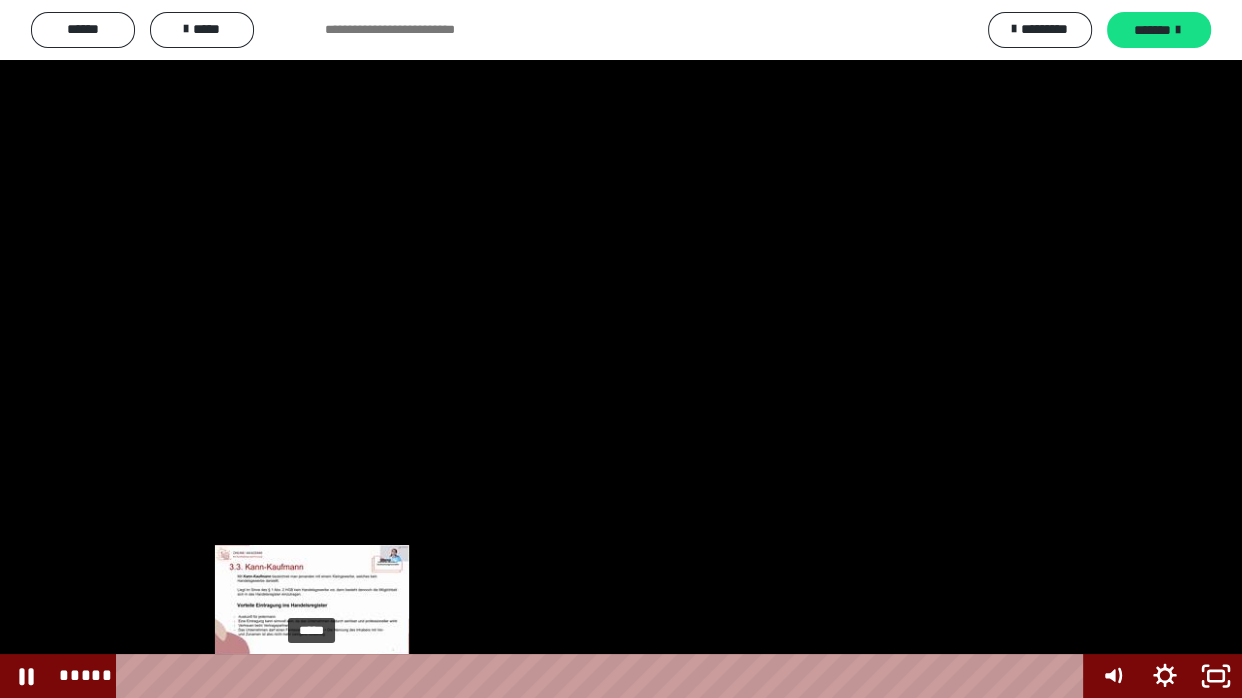 click on "*****" at bounding box center [604, 676] 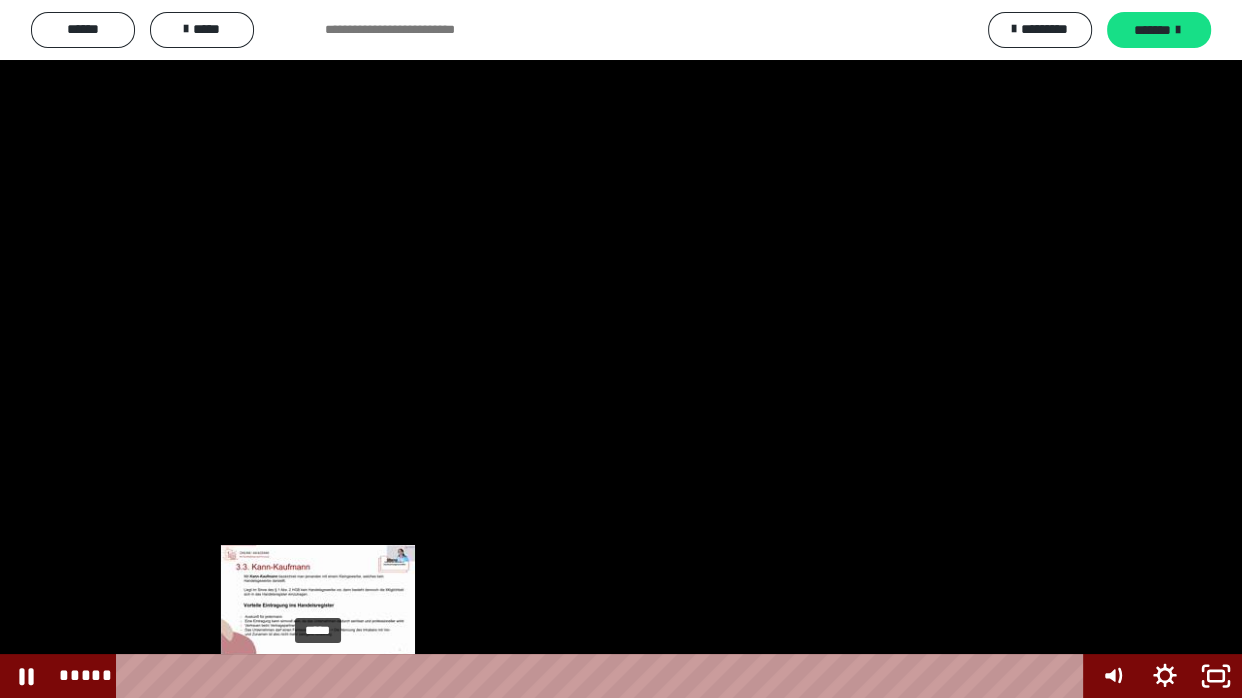 click on "*****" at bounding box center (604, 676) 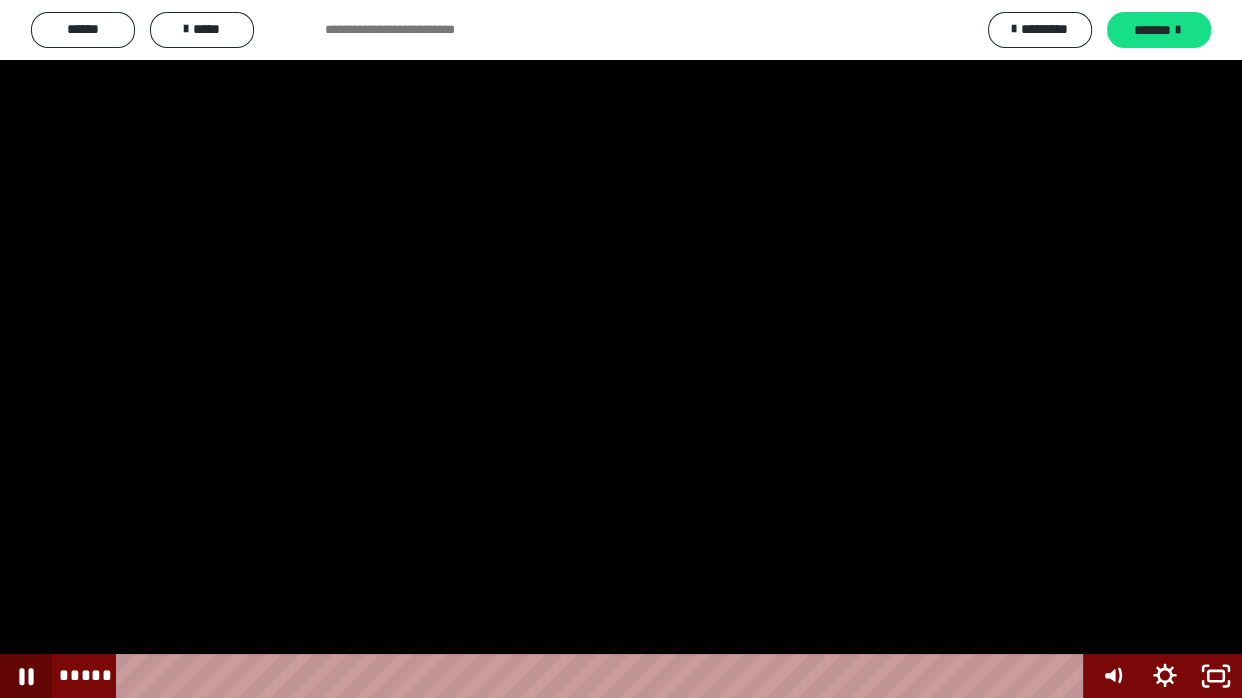 click 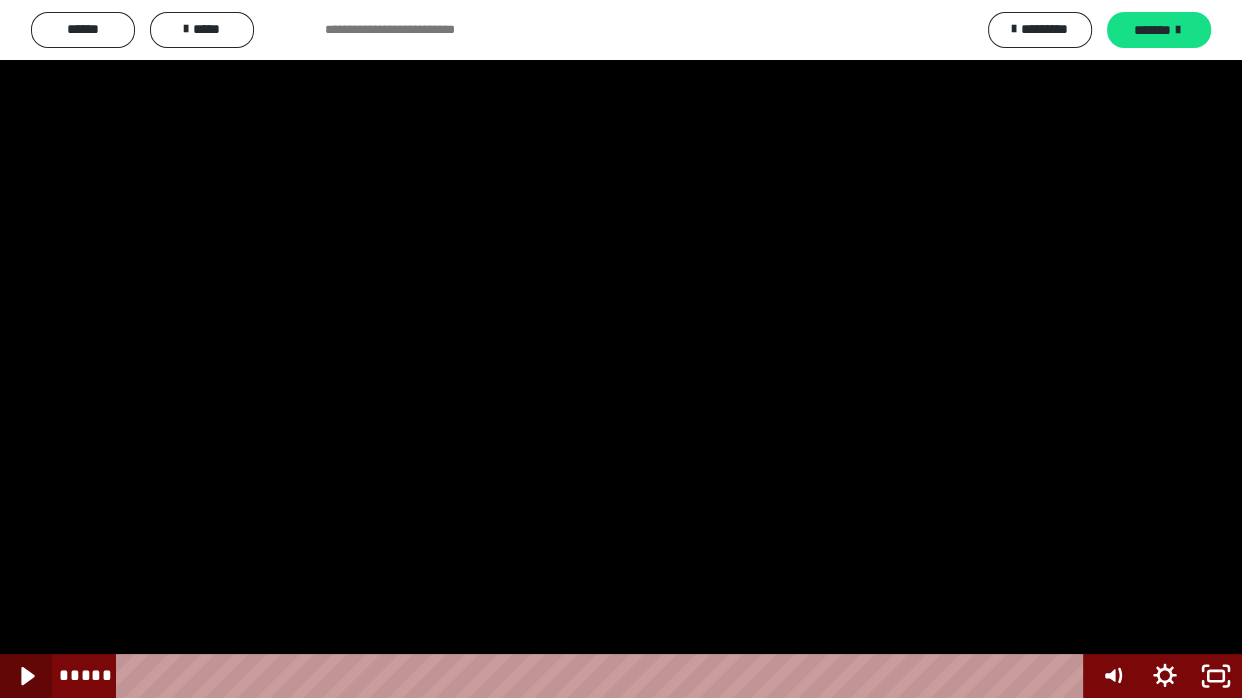 click 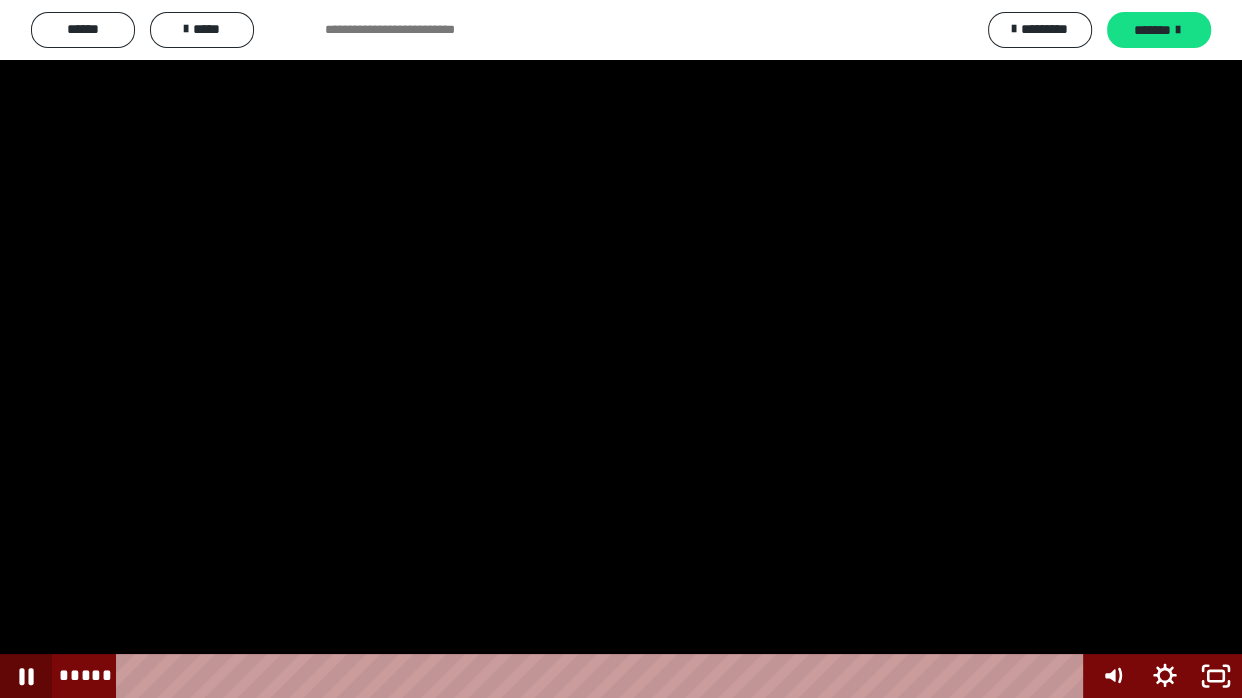 click 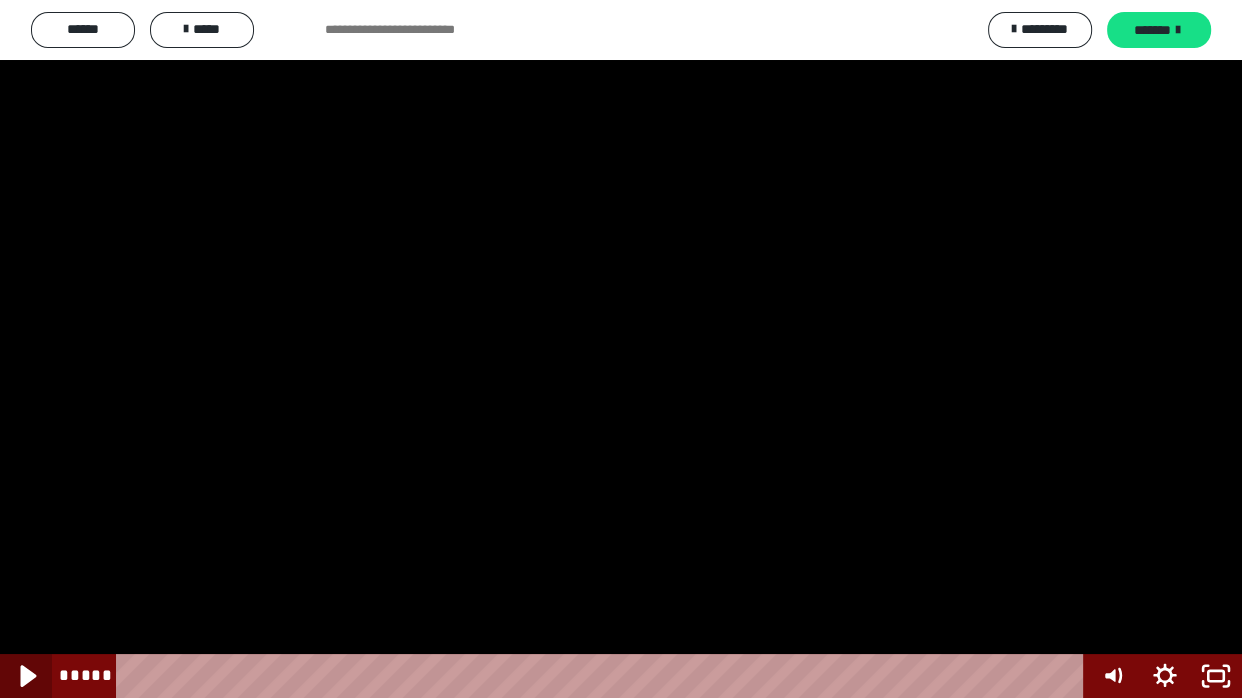 click 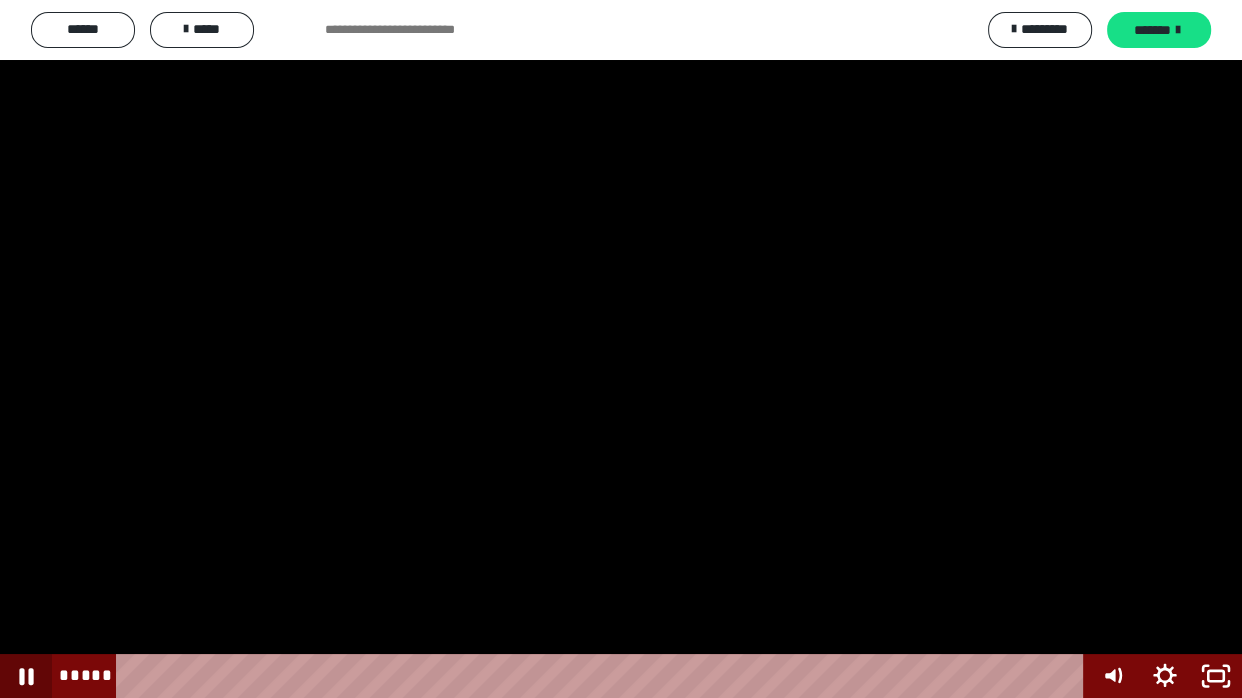 click 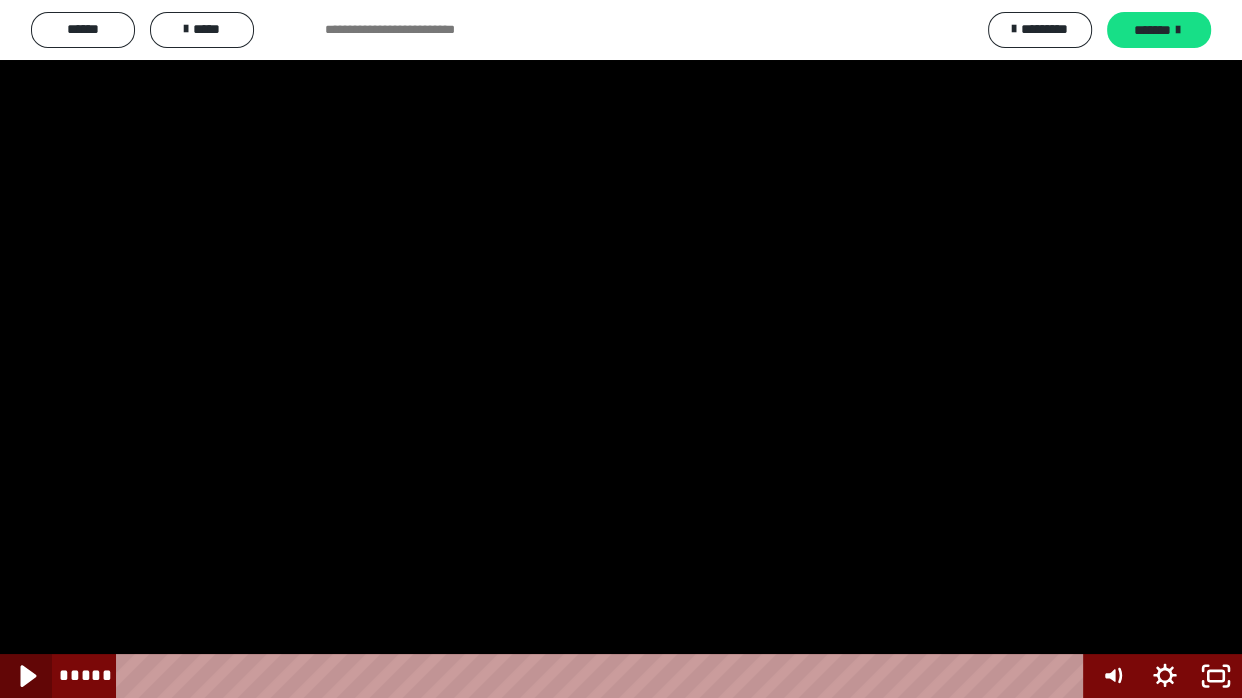 click 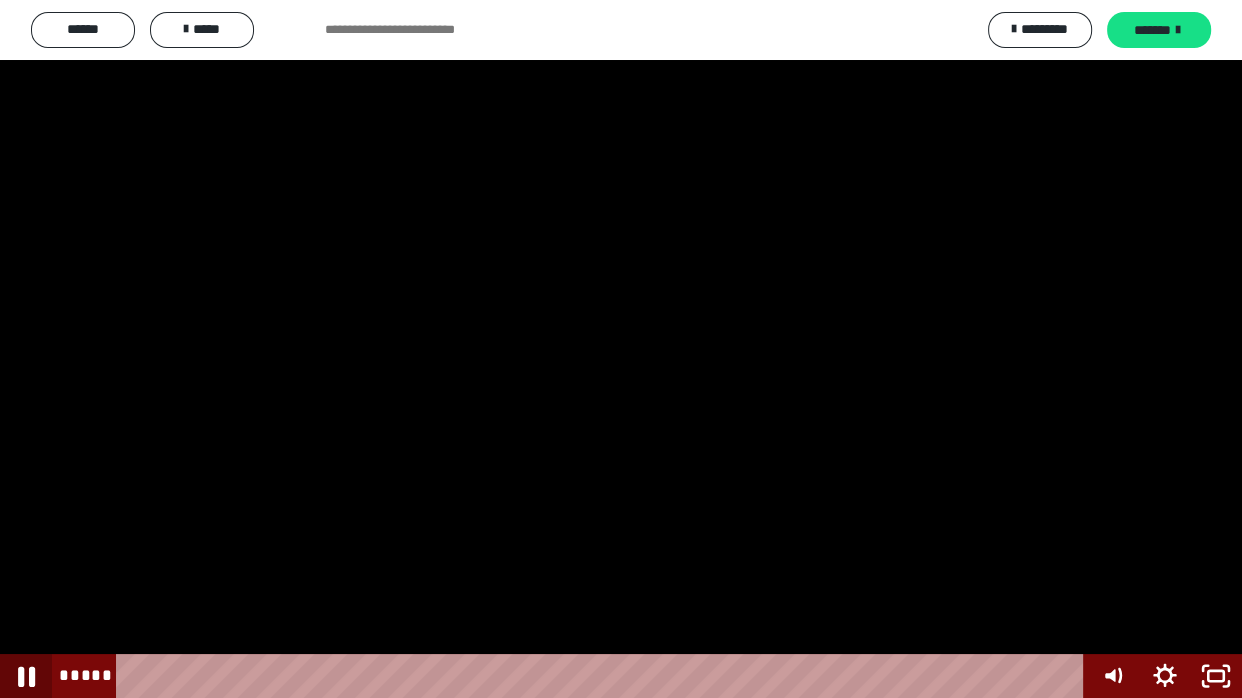 click 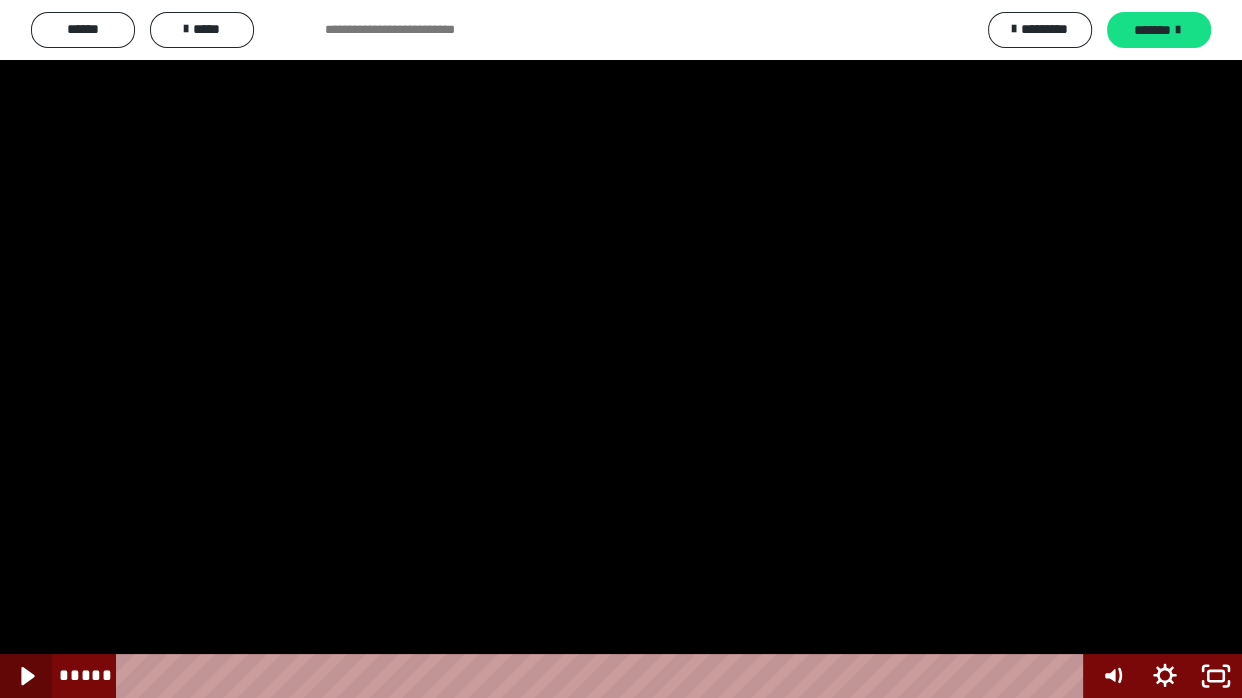 click 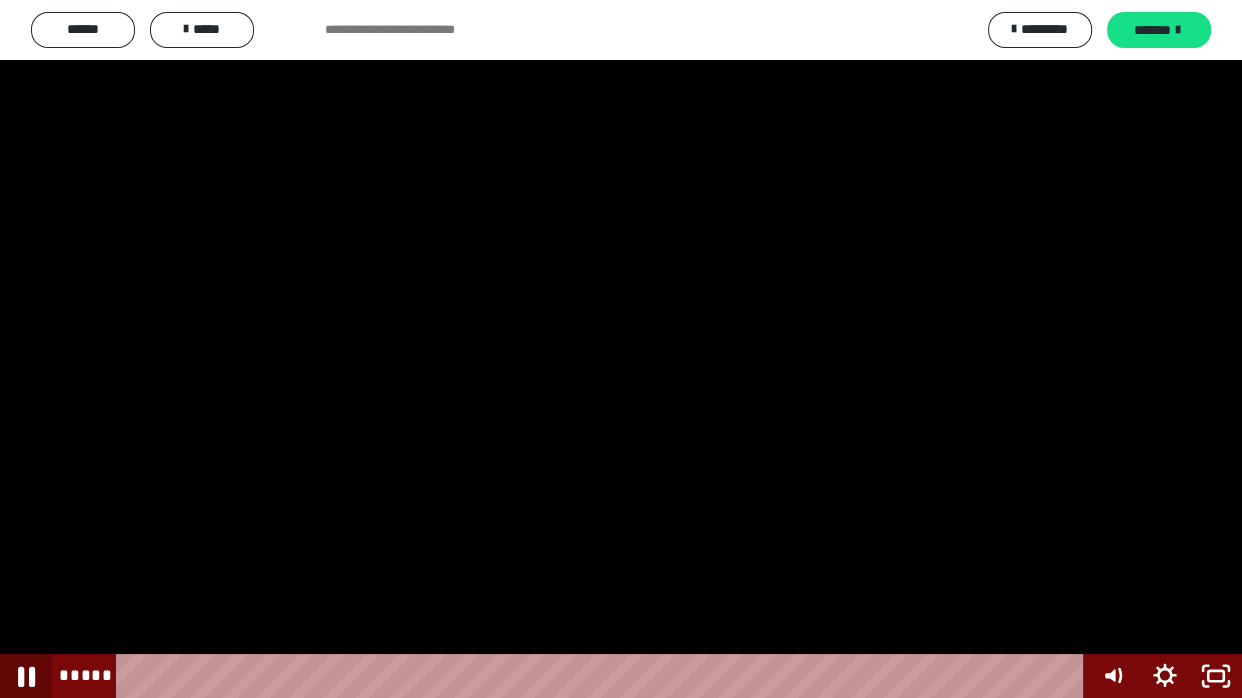click 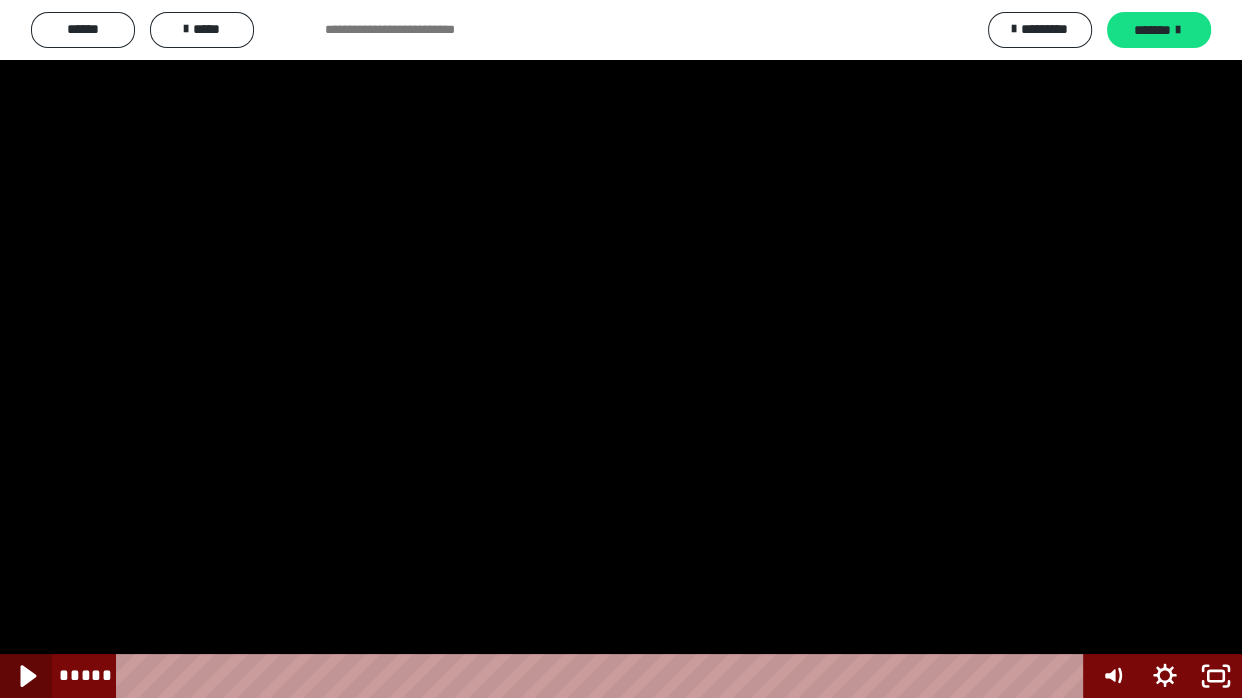 click 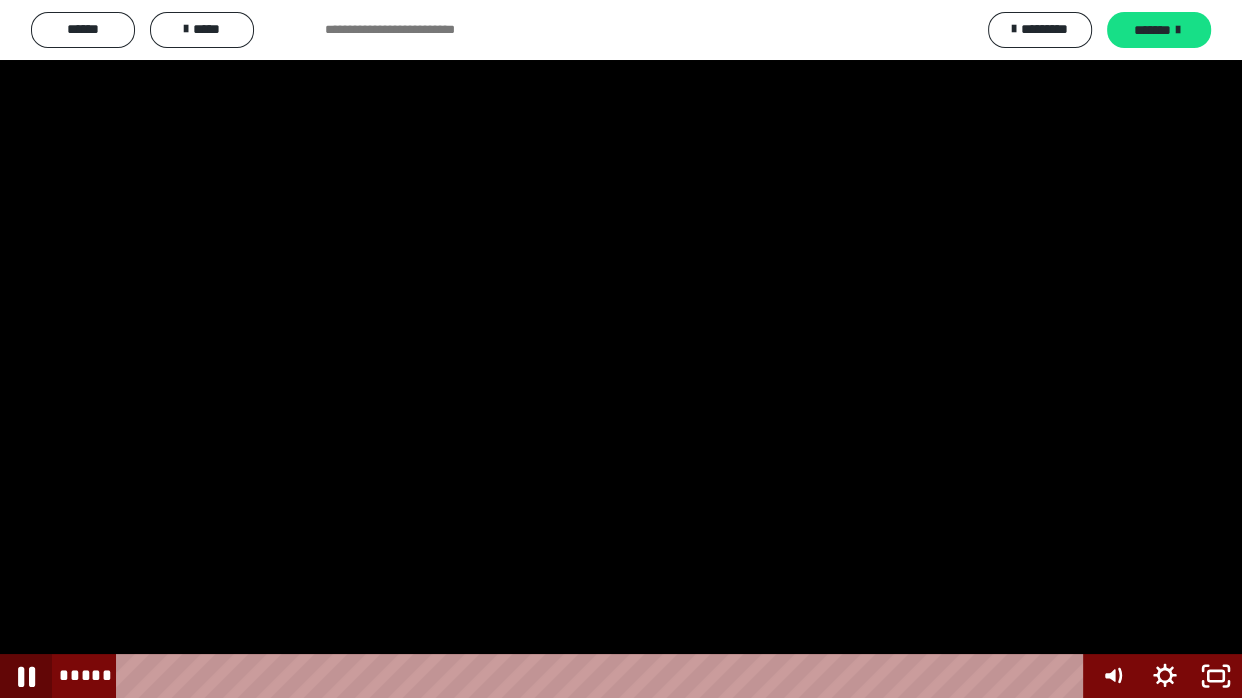 click 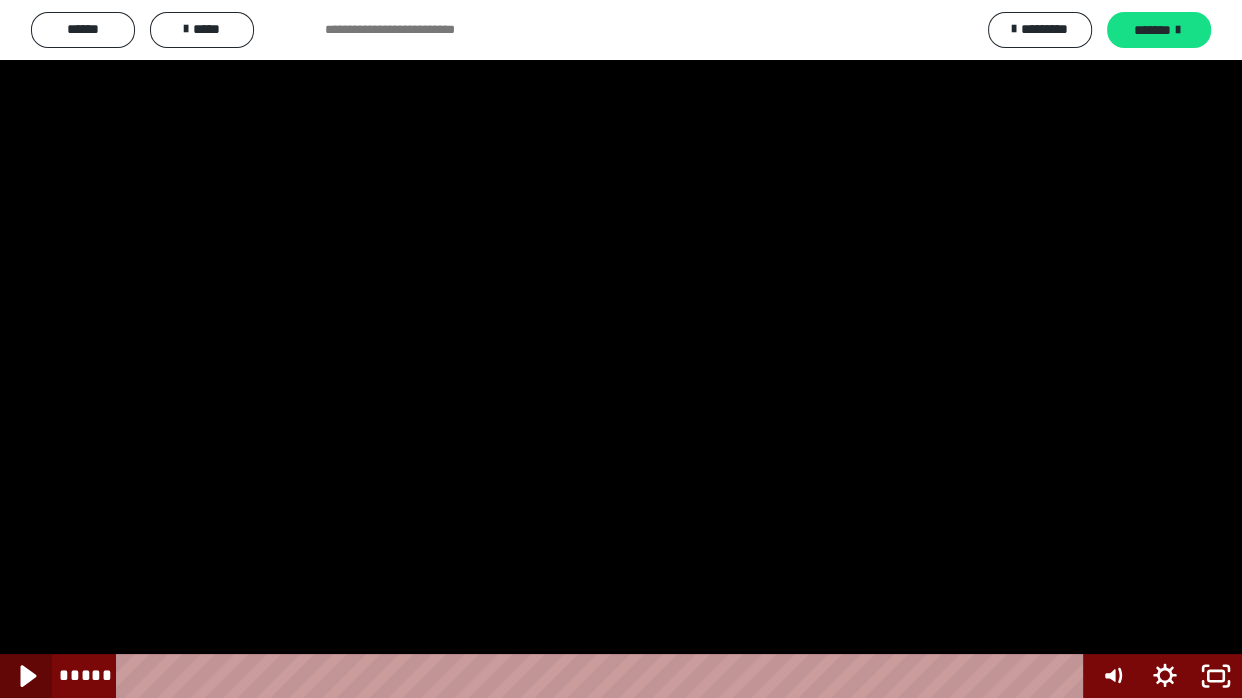 click 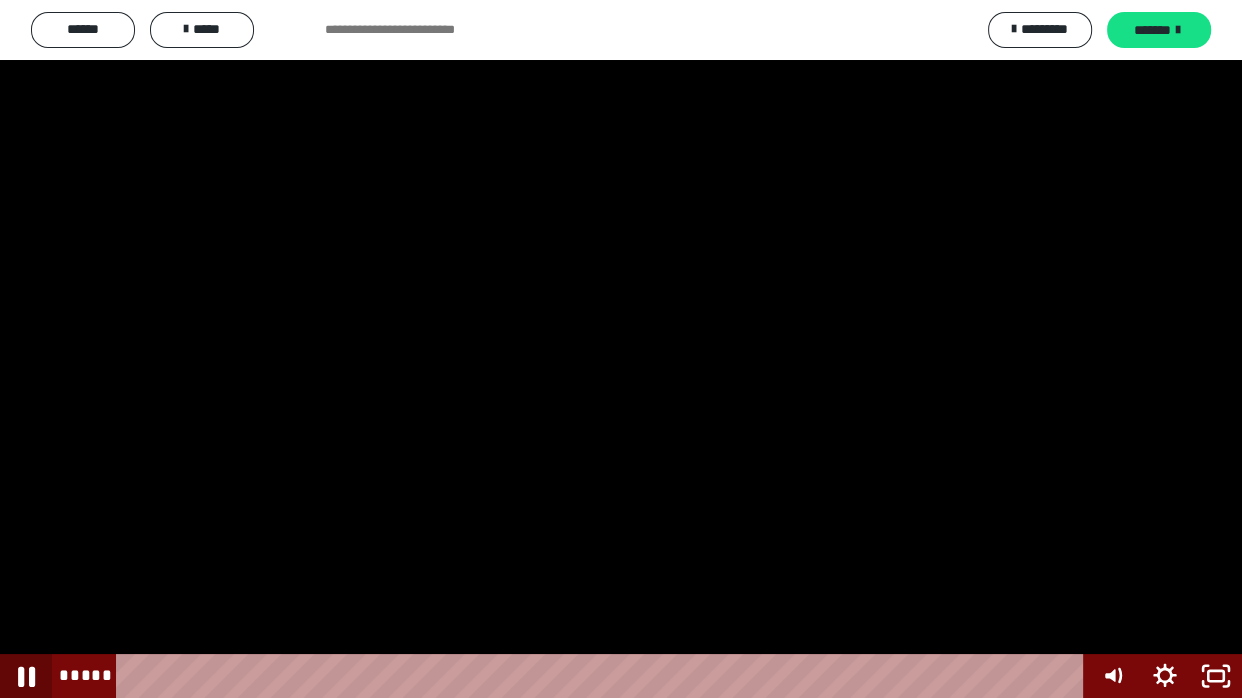 click 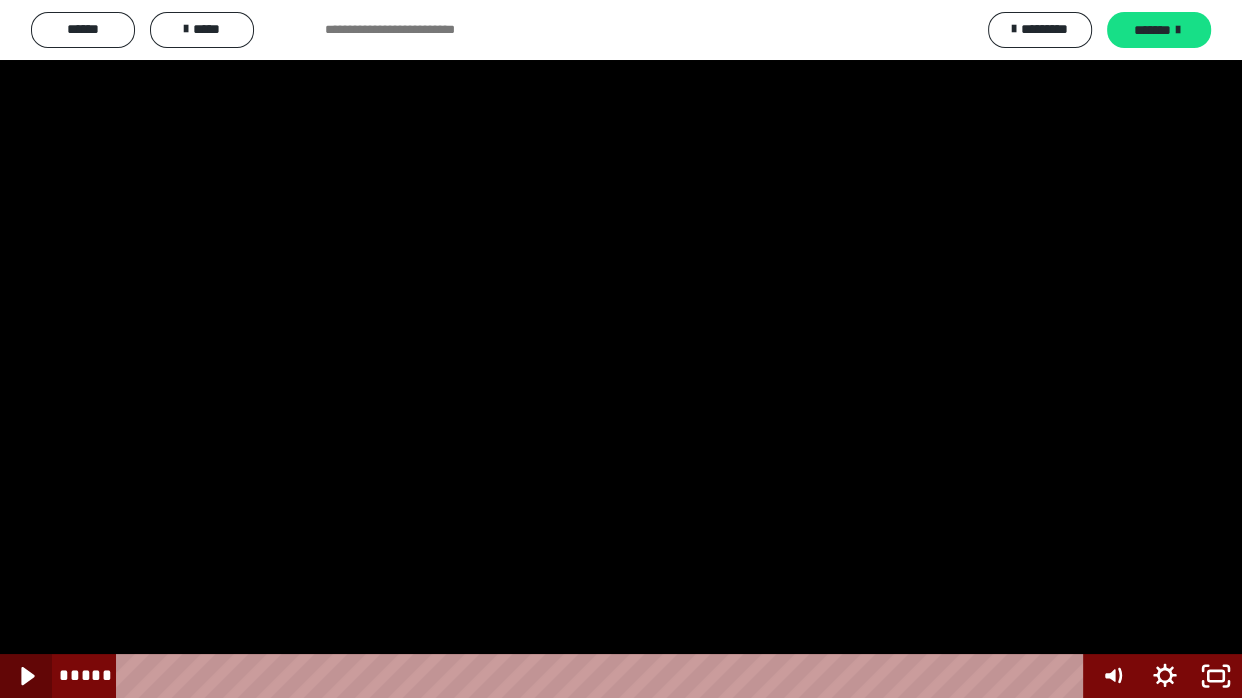 click 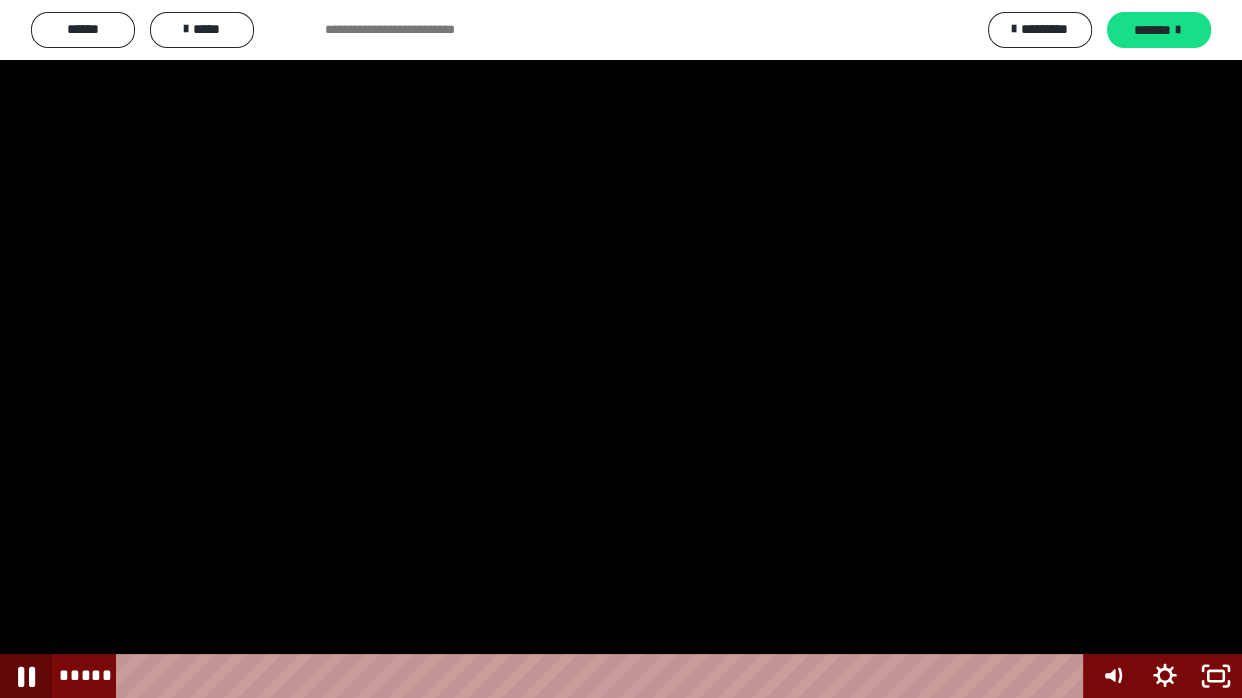 click 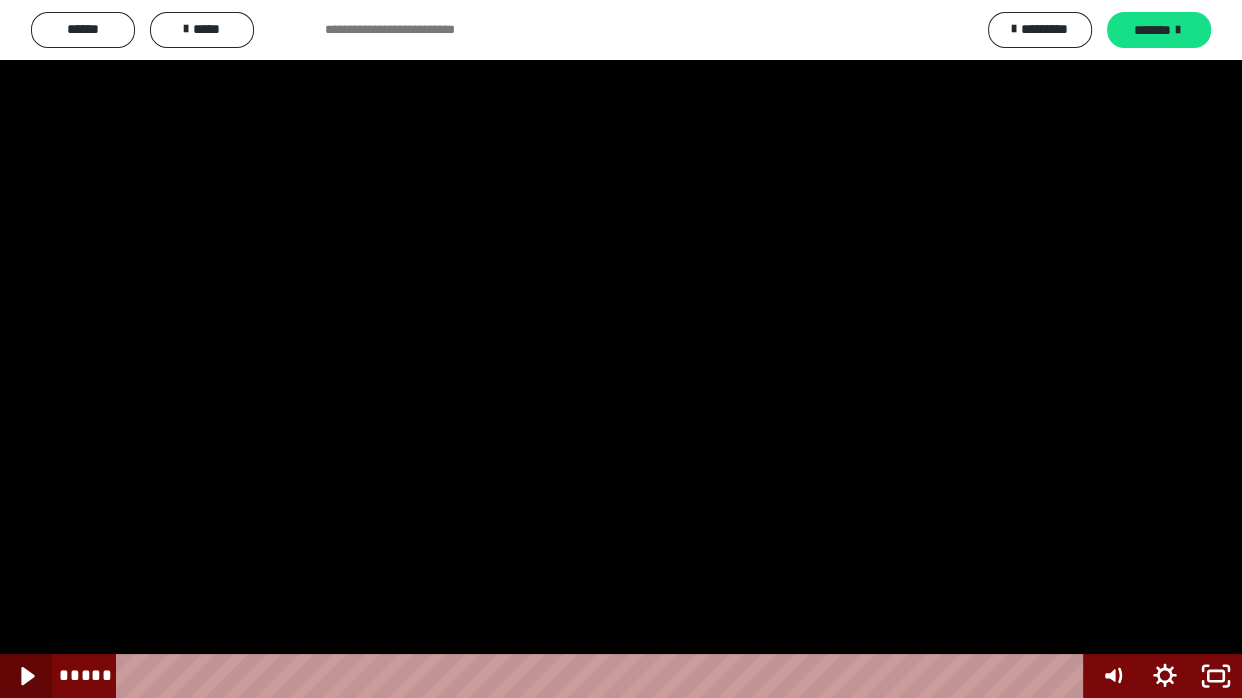 click 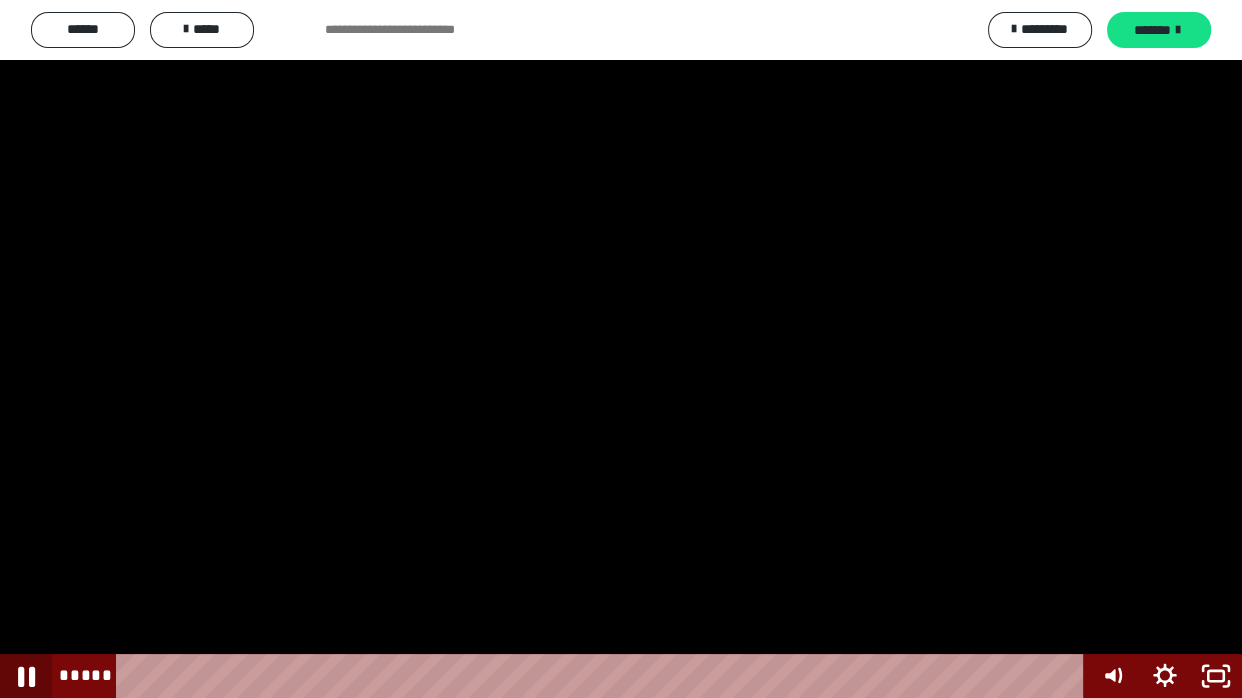 click 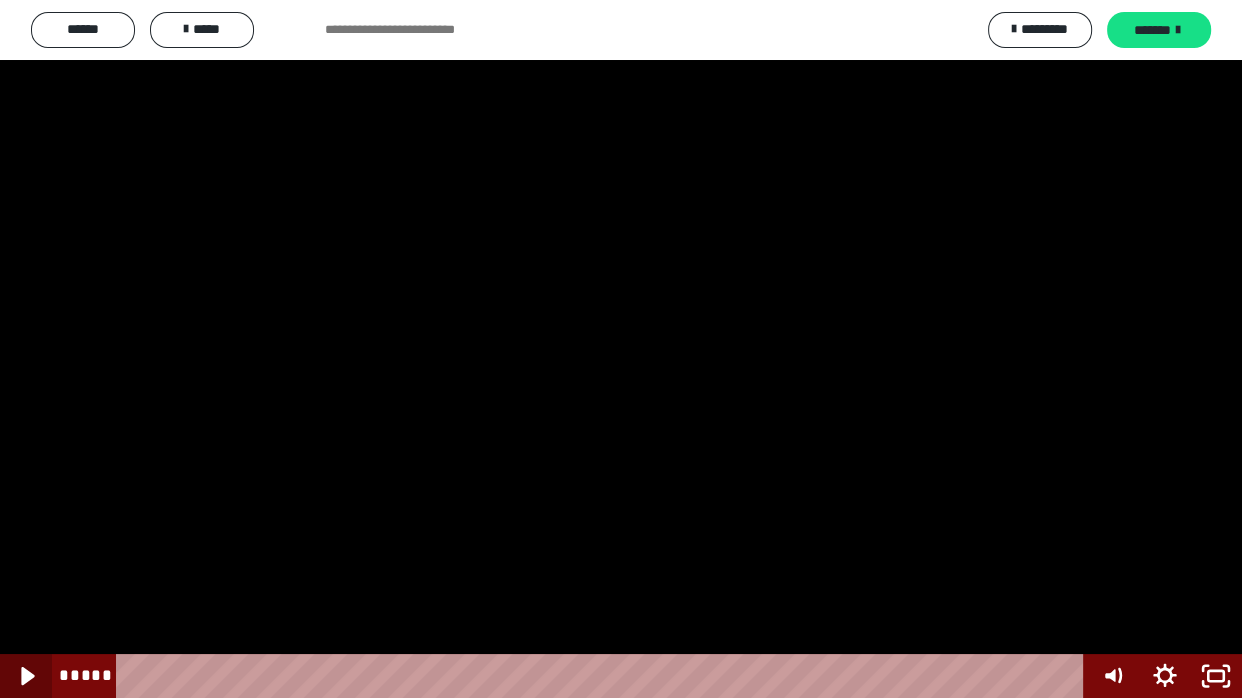 click 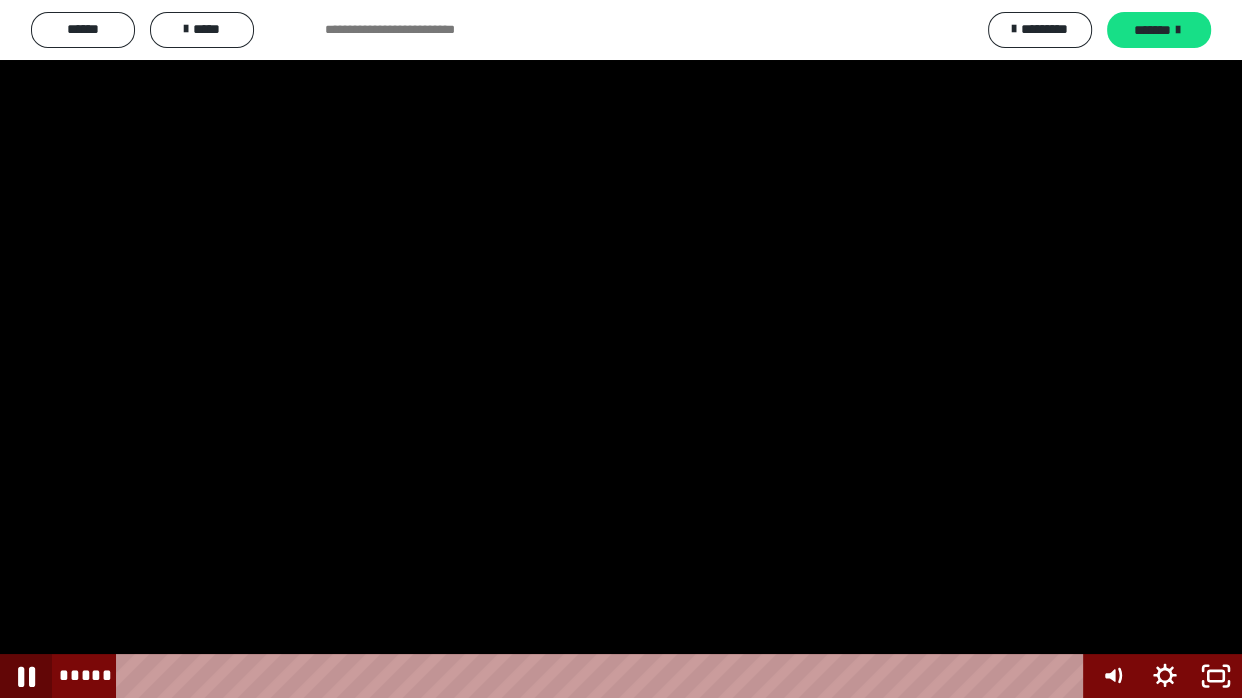 click 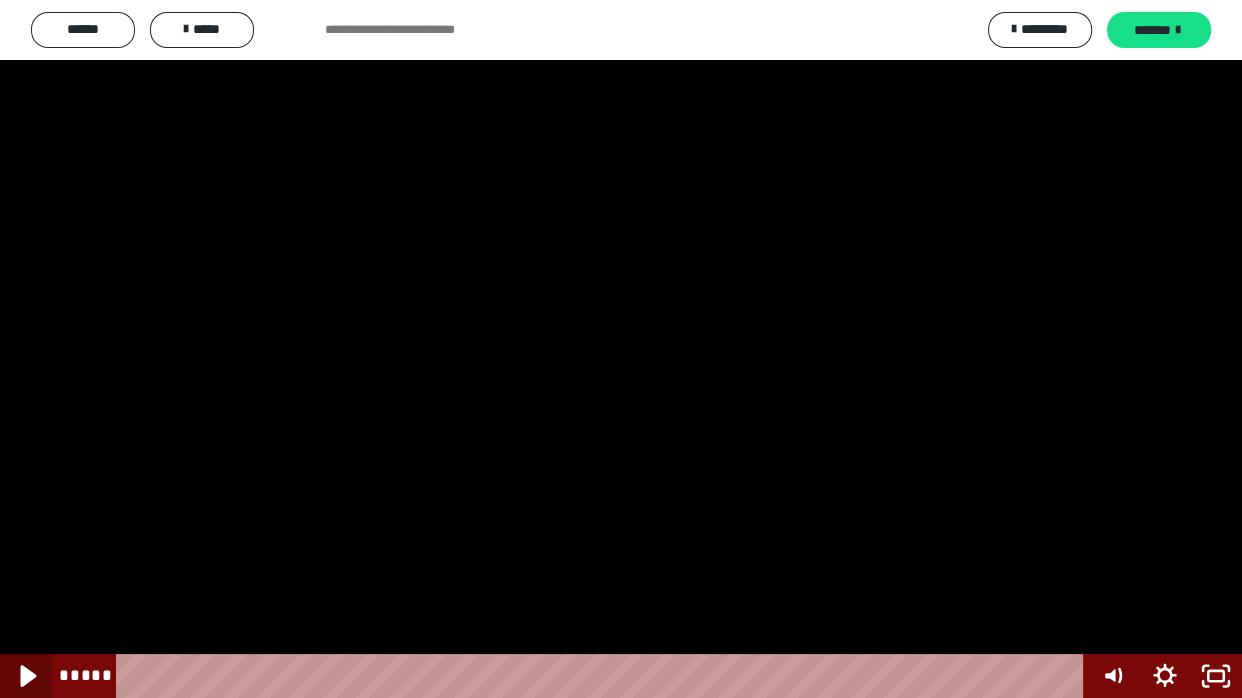 click 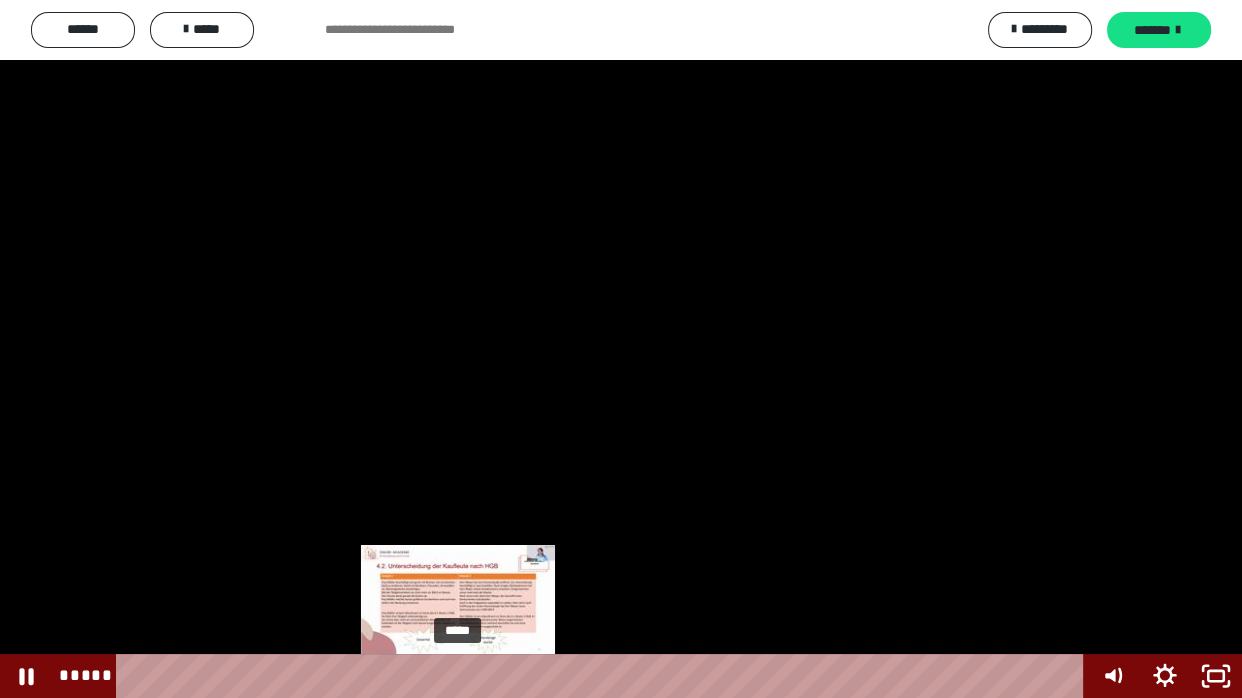 click at bounding box center (457, 676) 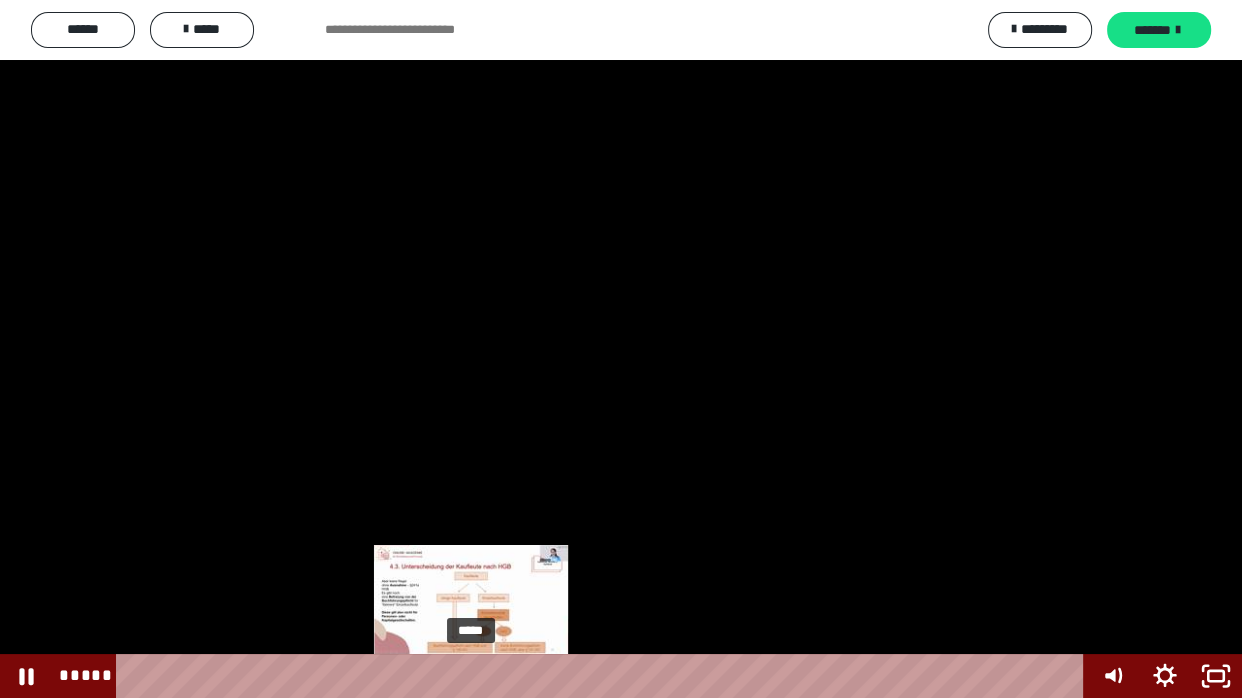 click on "*****" at bounding box center (604, 676) 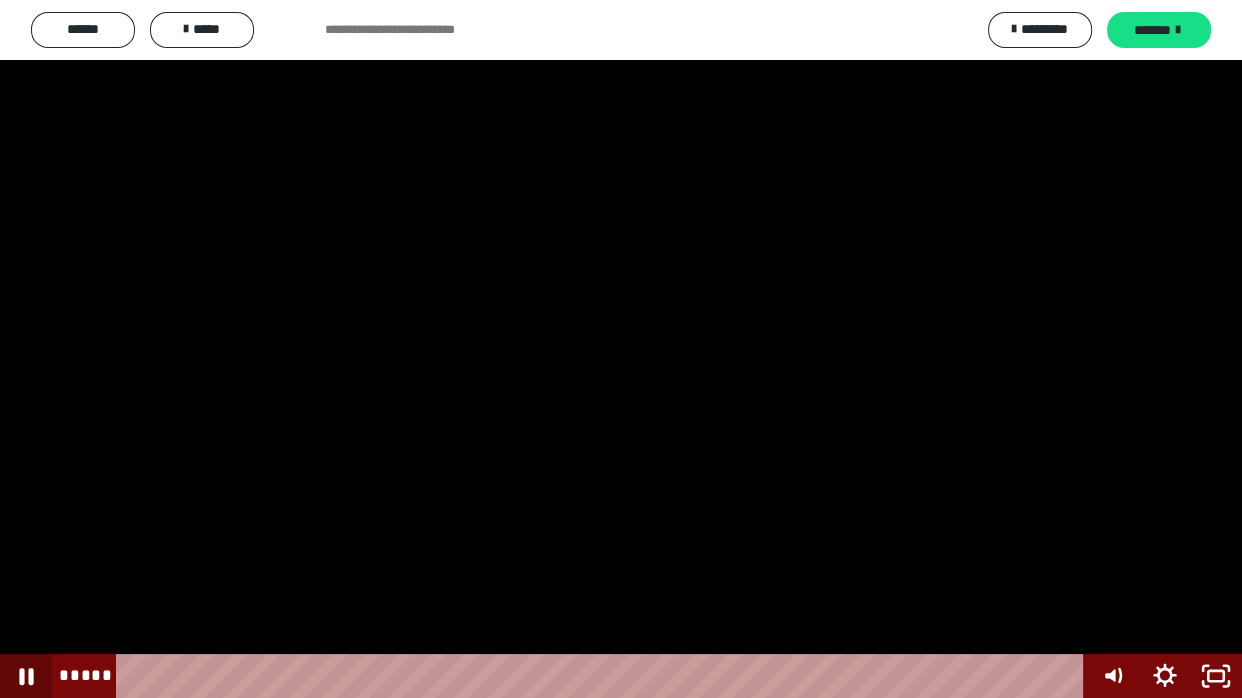 click 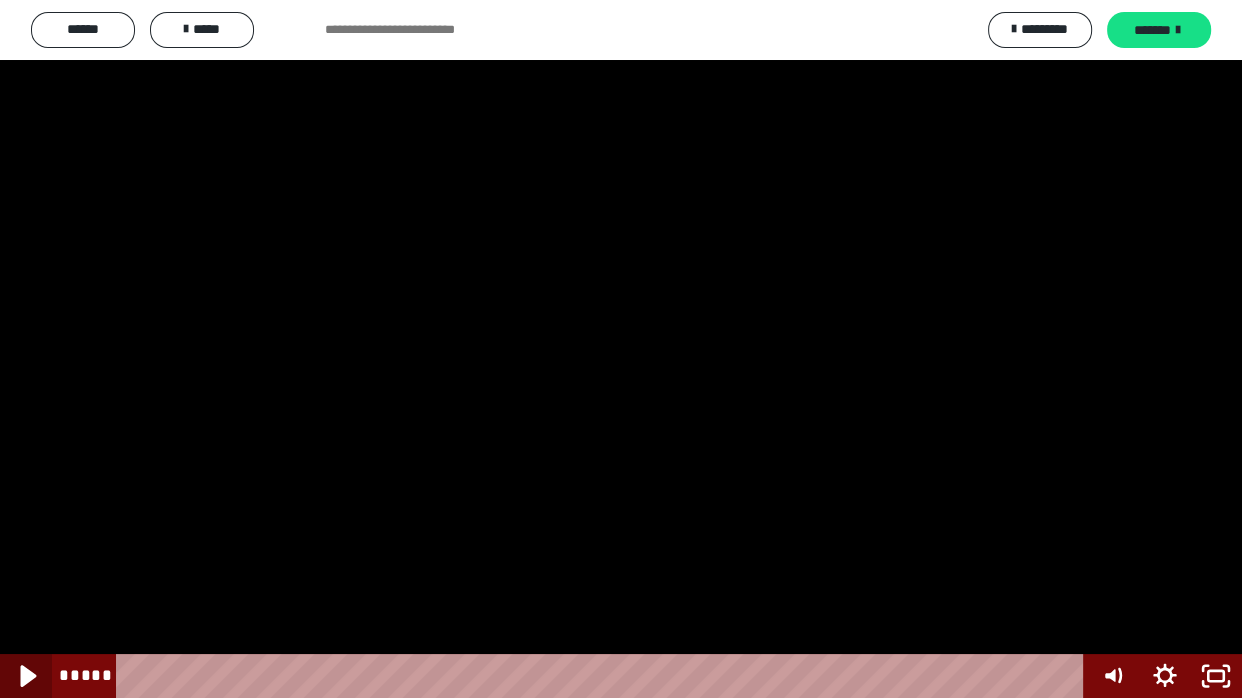 click 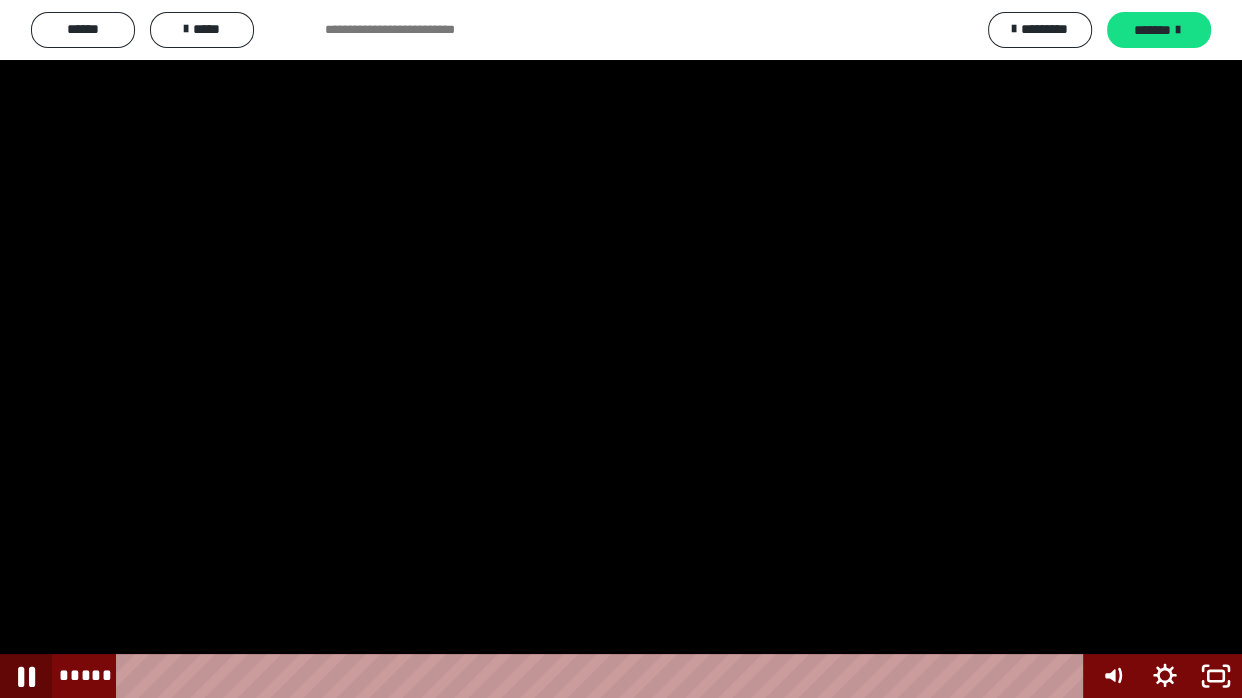 click 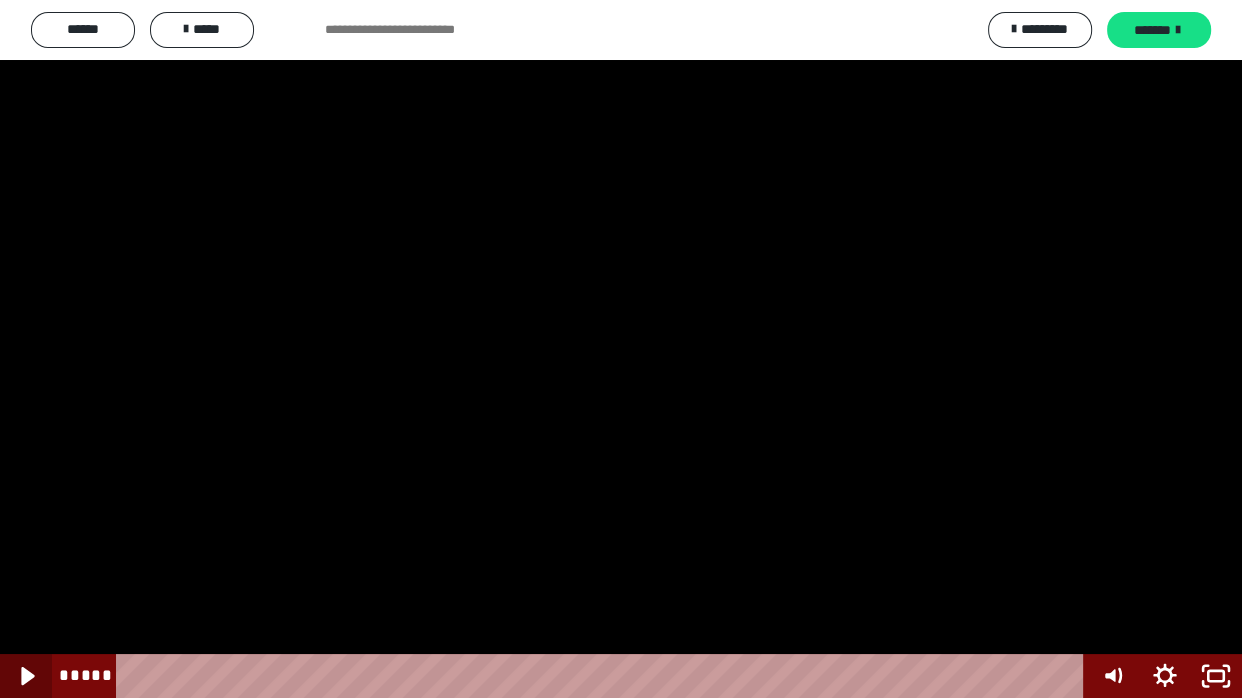 click 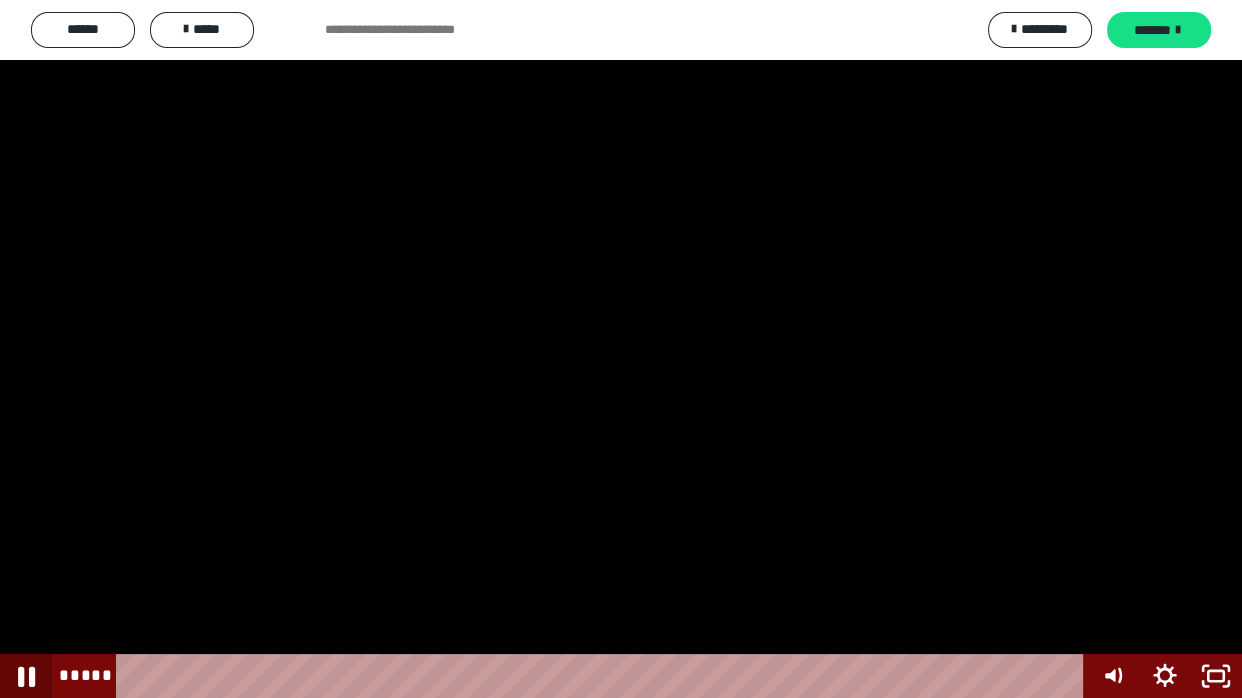 click 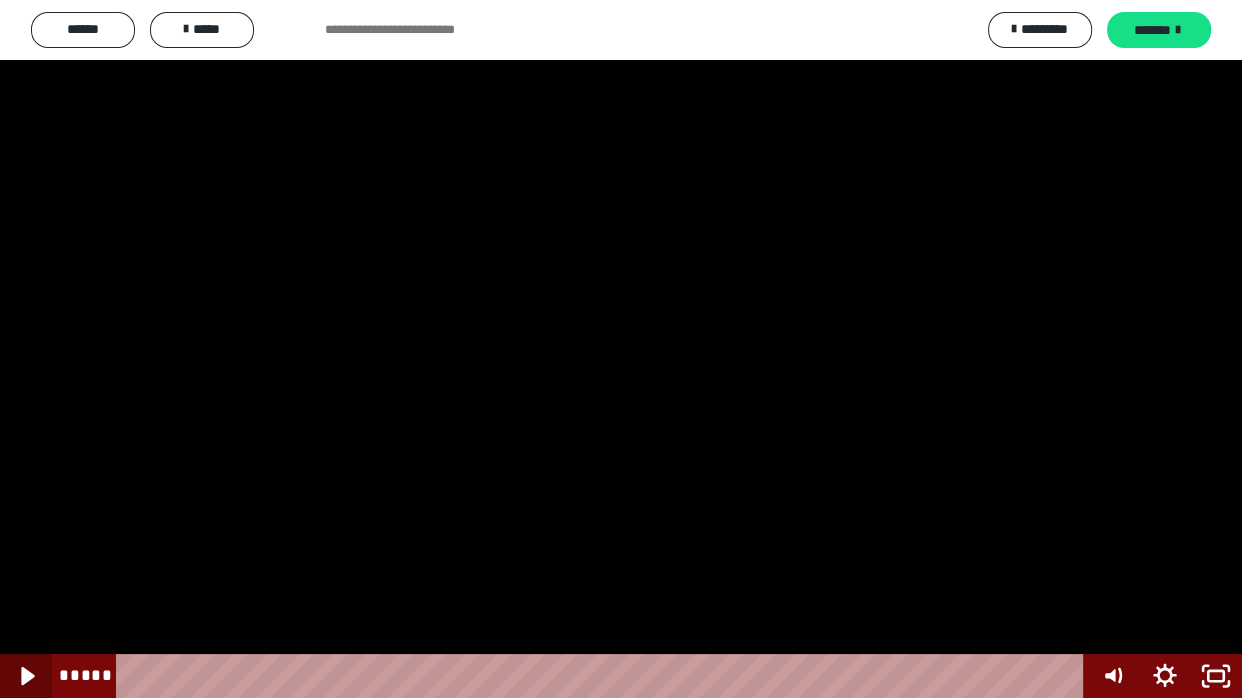 click 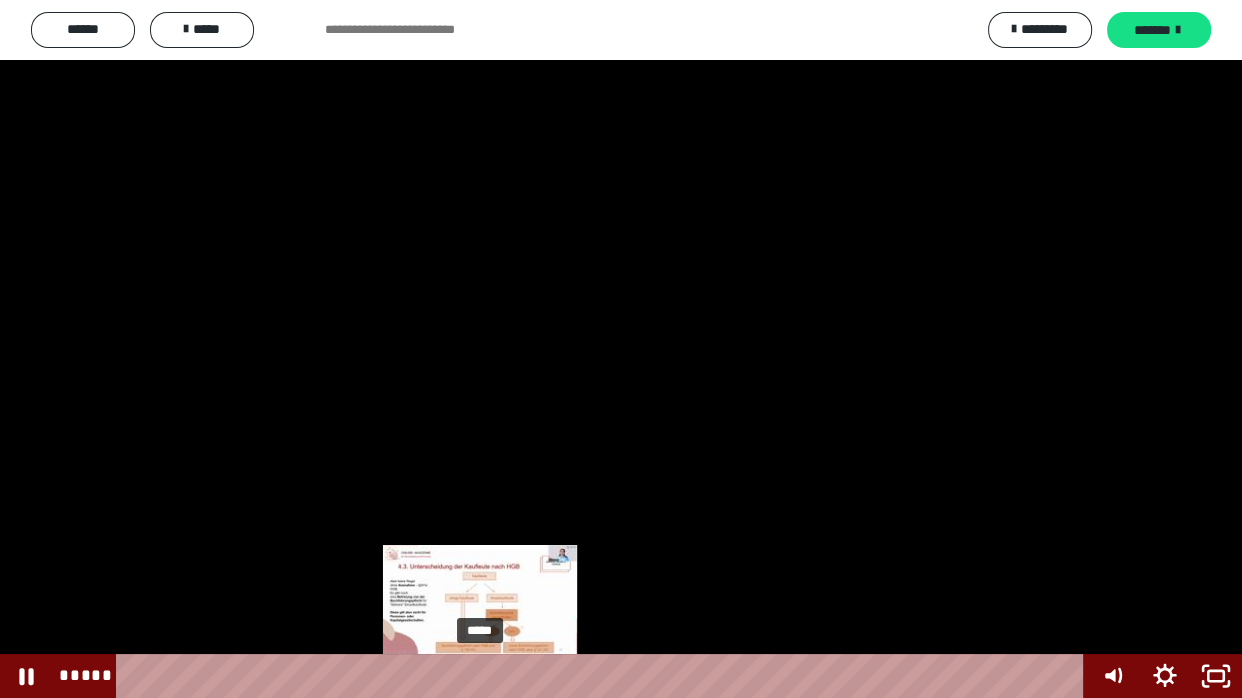 click at bounding box center (479, 676) 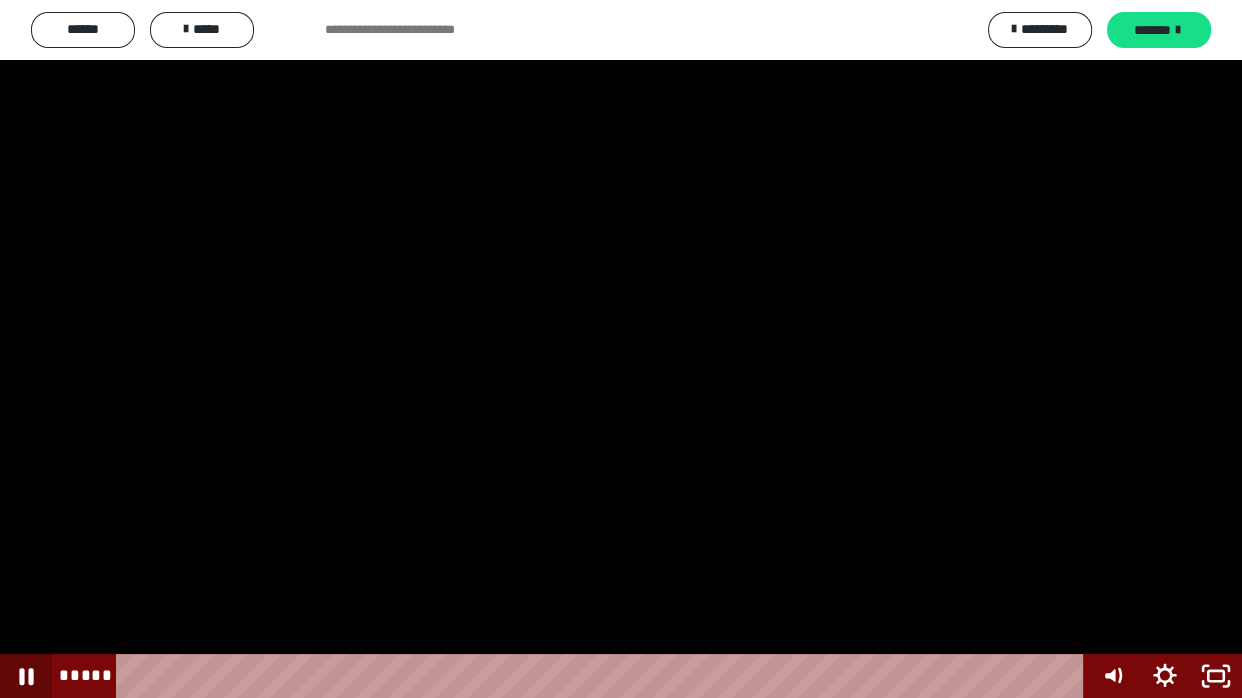 click 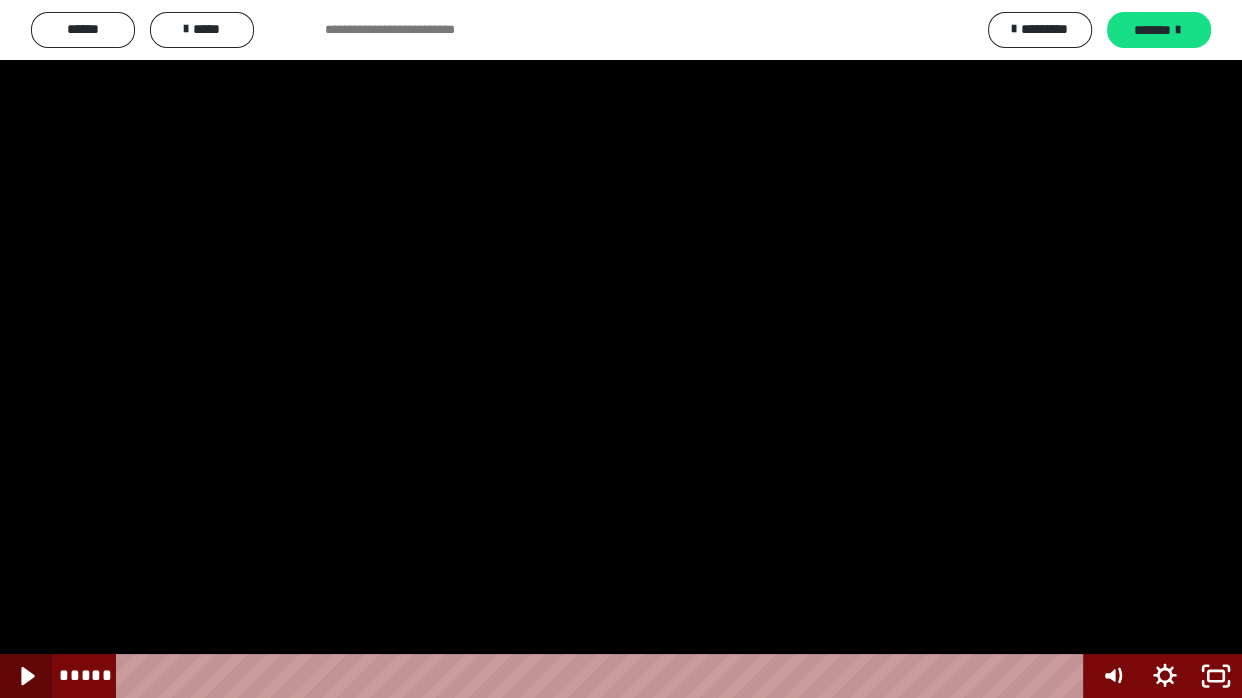 click 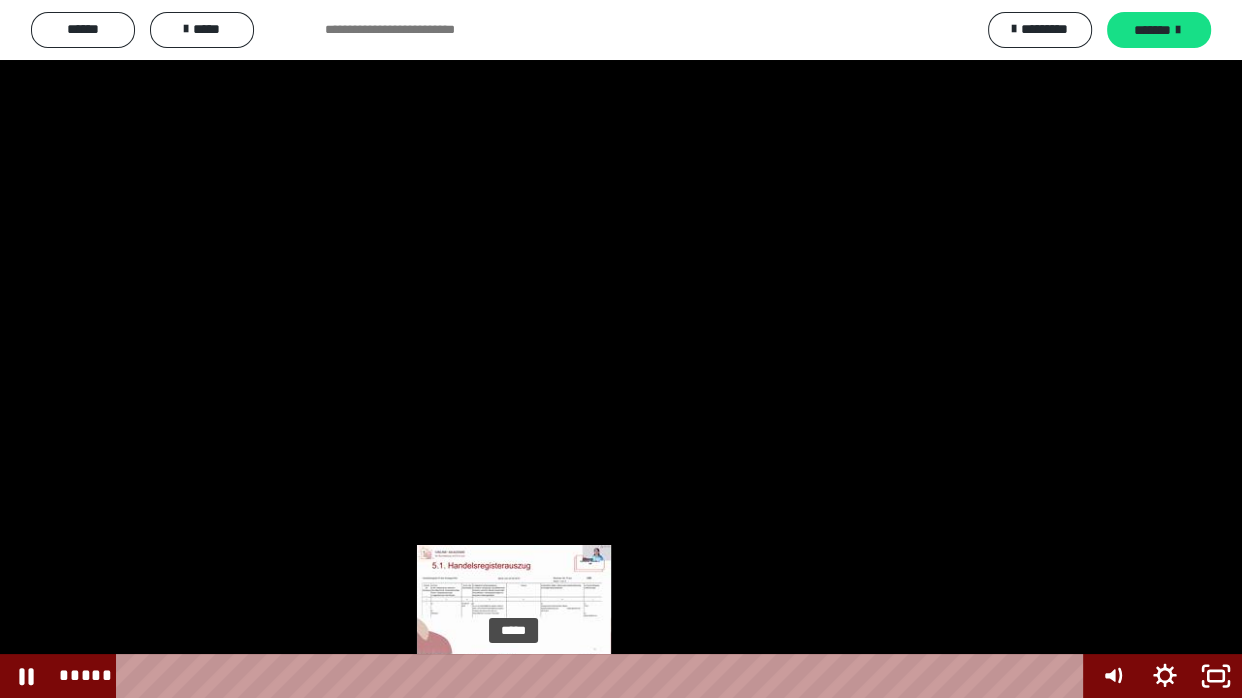 click on "*****" at bounding box center (604, 676) 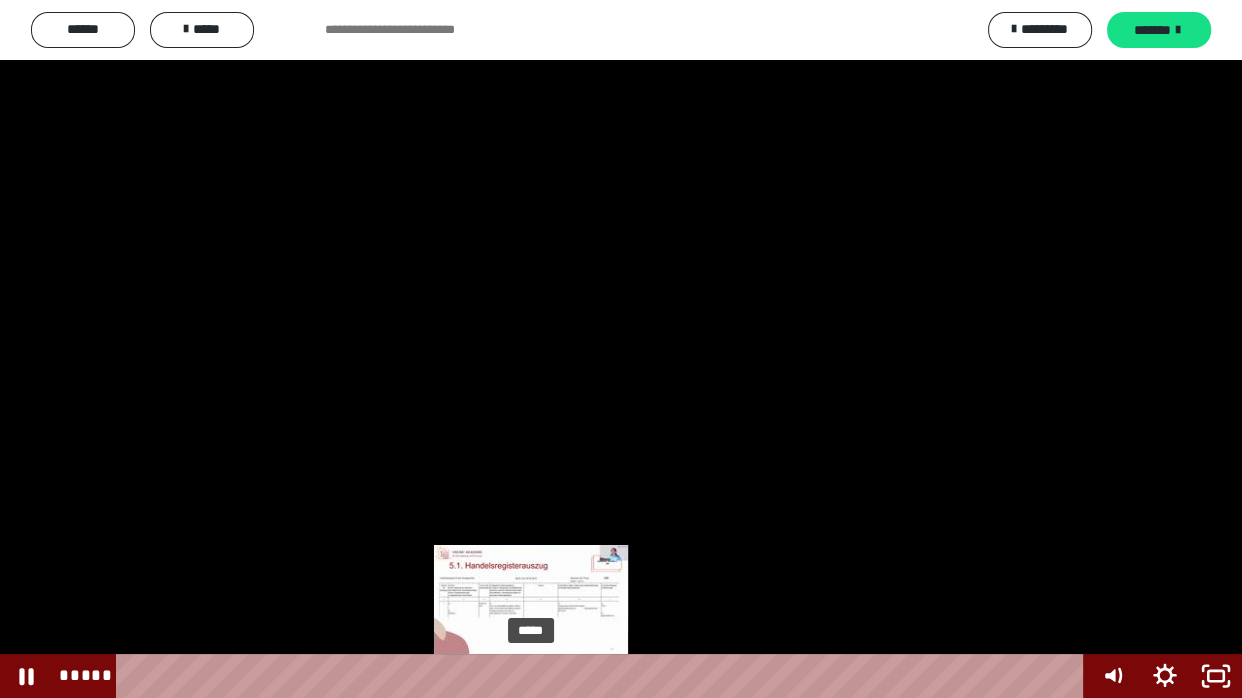 click on "*****" at bounding box center [604, 676] 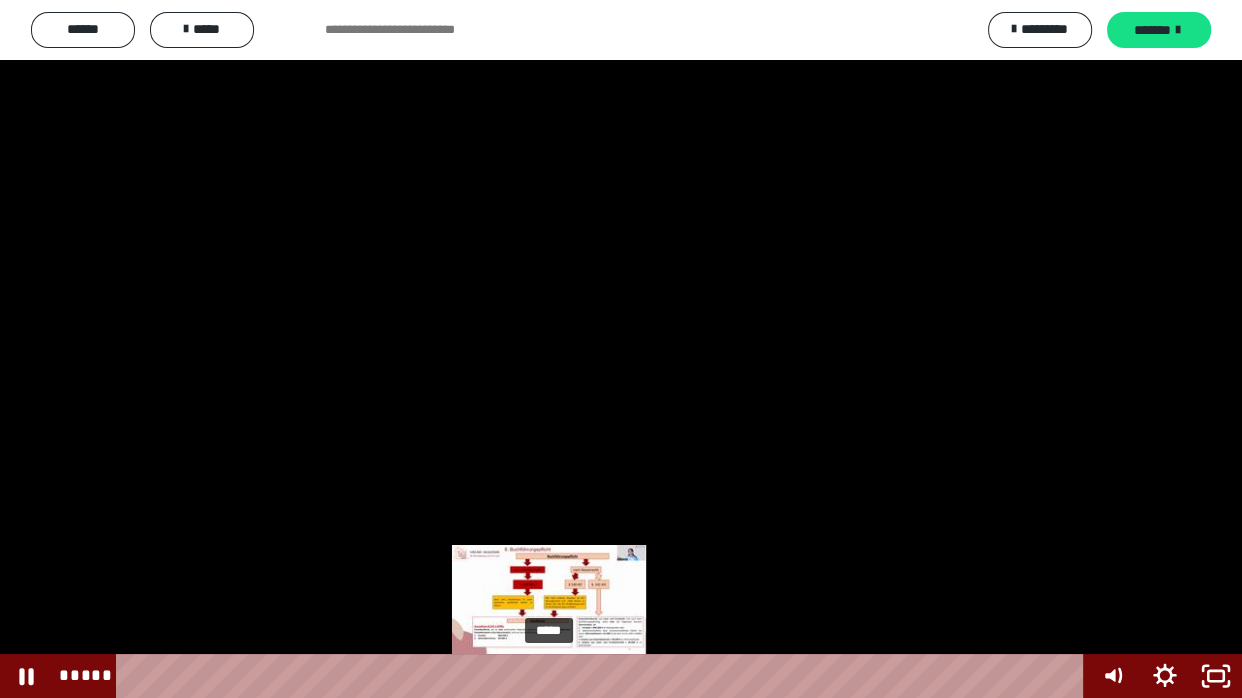 click on "*****" at bounding box center [604, 676] 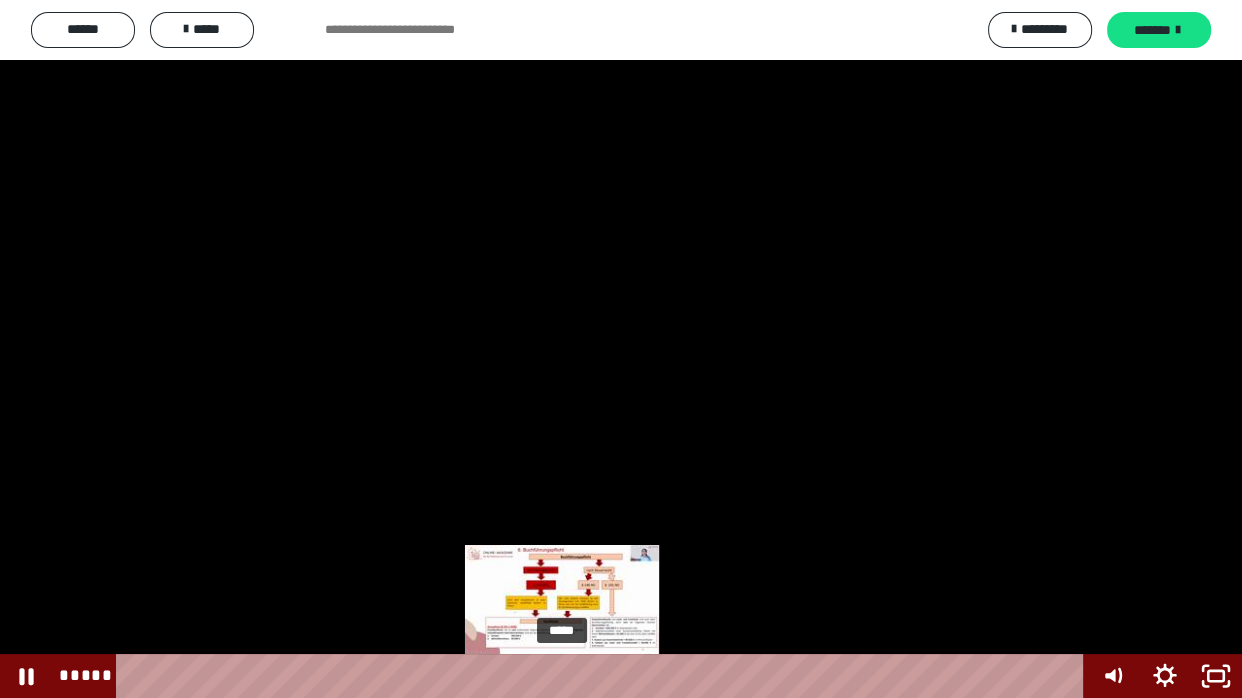 click on "*****" at bounding box center [604, 676] 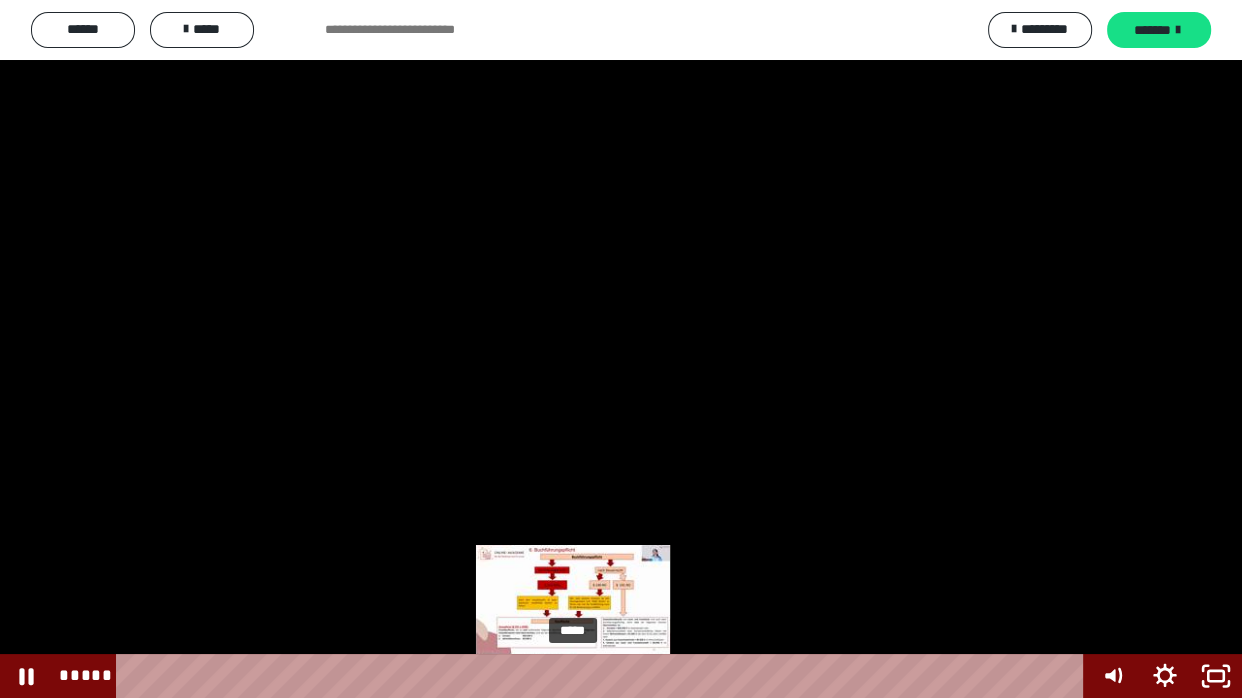 click on "*****" at bounding box center (604, 676) 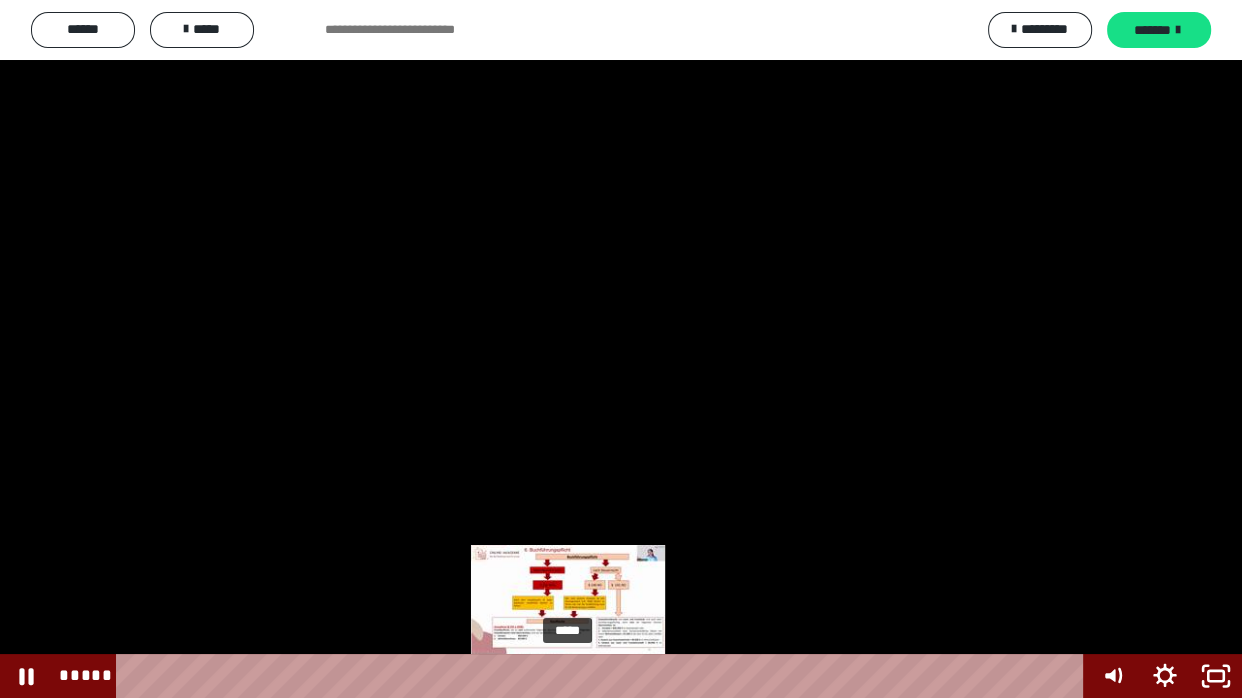 click at bounding box center (568, 676) 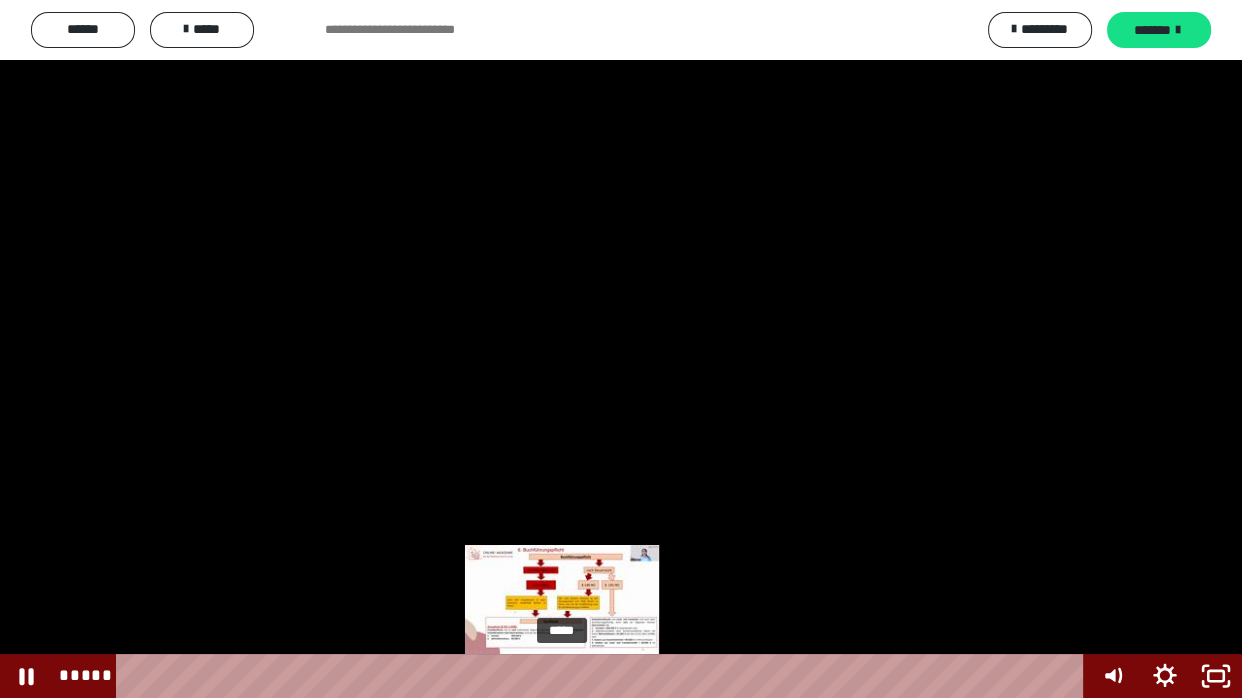 click at bounding box center [568, 676] 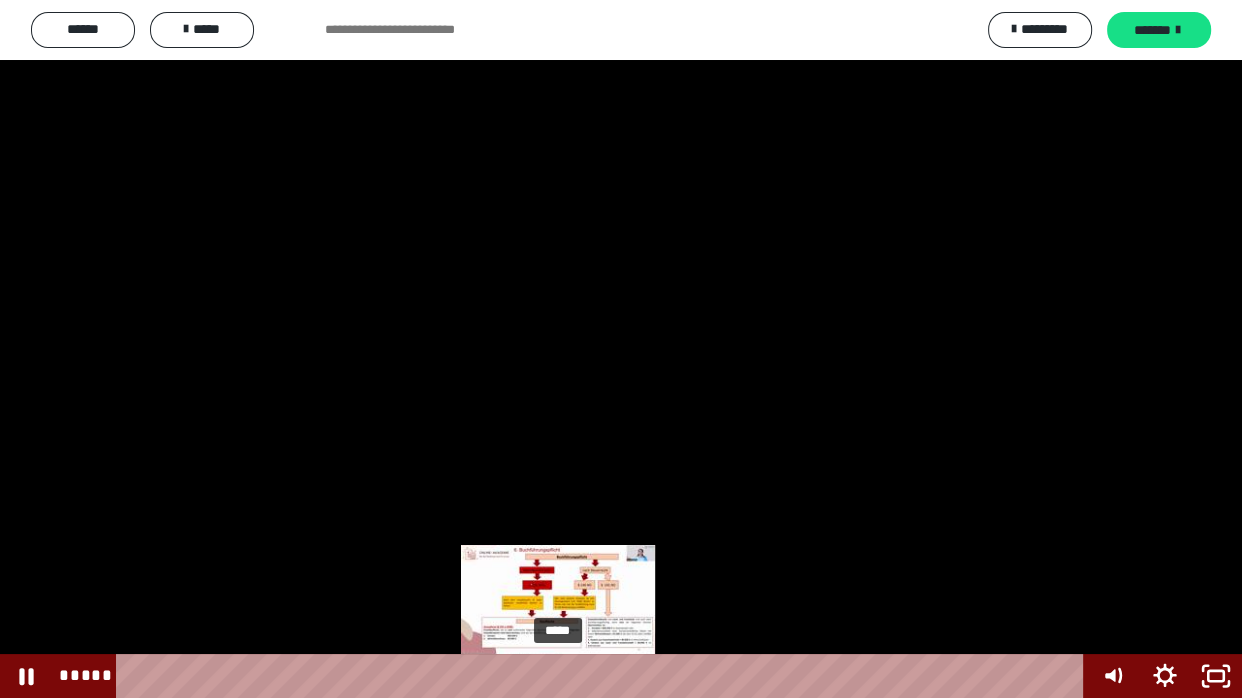 click at bounding box center [558, 676] 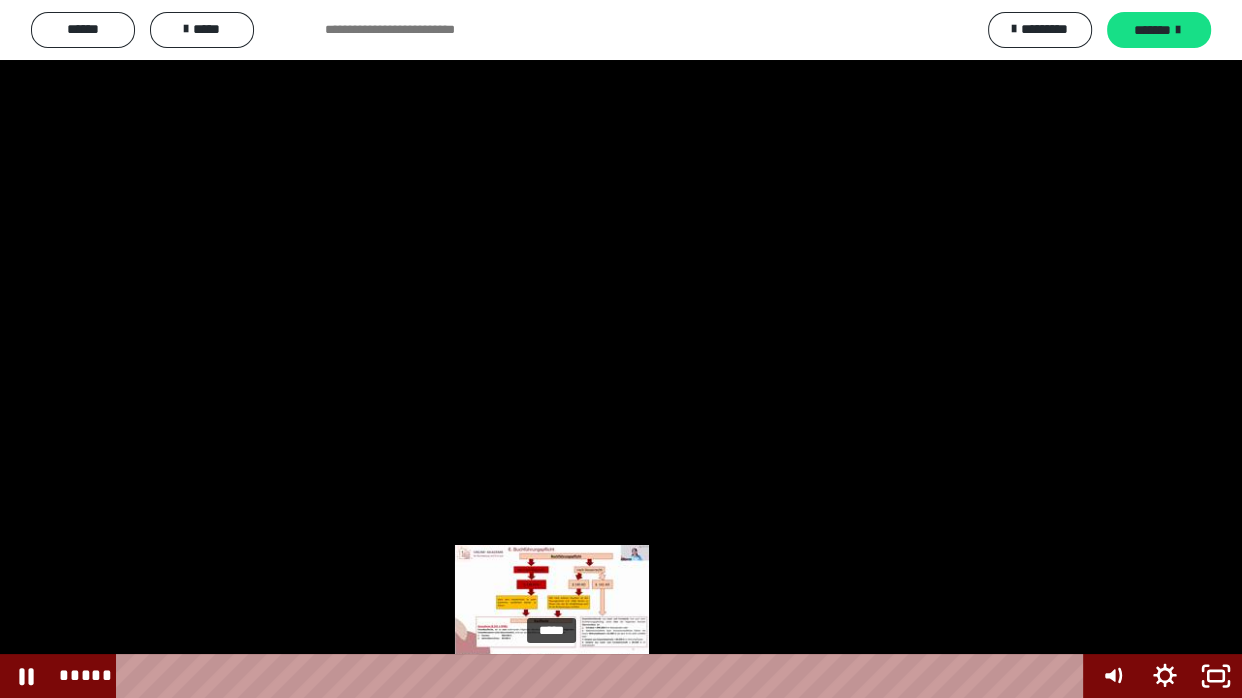 click at bounding box center [552, 676] 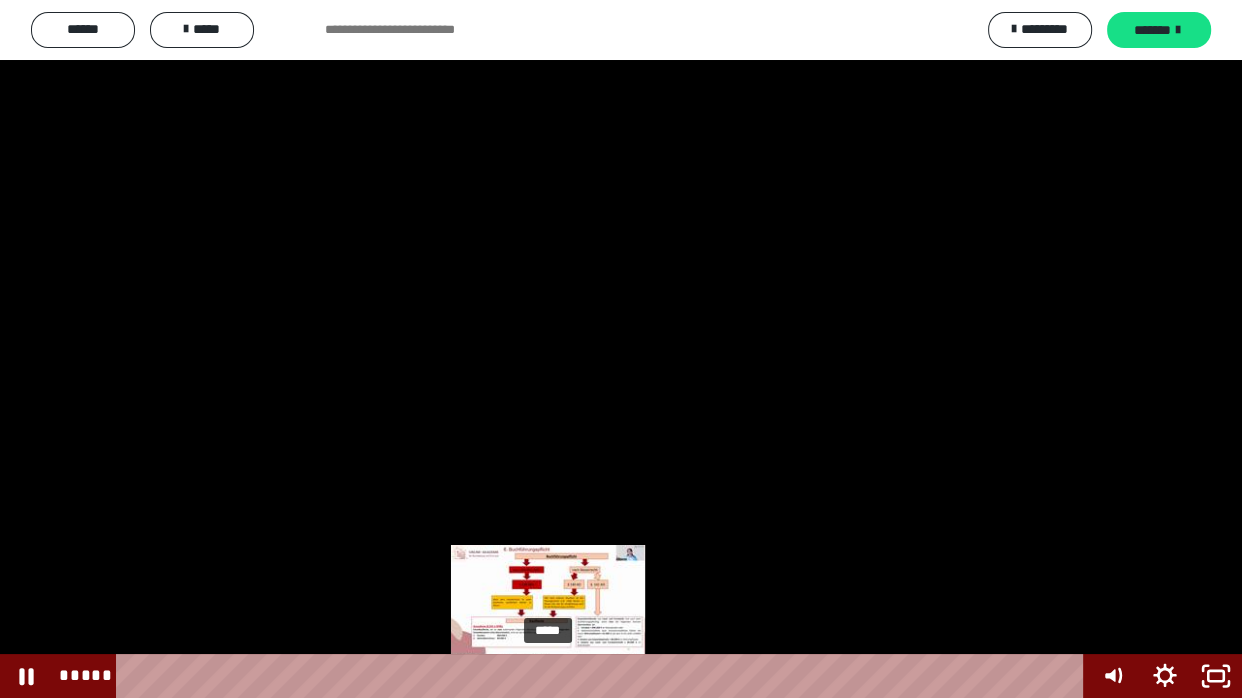 click on "*****" at bounding box center (604, 676) 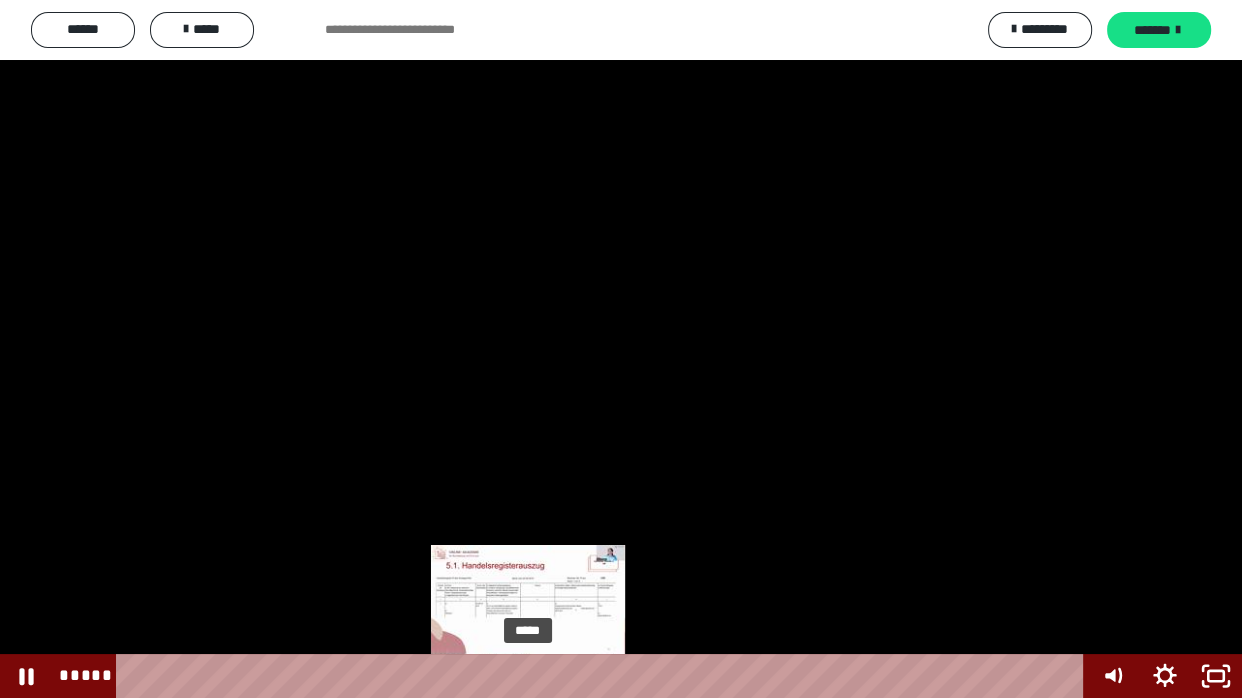 drag, startPoint x: 550, startPoint y: 682, endPoint x: 532, endPoint y: 680, distance: 18.110771 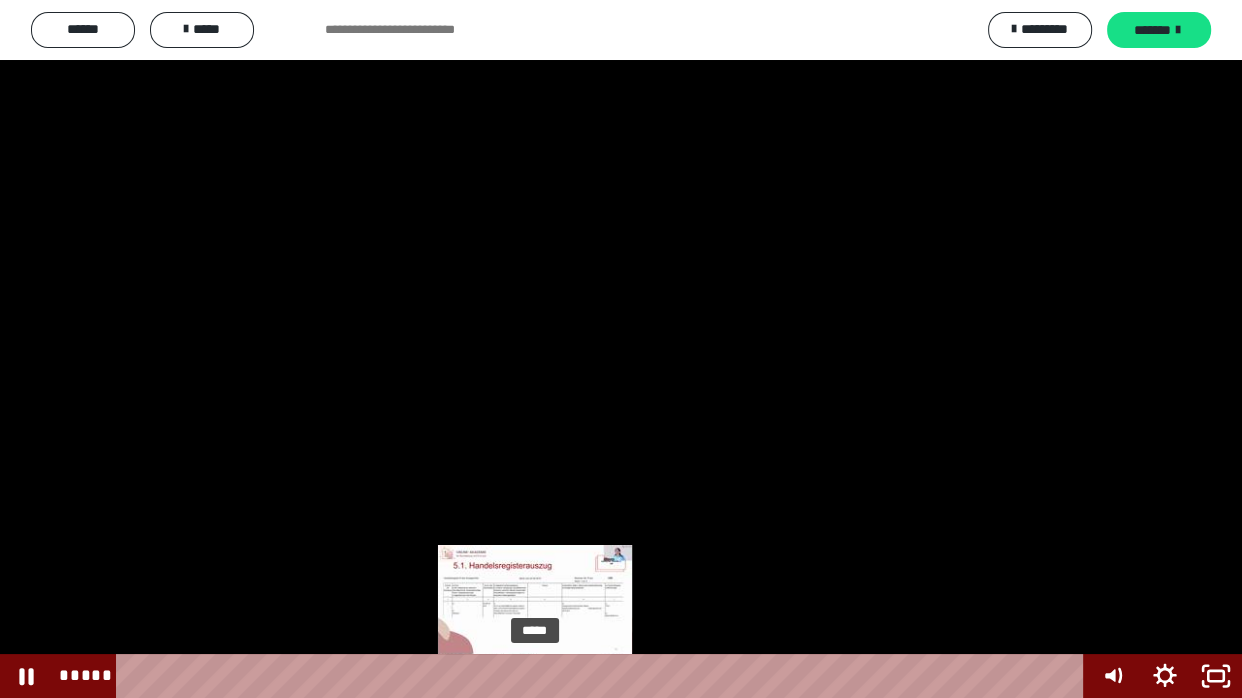 click on "*****" at bounding box center [604, 676] 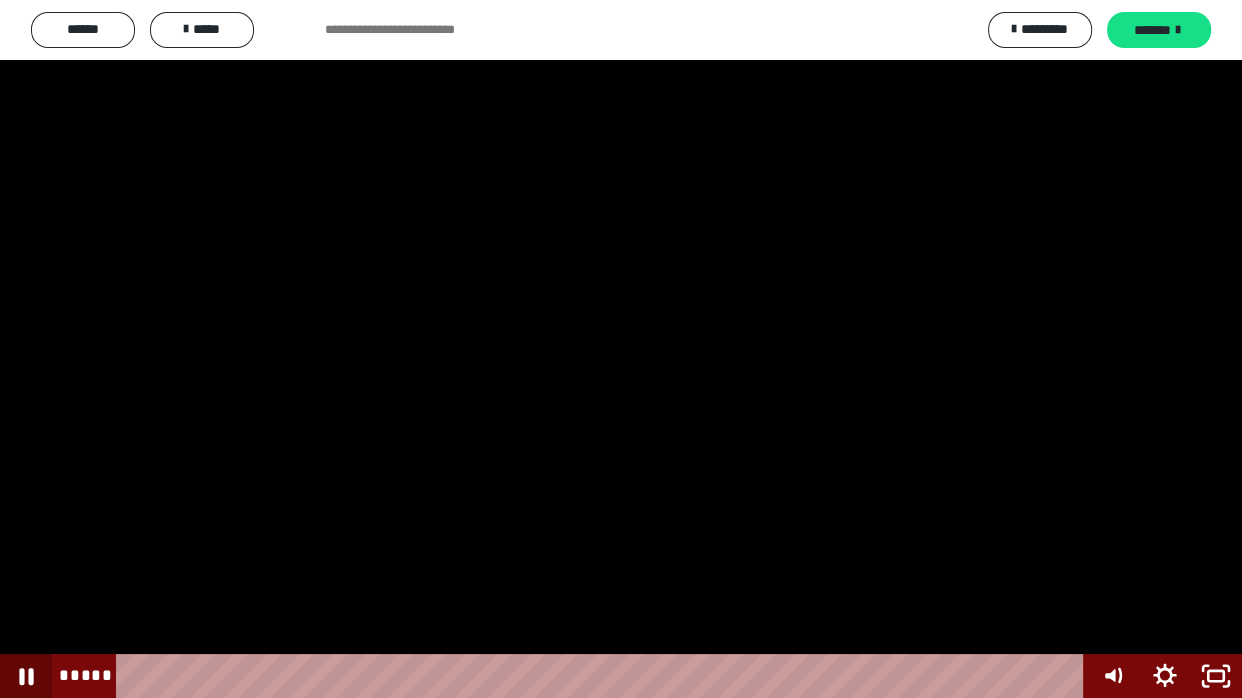 click 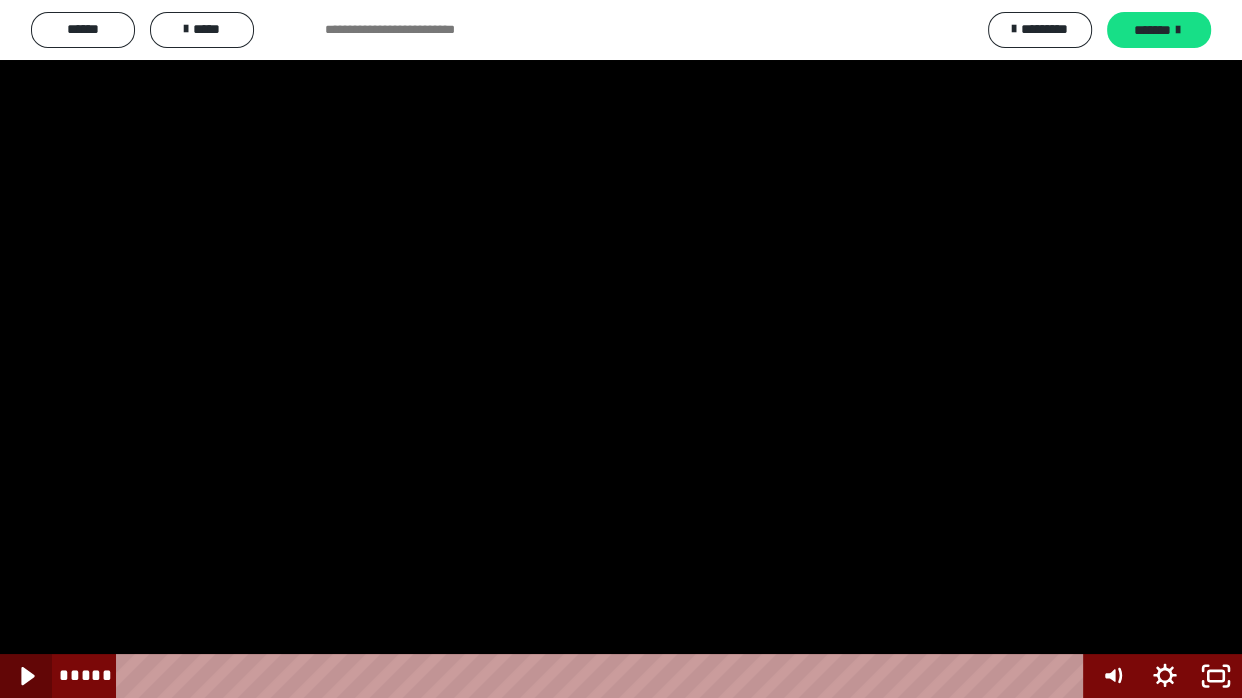 click 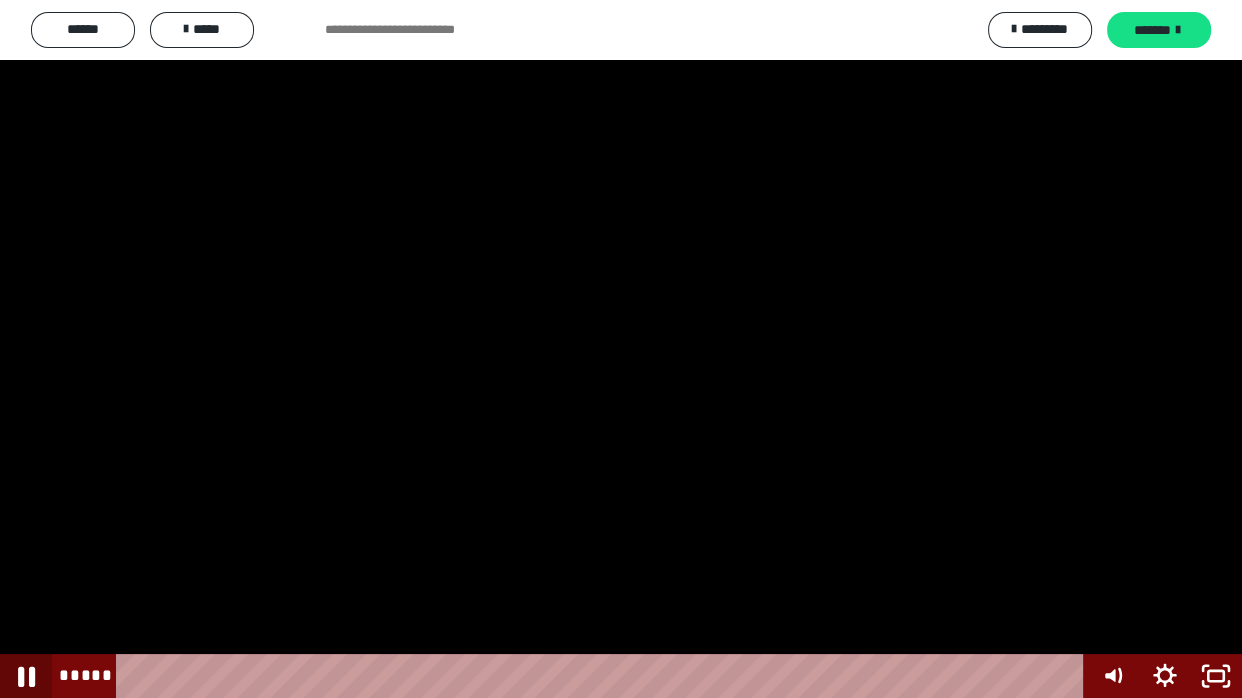 click 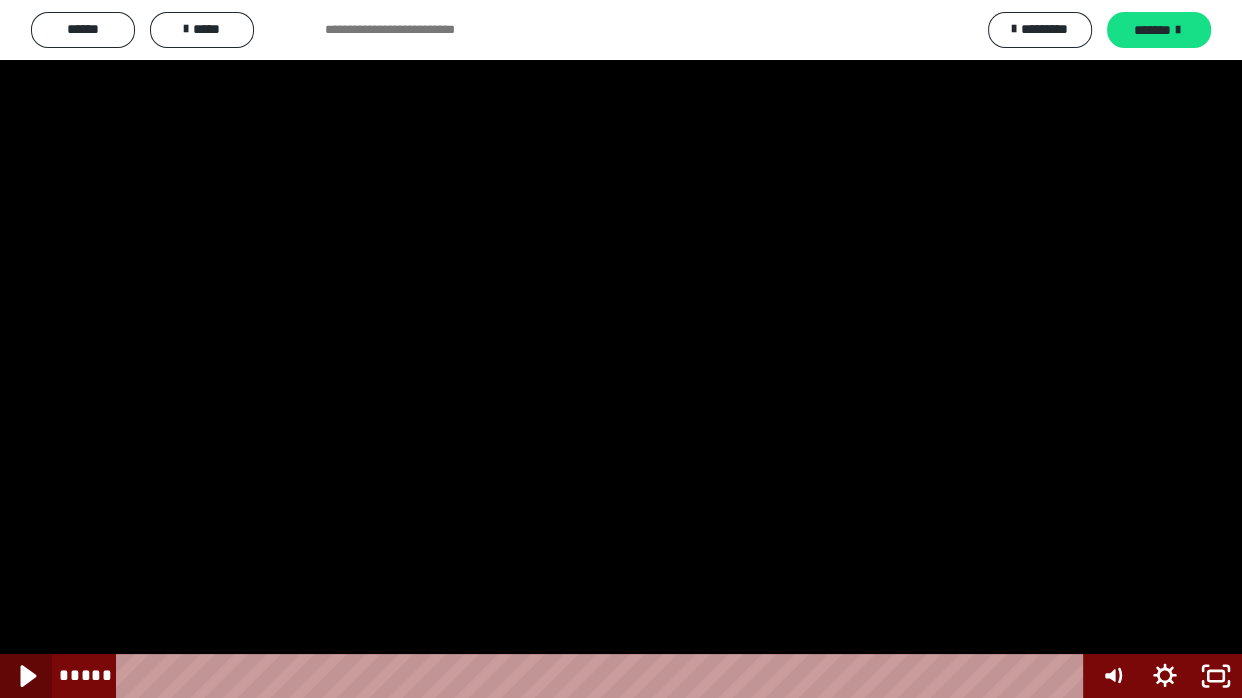 click 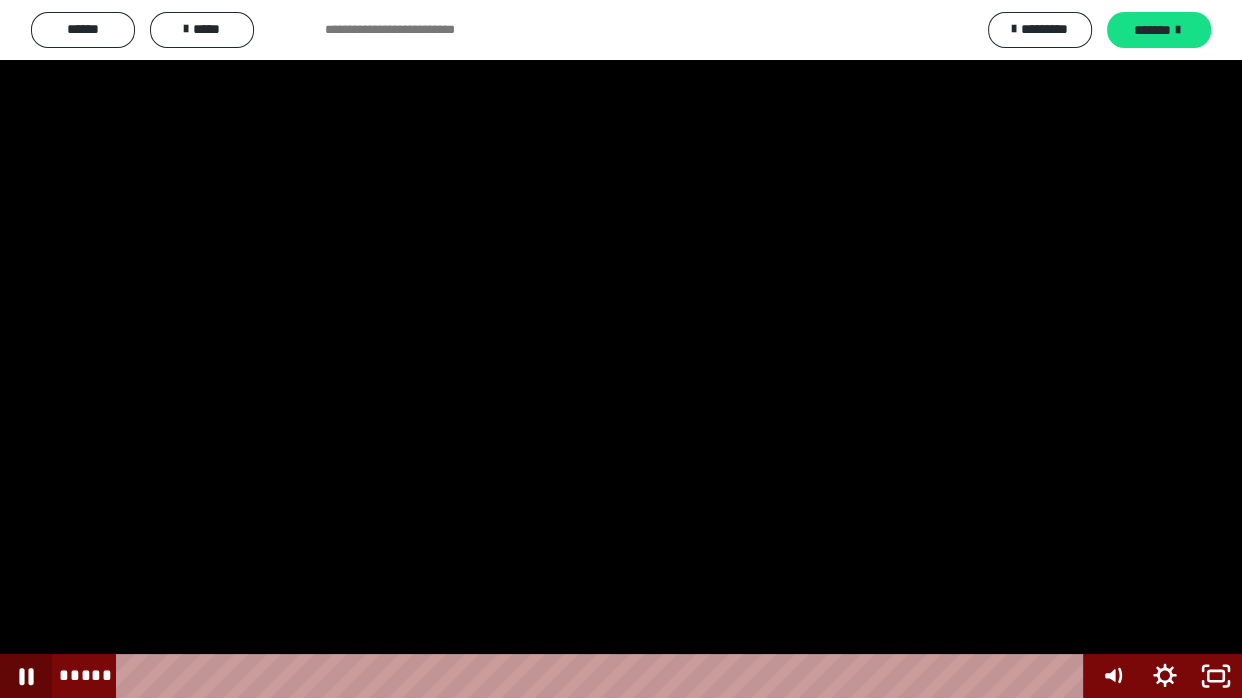 click 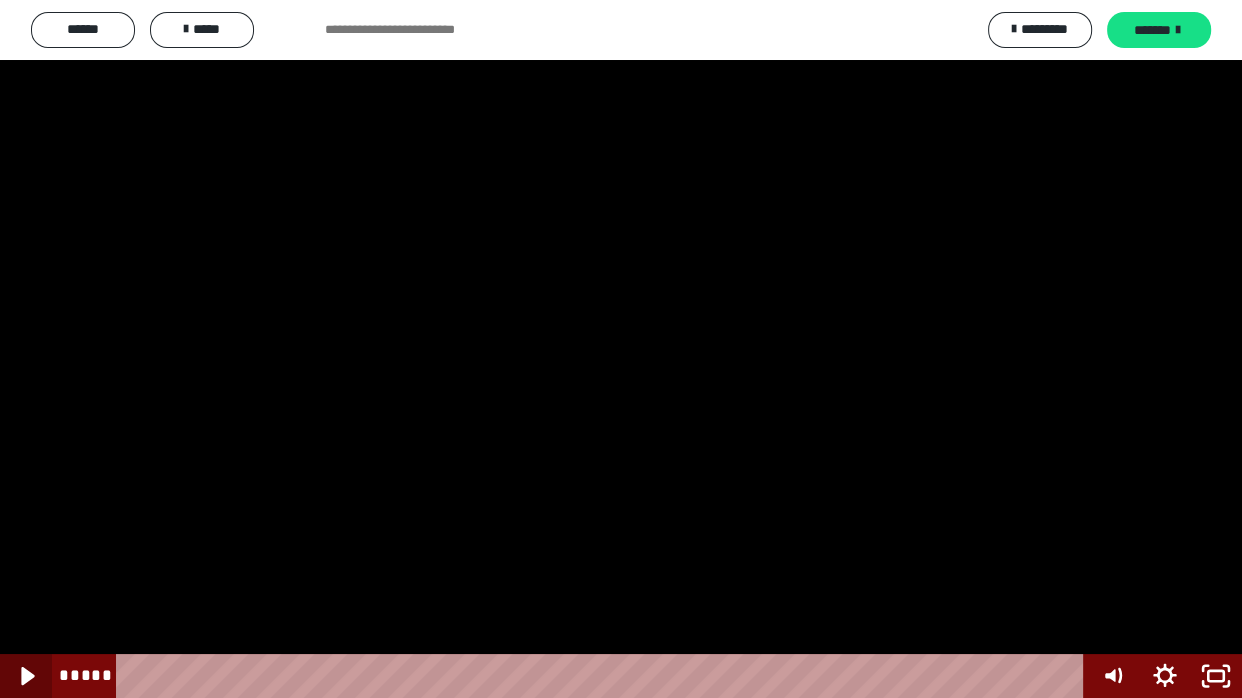 click 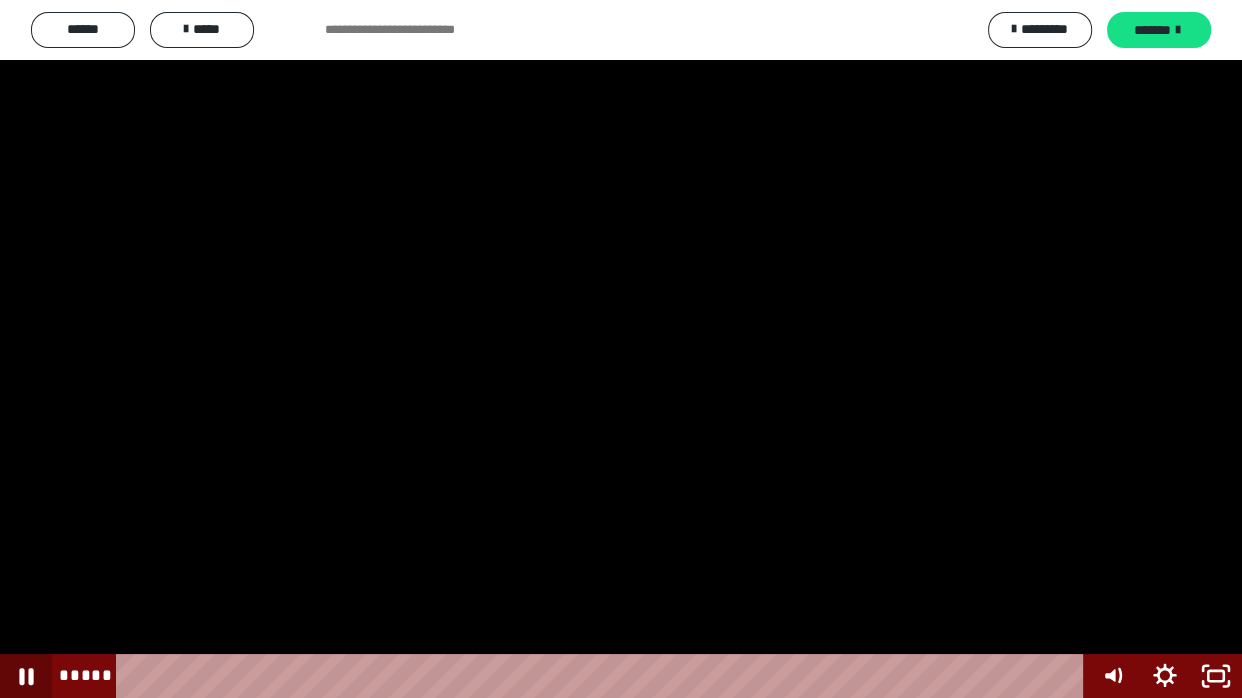 click 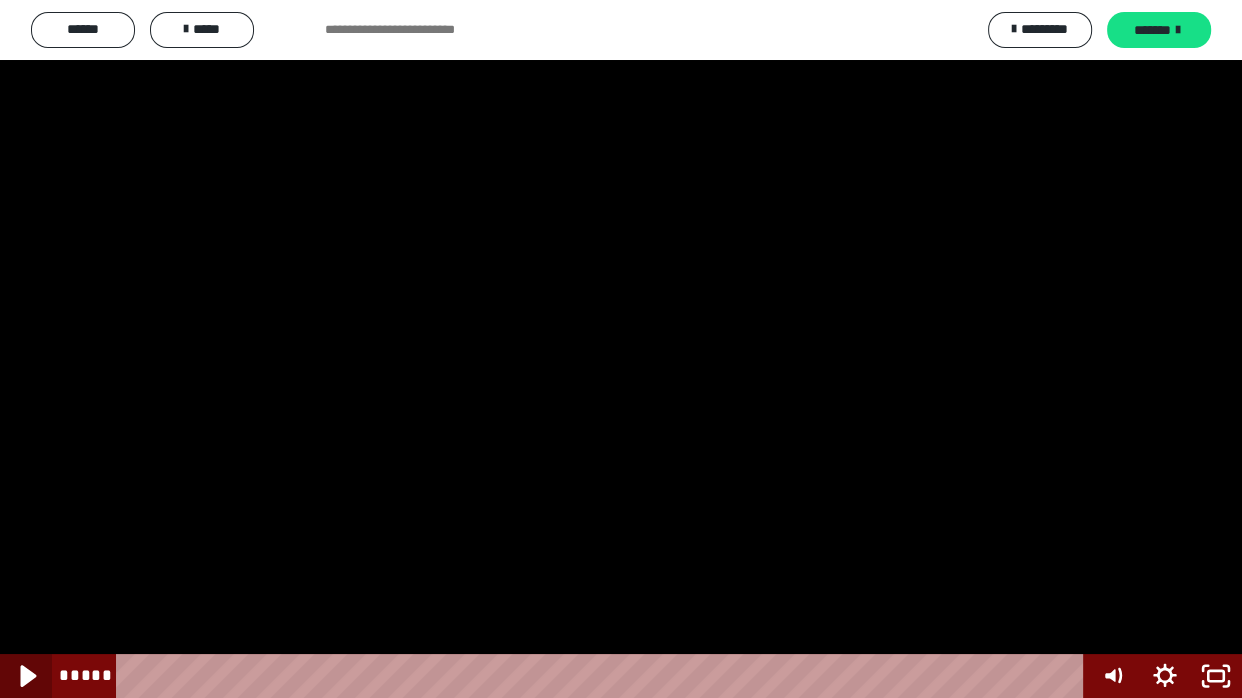 click 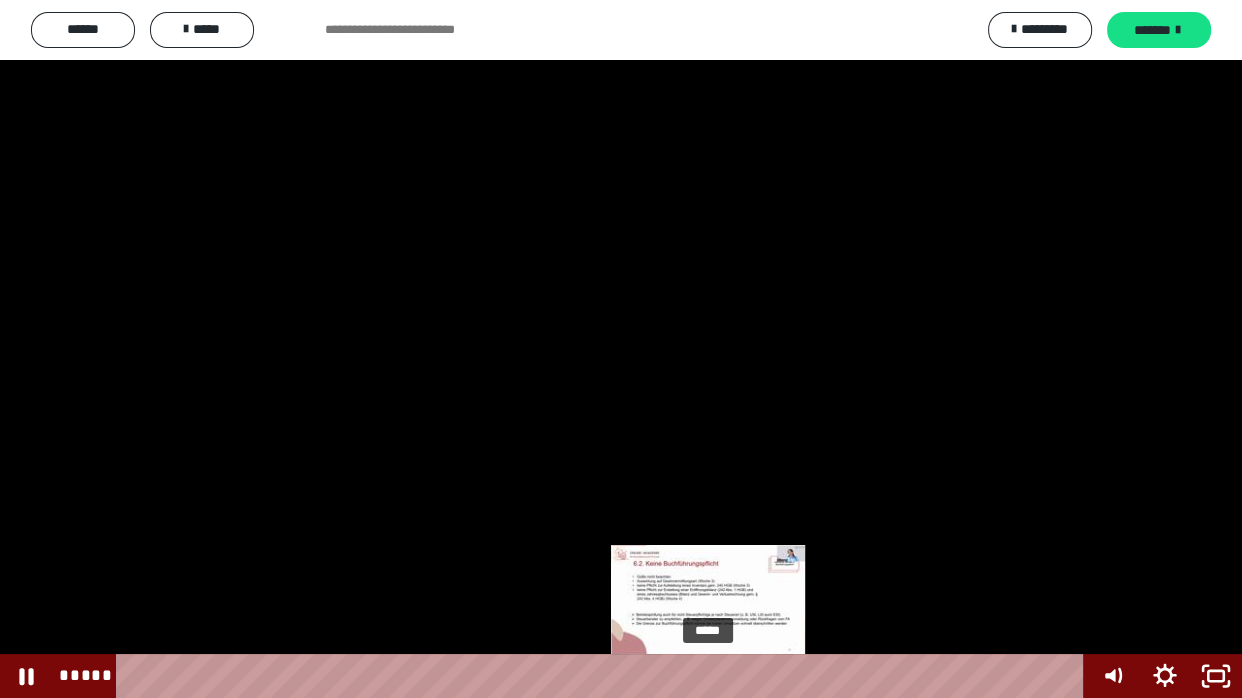 click on "*****" at bounding box center [604, 676] 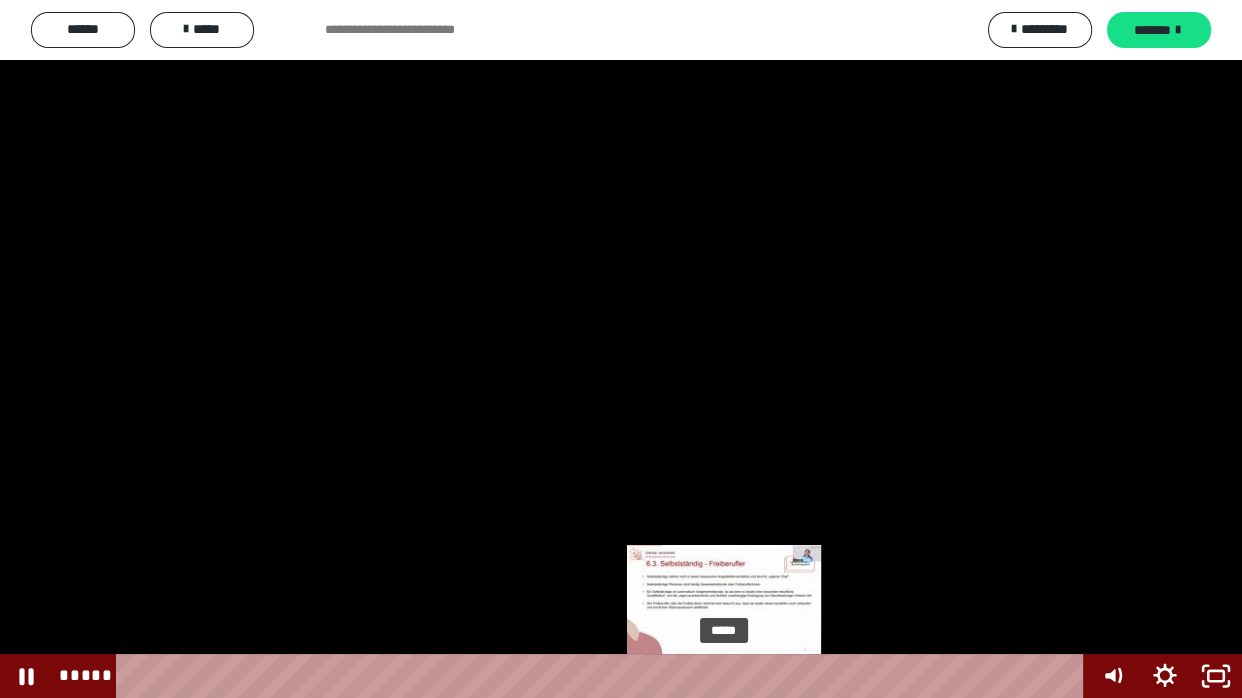 click on "*****" at bounding box center (604, 676) 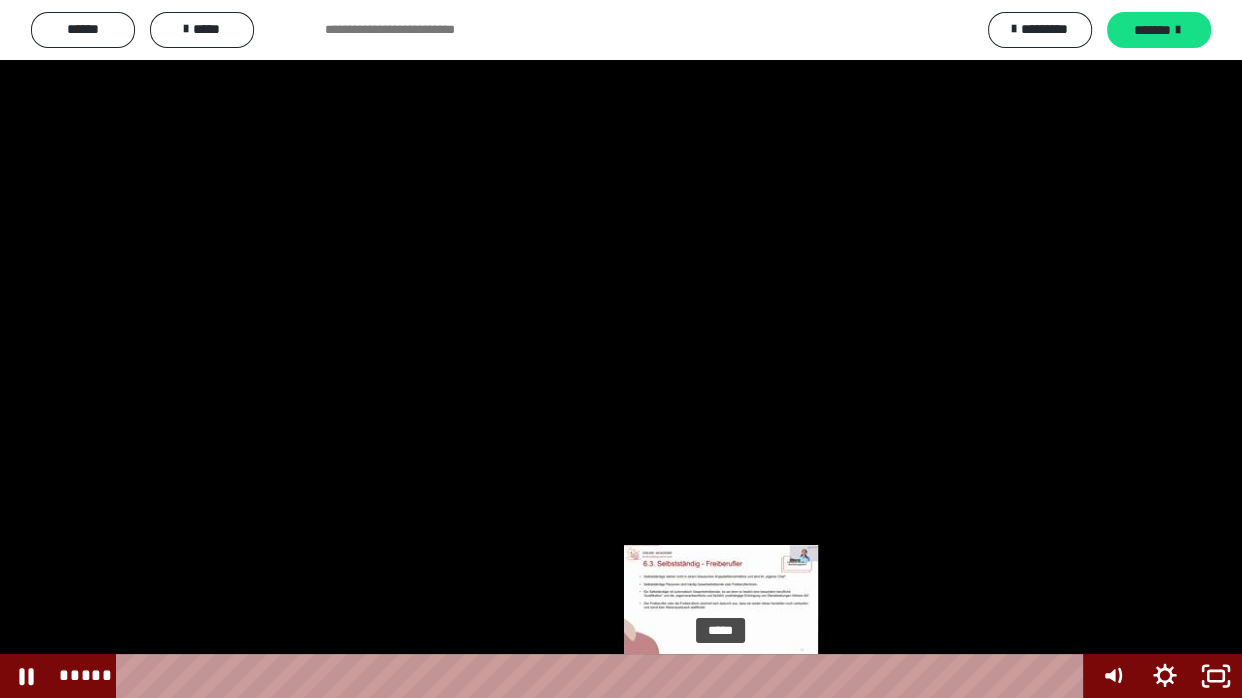 click at bounding box center (724, 676) 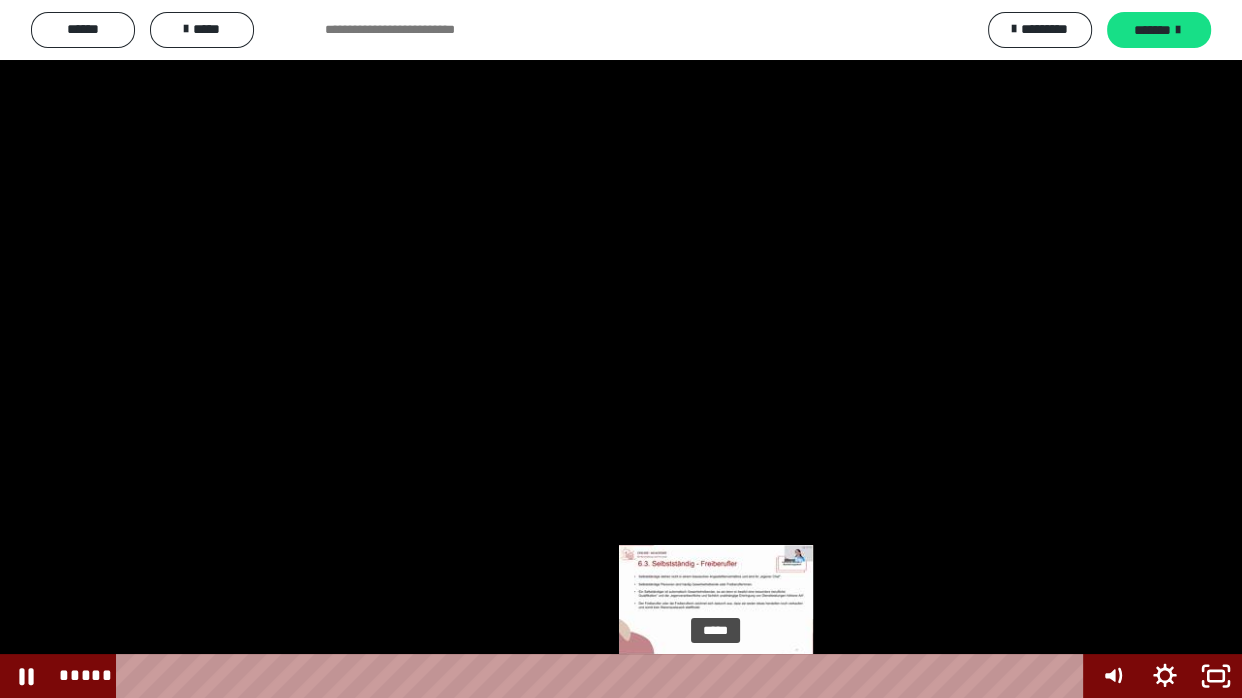 click at bounding box center (715, 676) 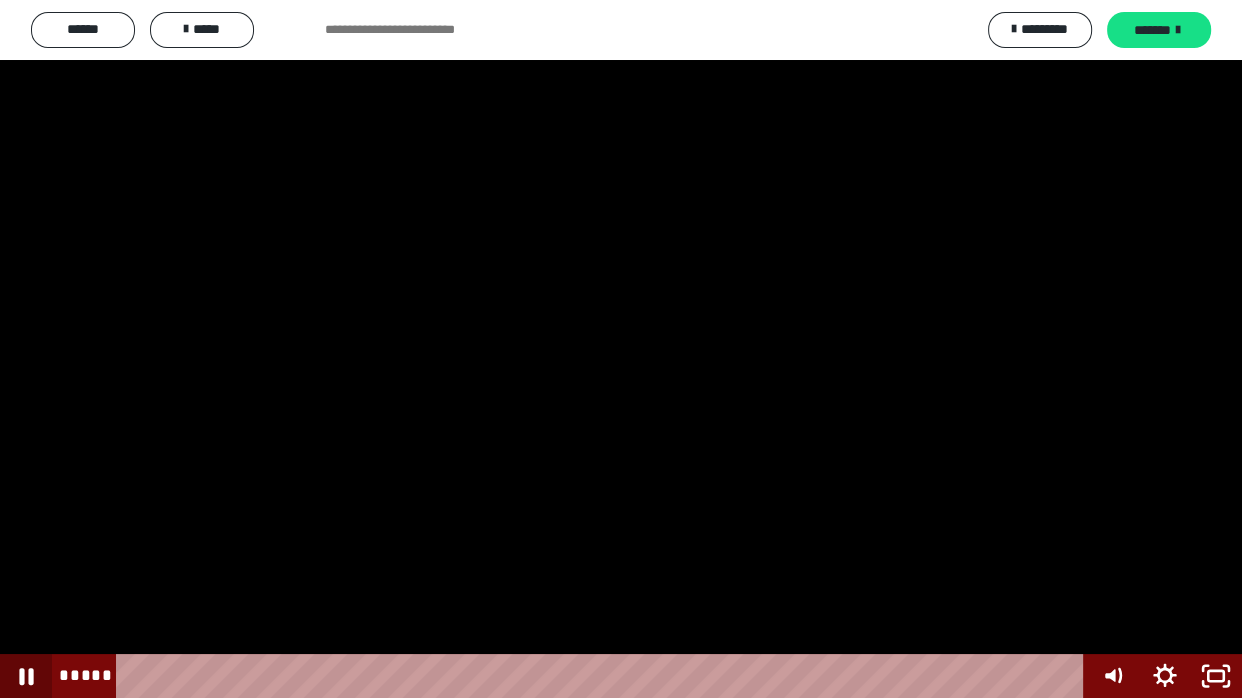 click 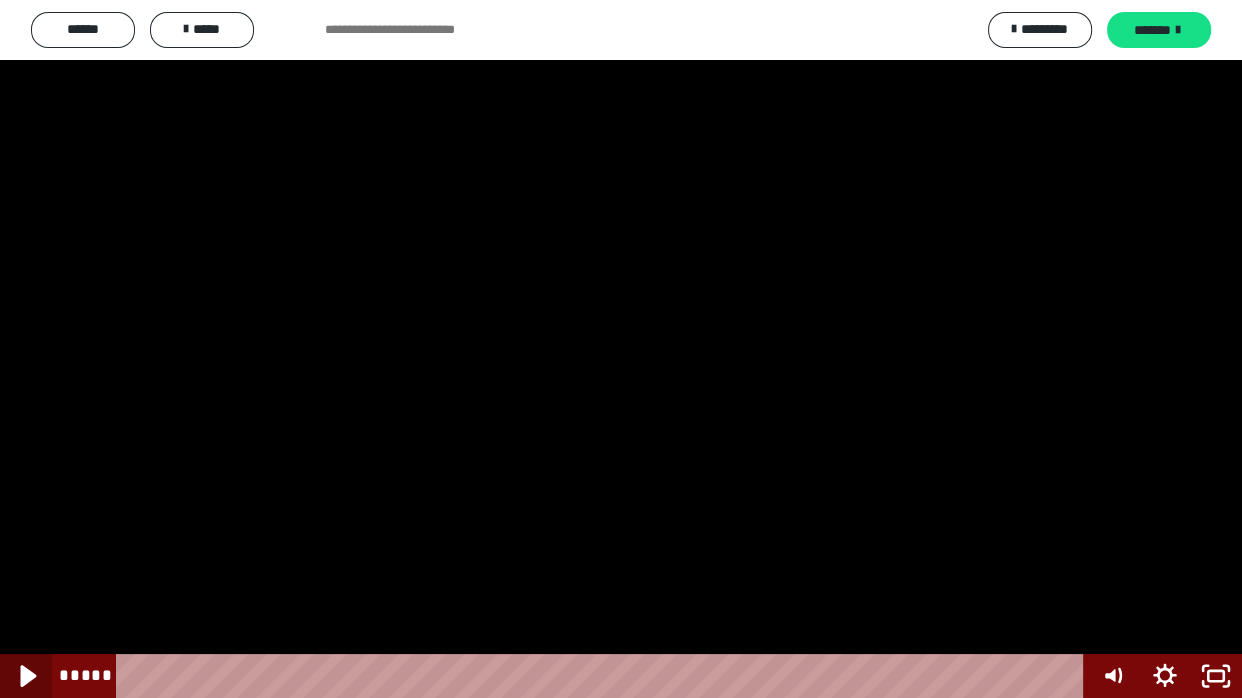 click 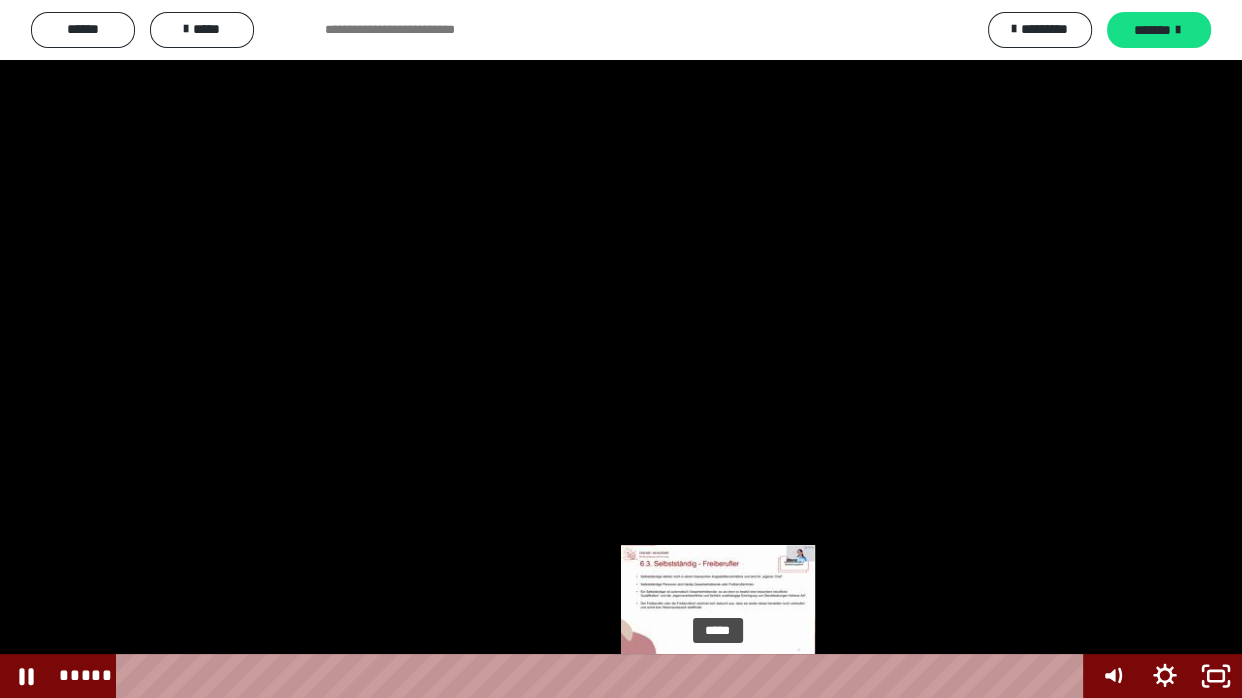 click at bounding box center (724, 676) 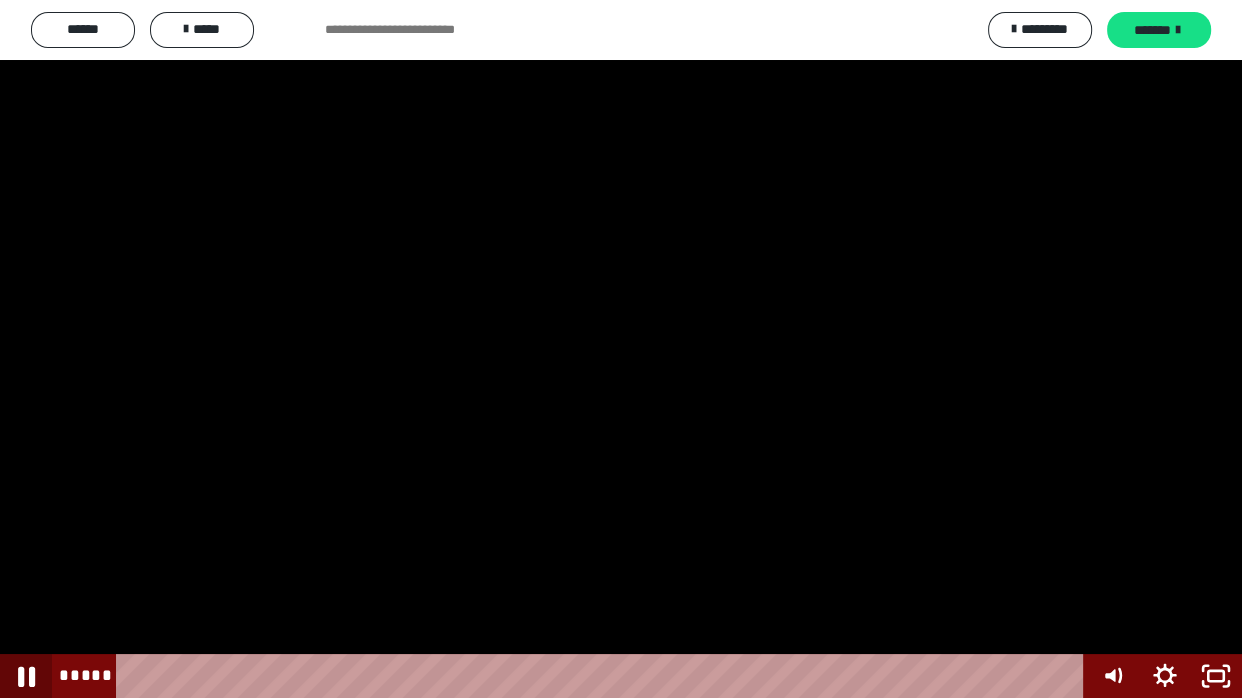click 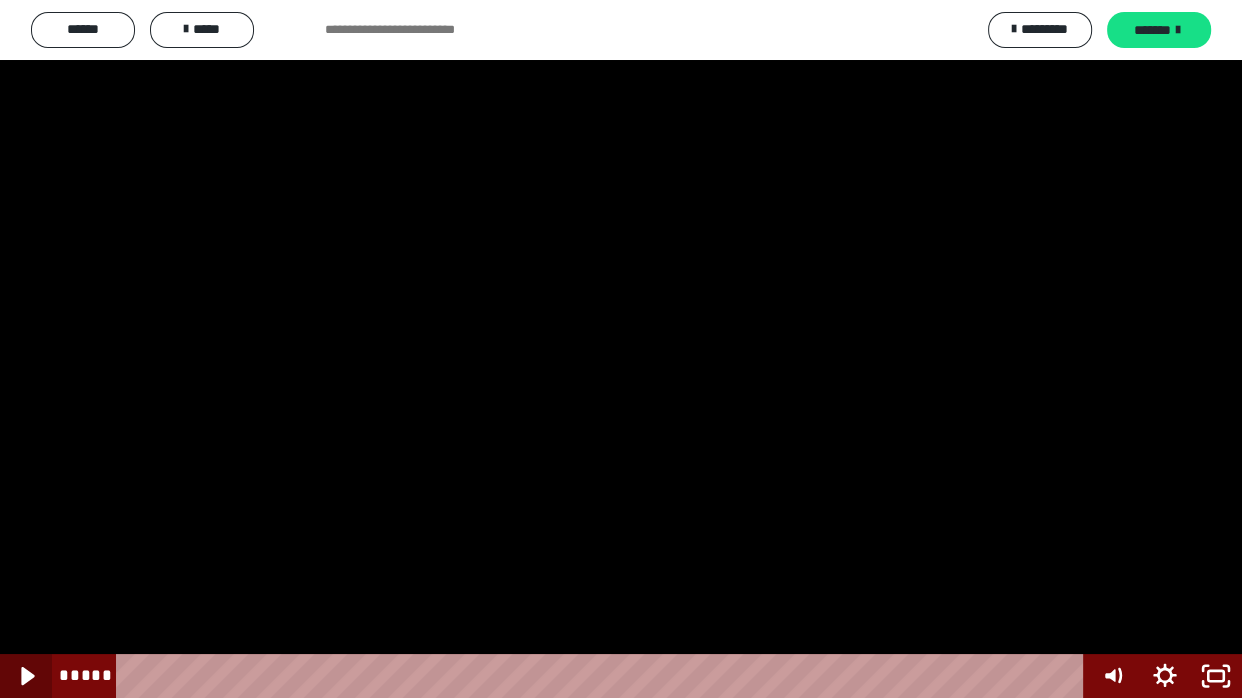 click 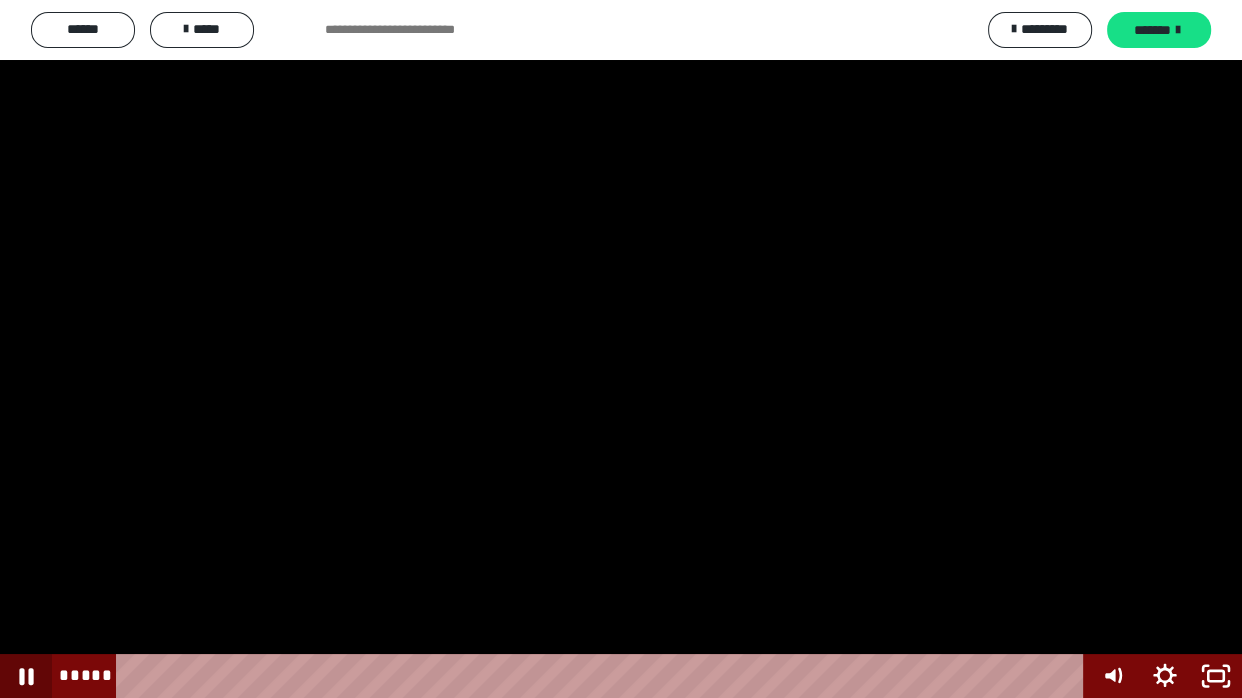 click 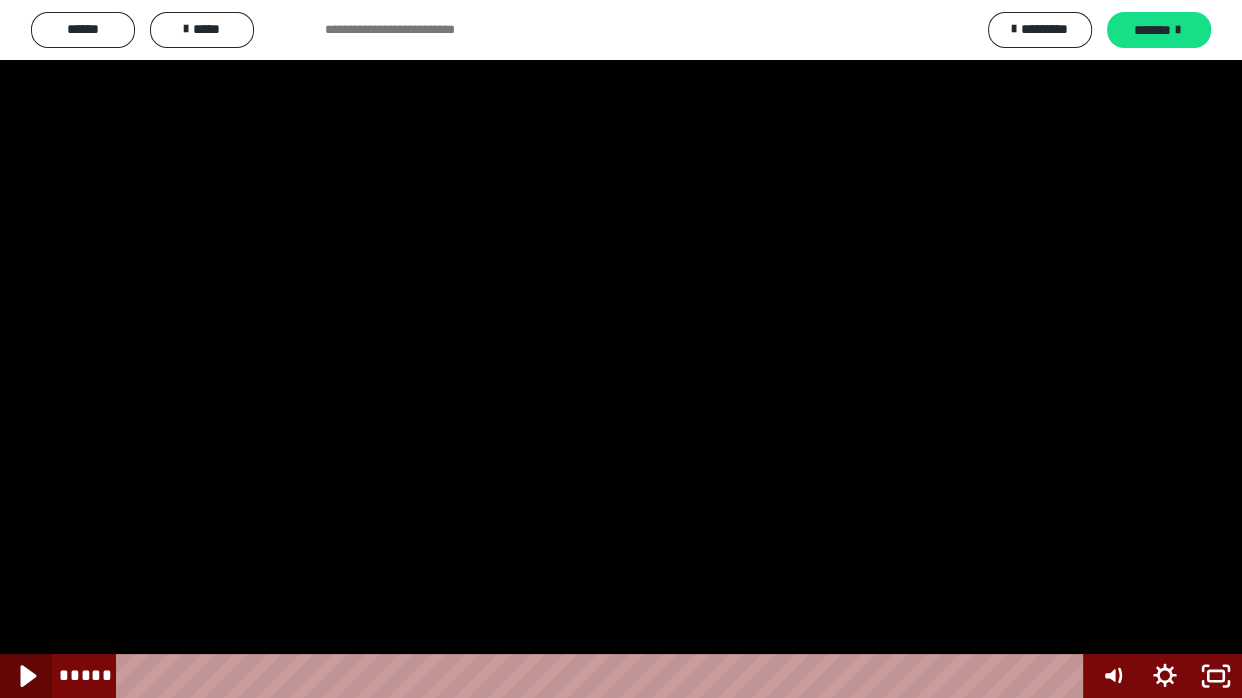 click 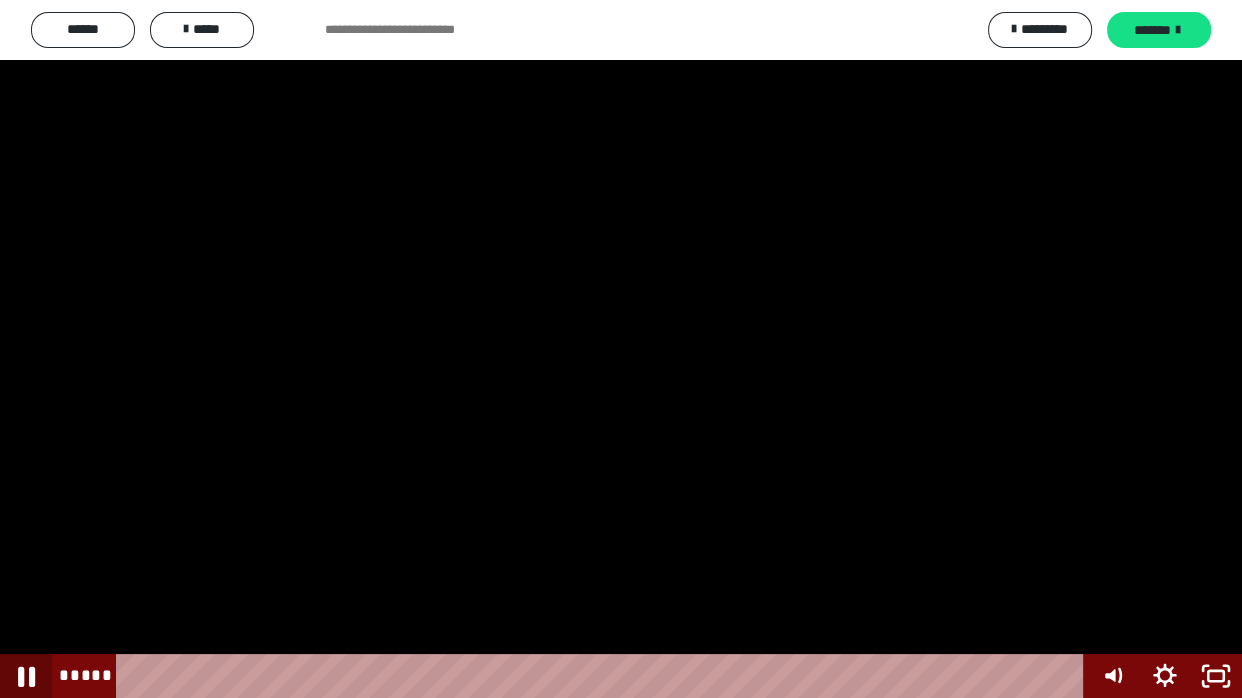 click 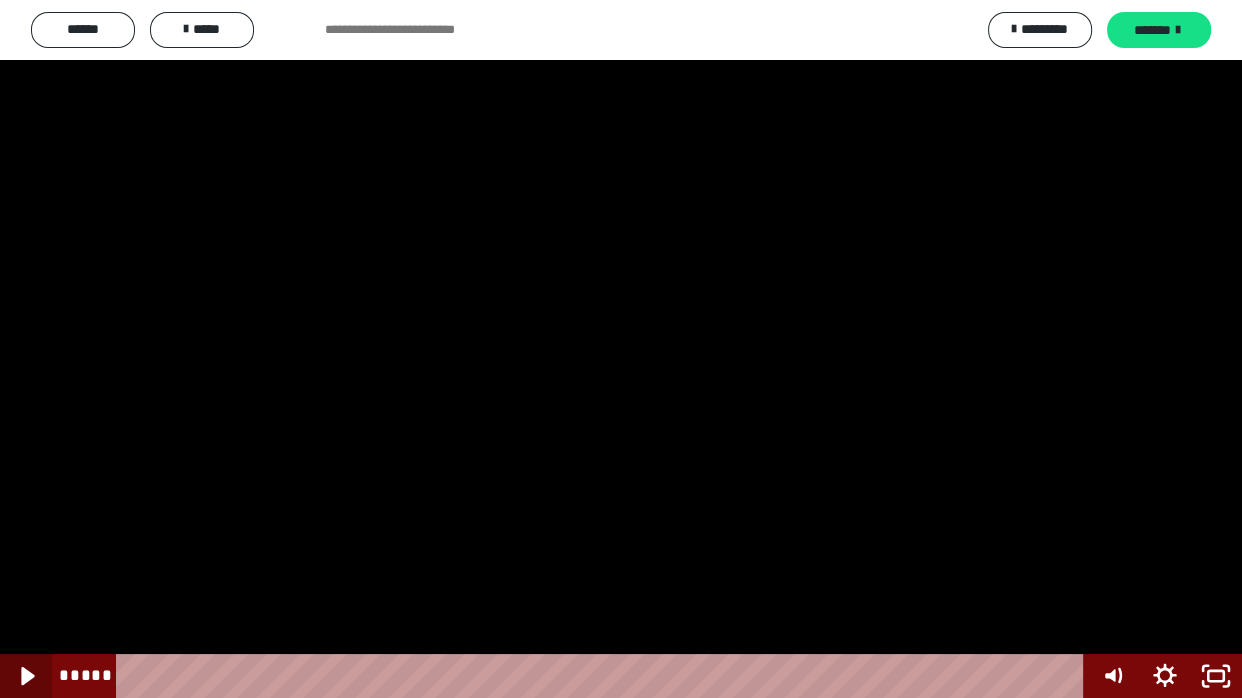 click 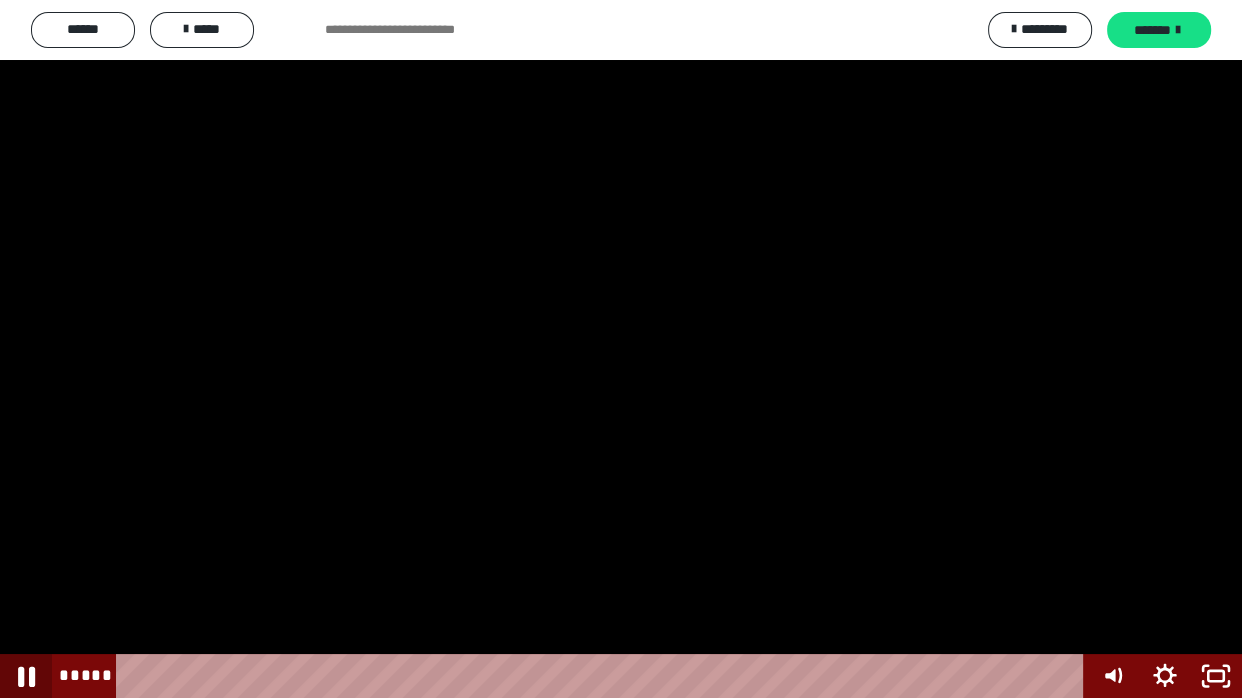 click 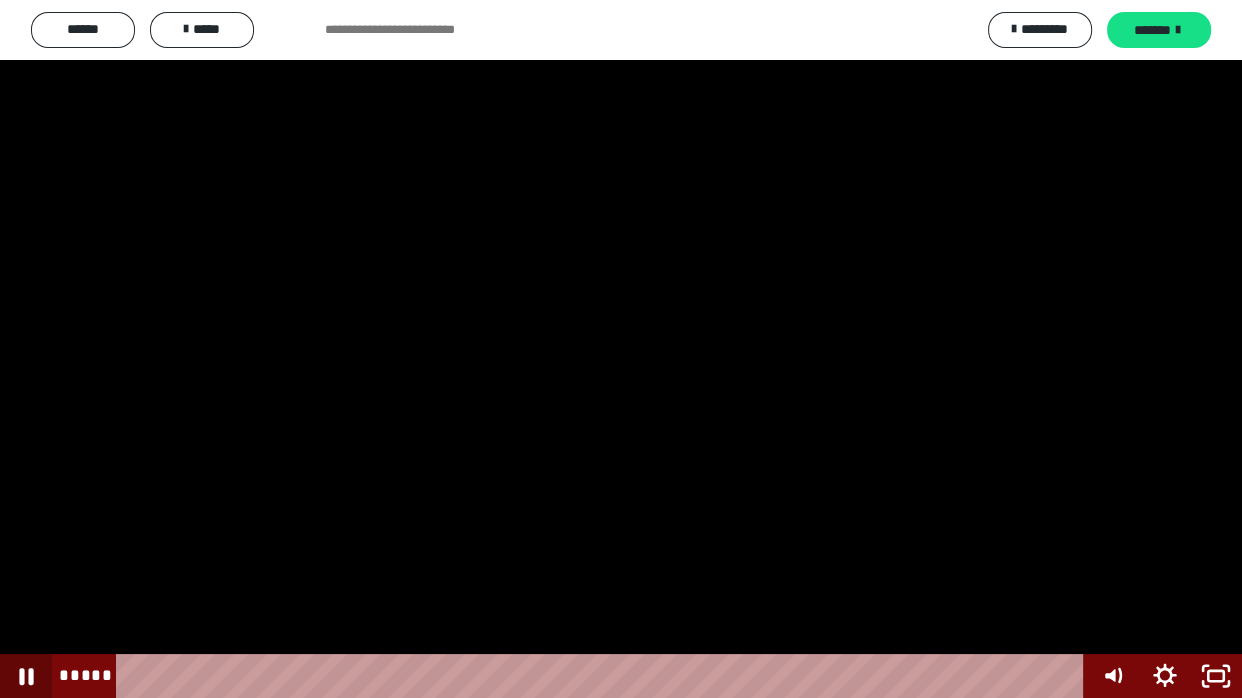 click 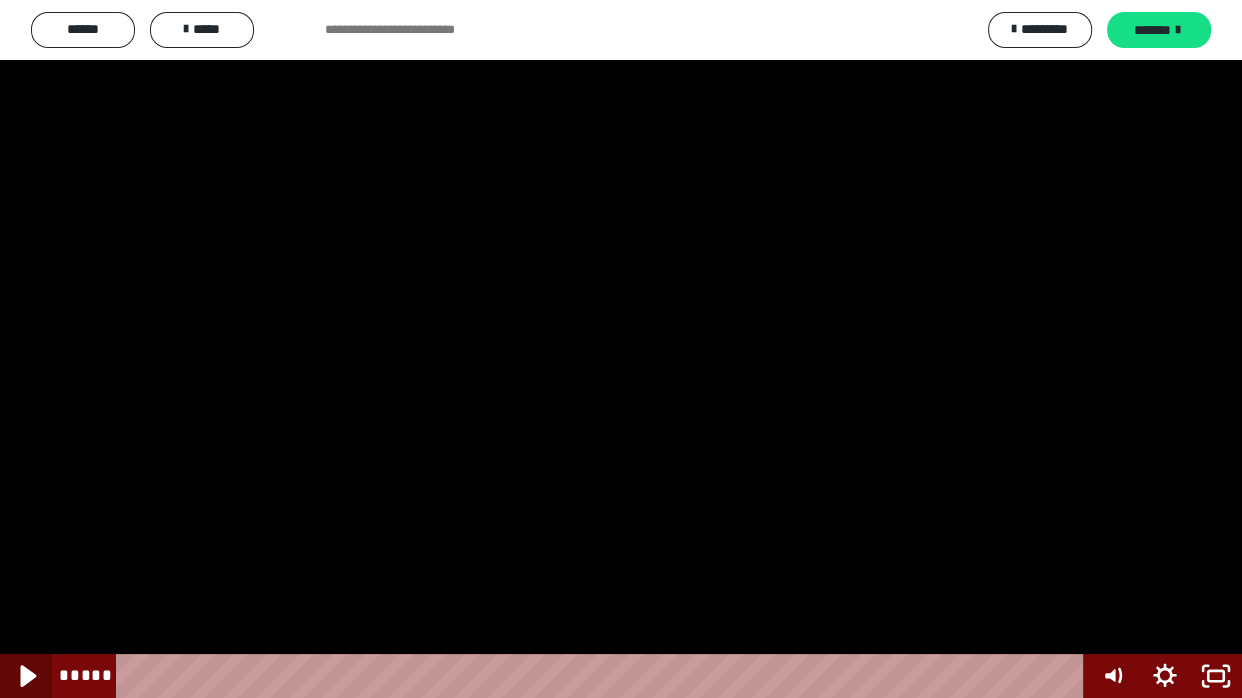 click 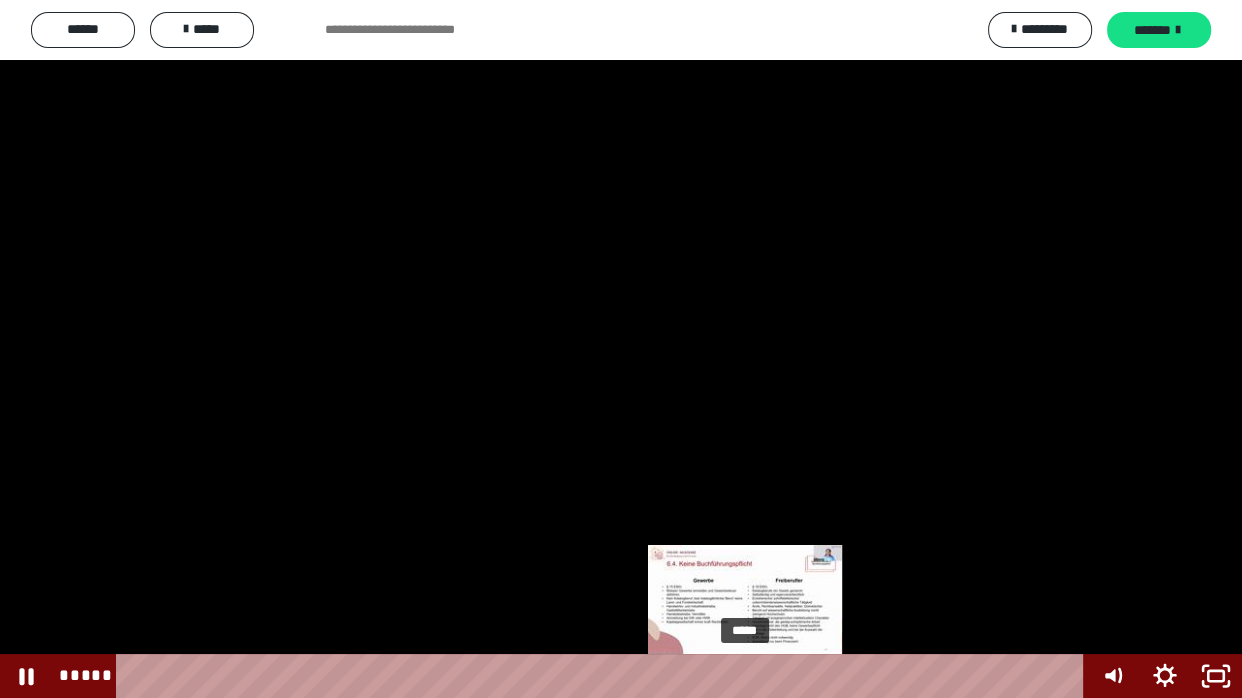 click on "*****" at bounding box center [604, 676] 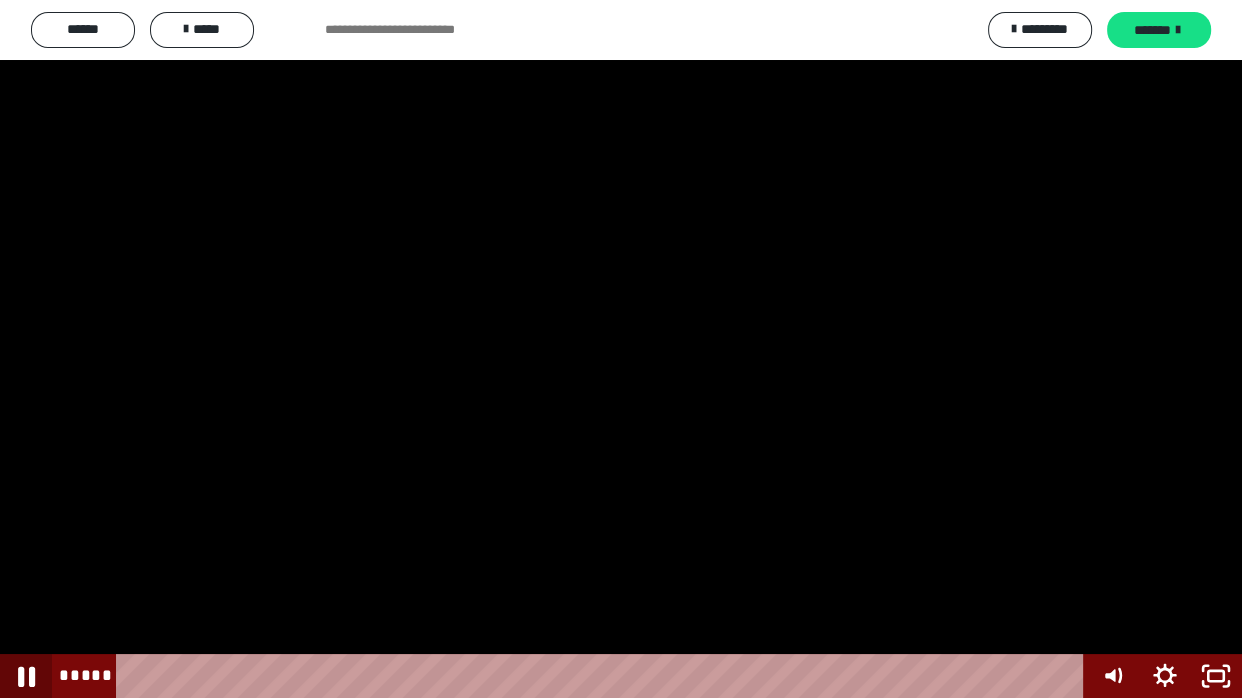 click 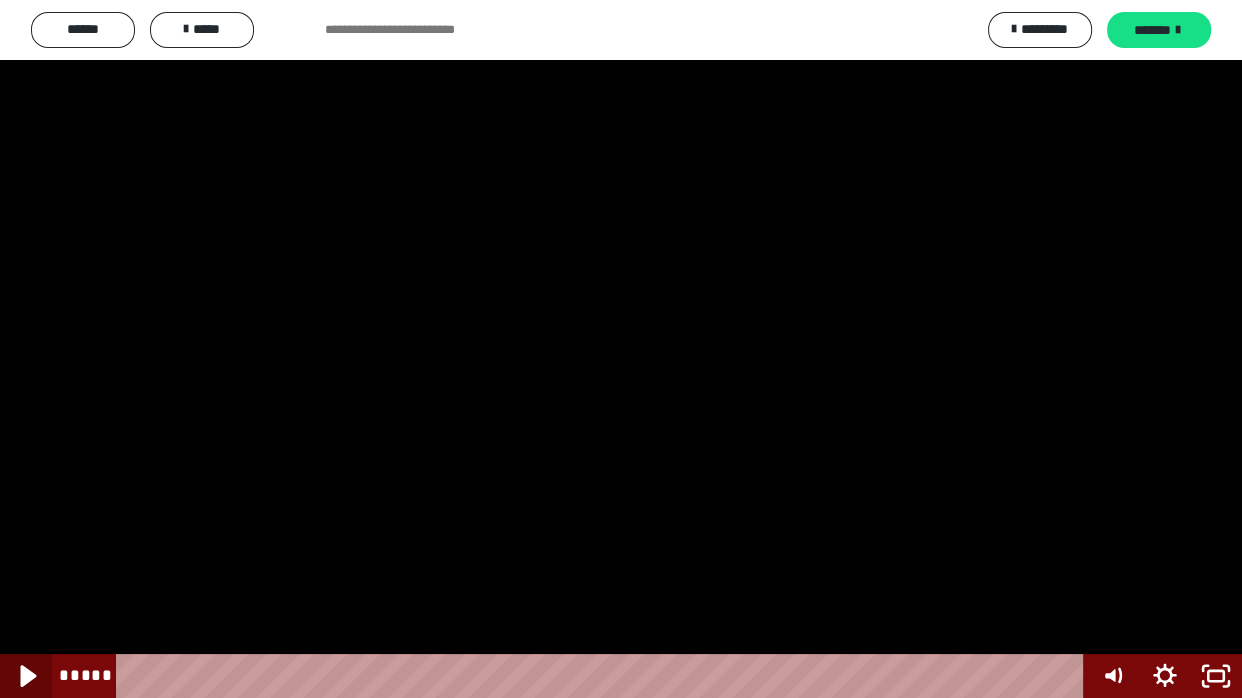 click 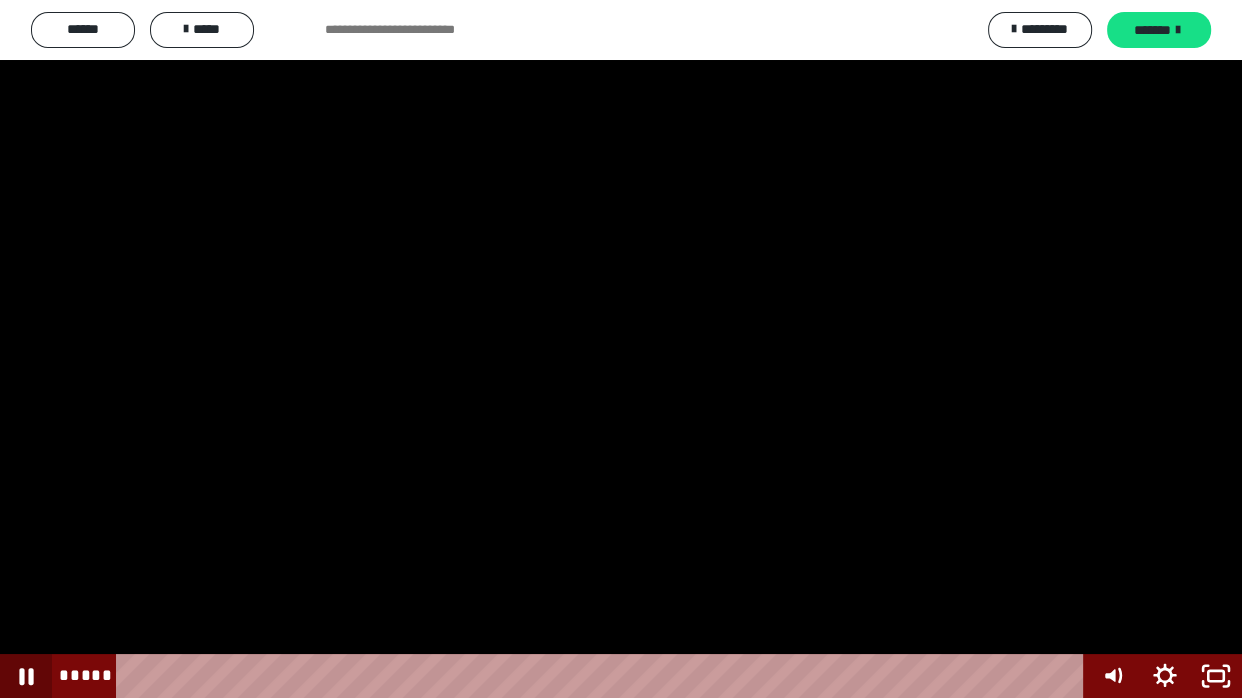 click 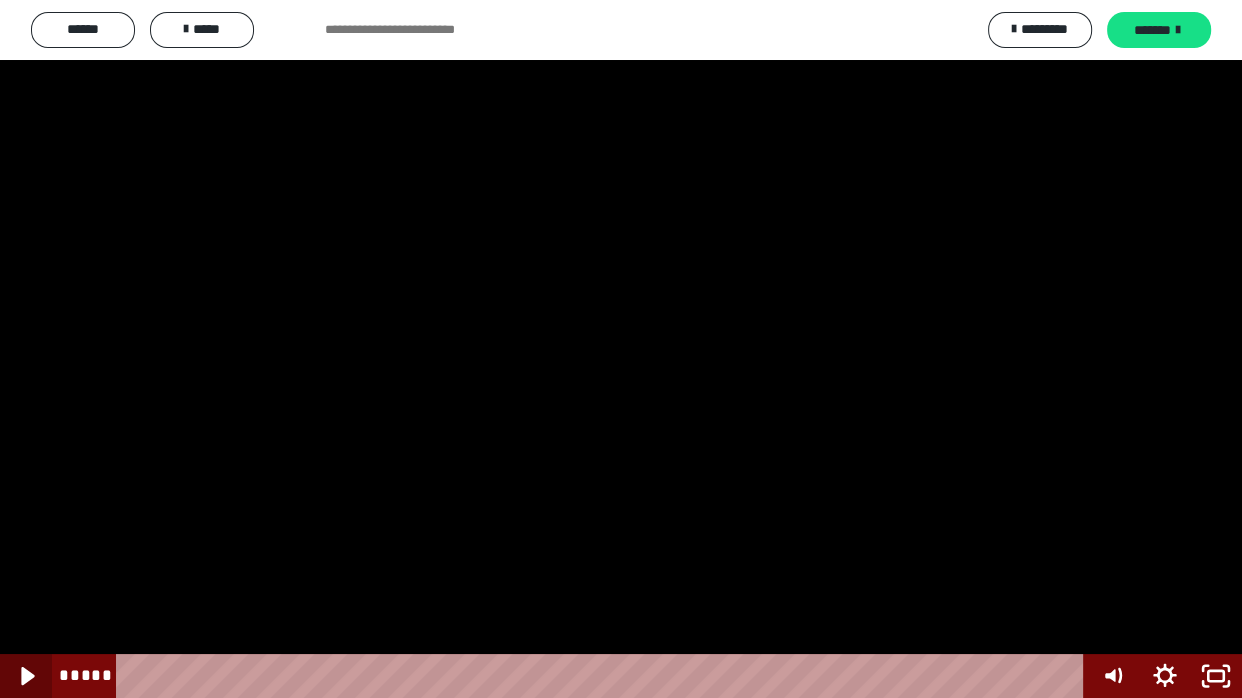 click 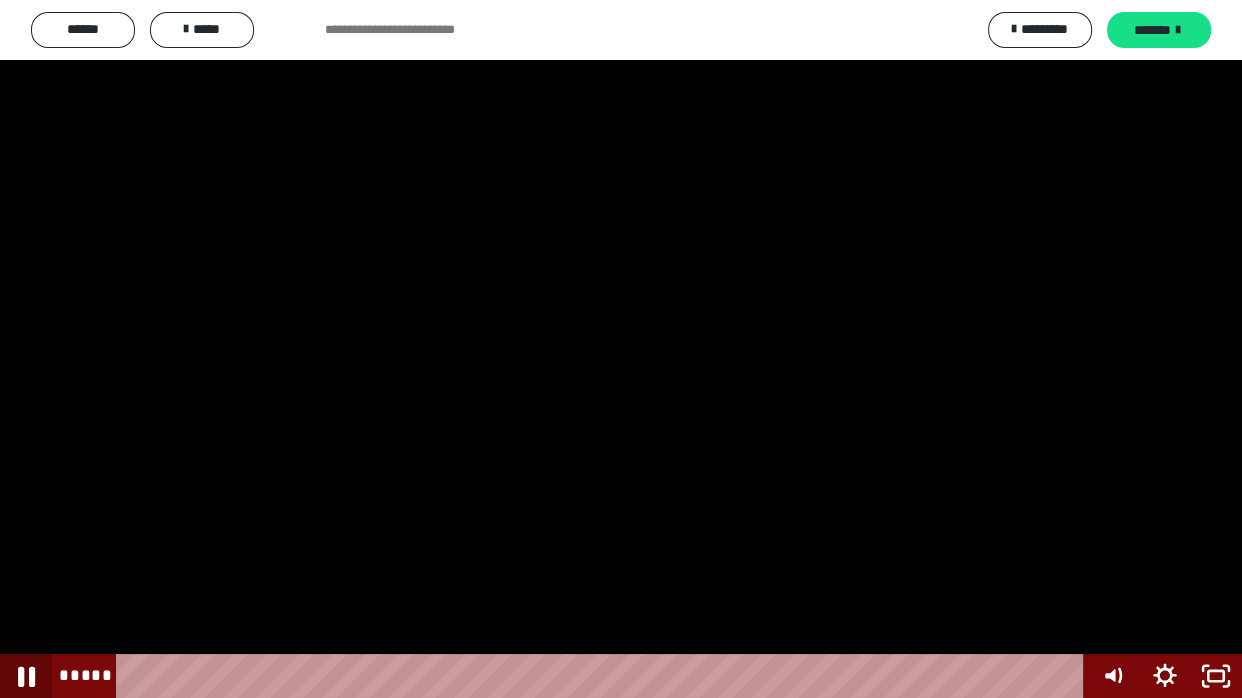 click 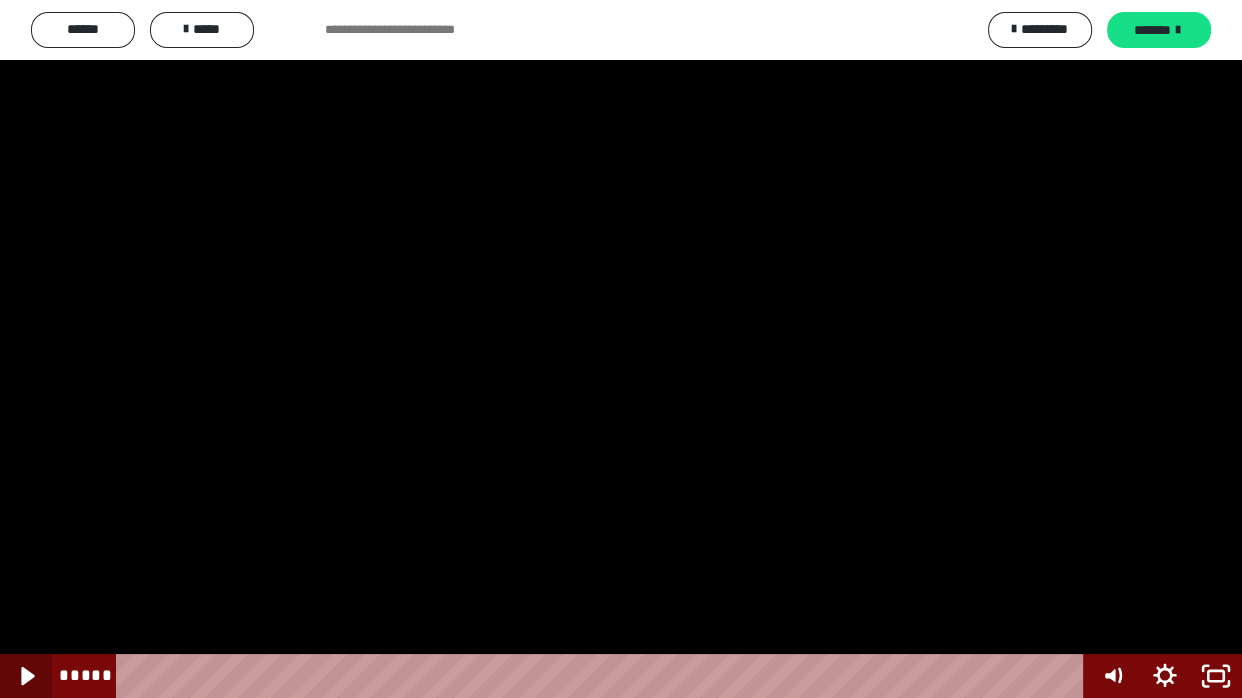 click 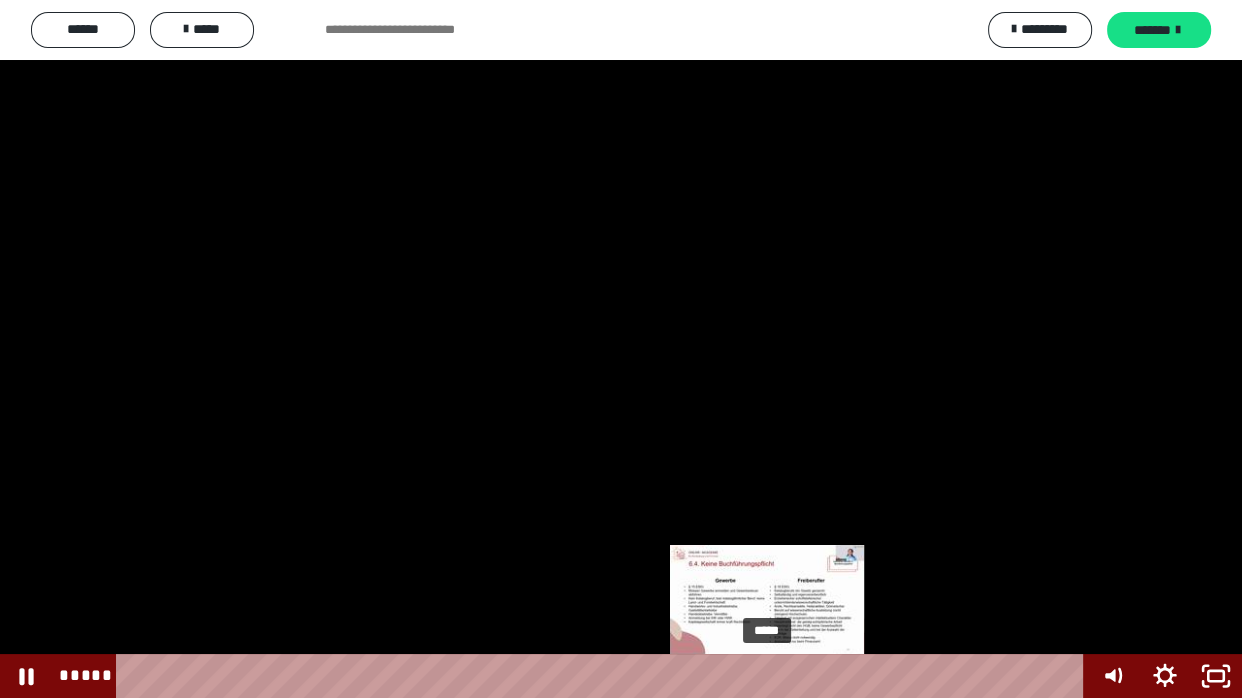 click at bounding box center [771, 676] 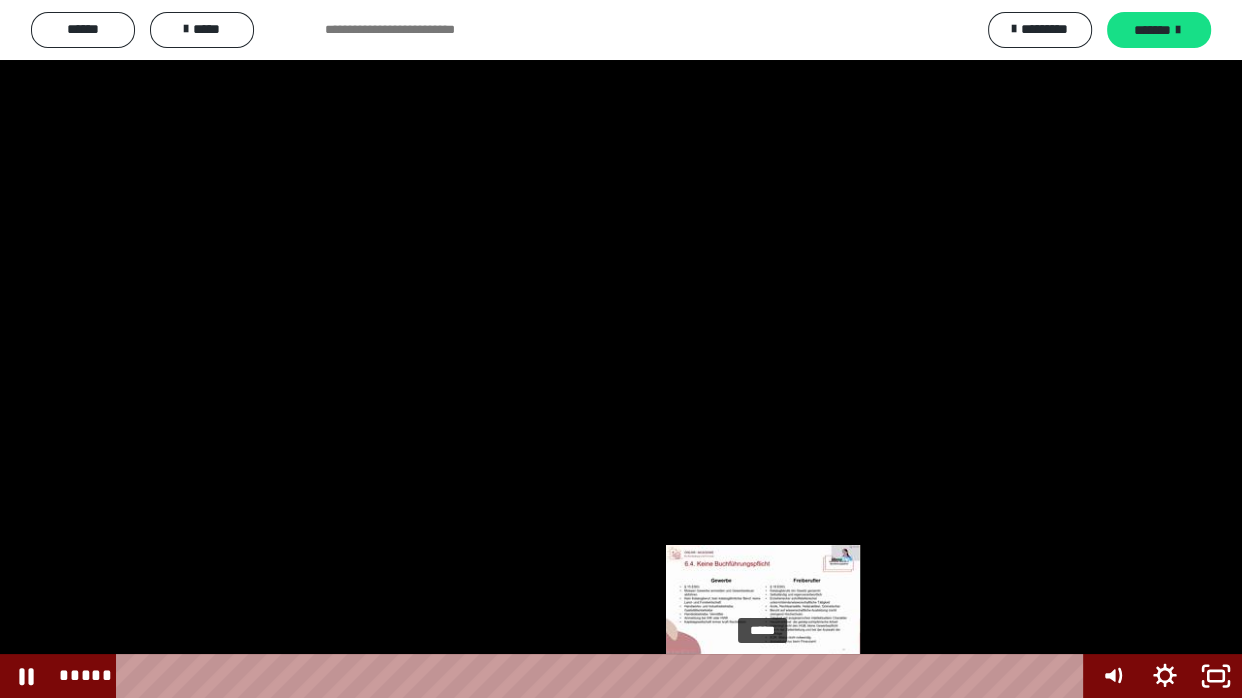 click at bounding box center [767, 676] 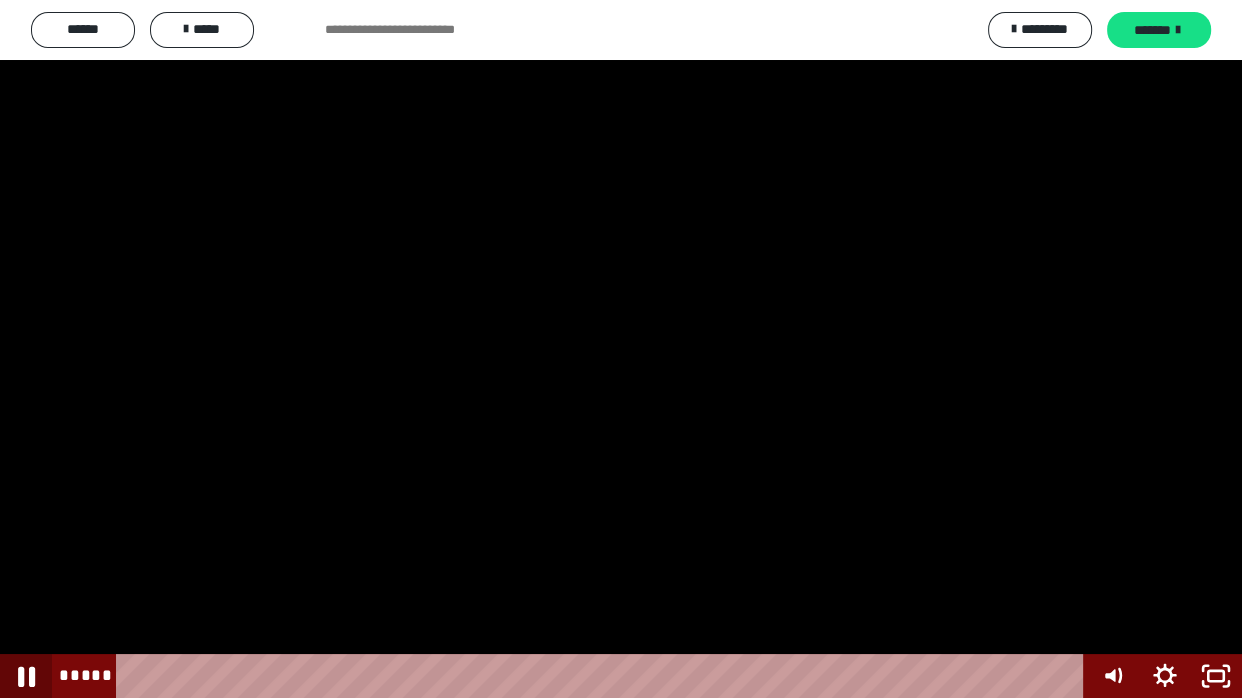 click 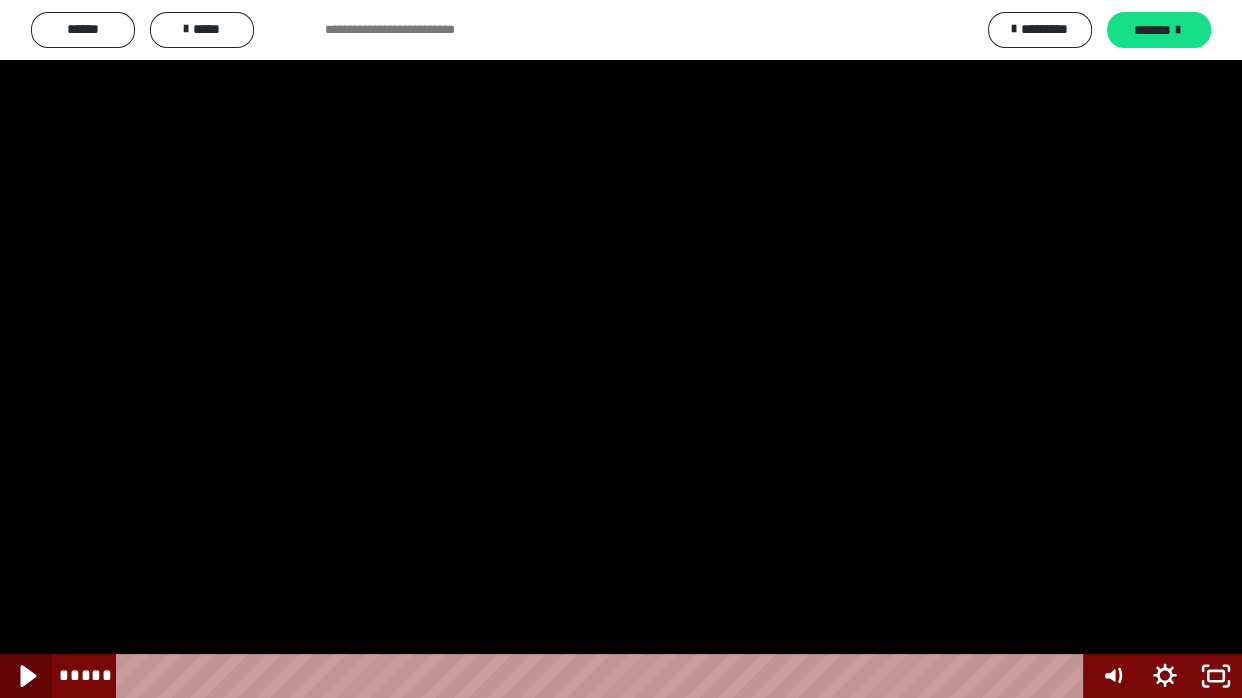 click 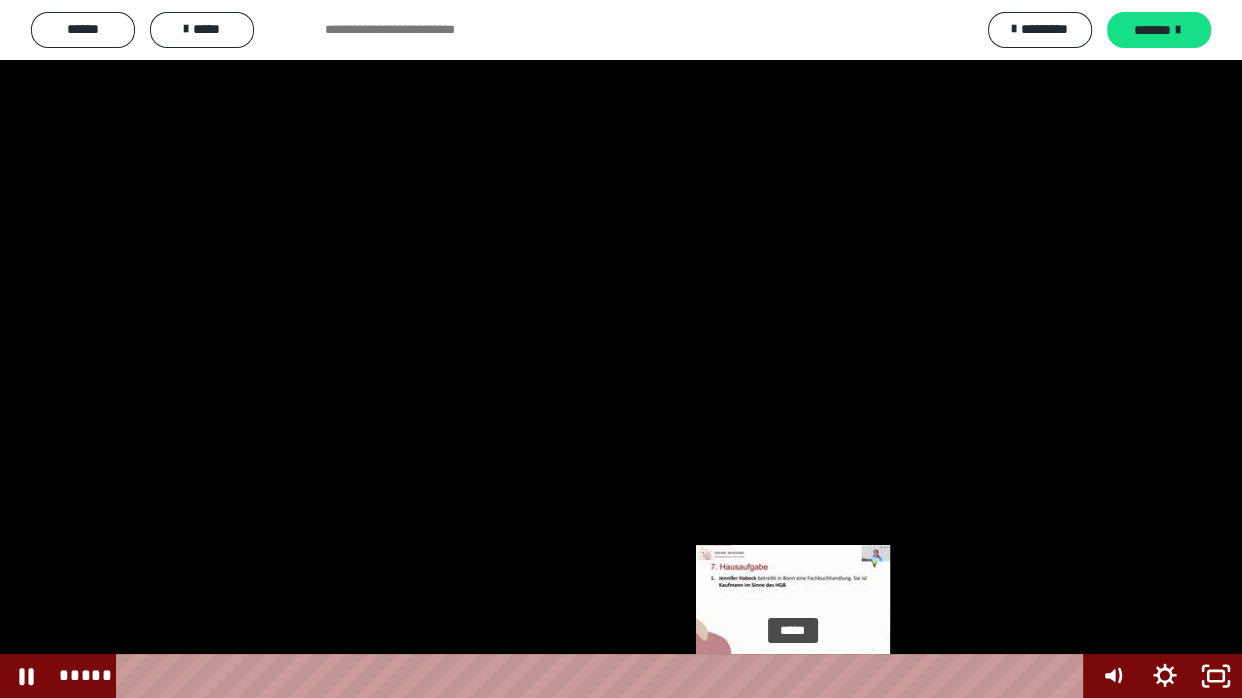 click on "*****" at bounding box center (604, 676) 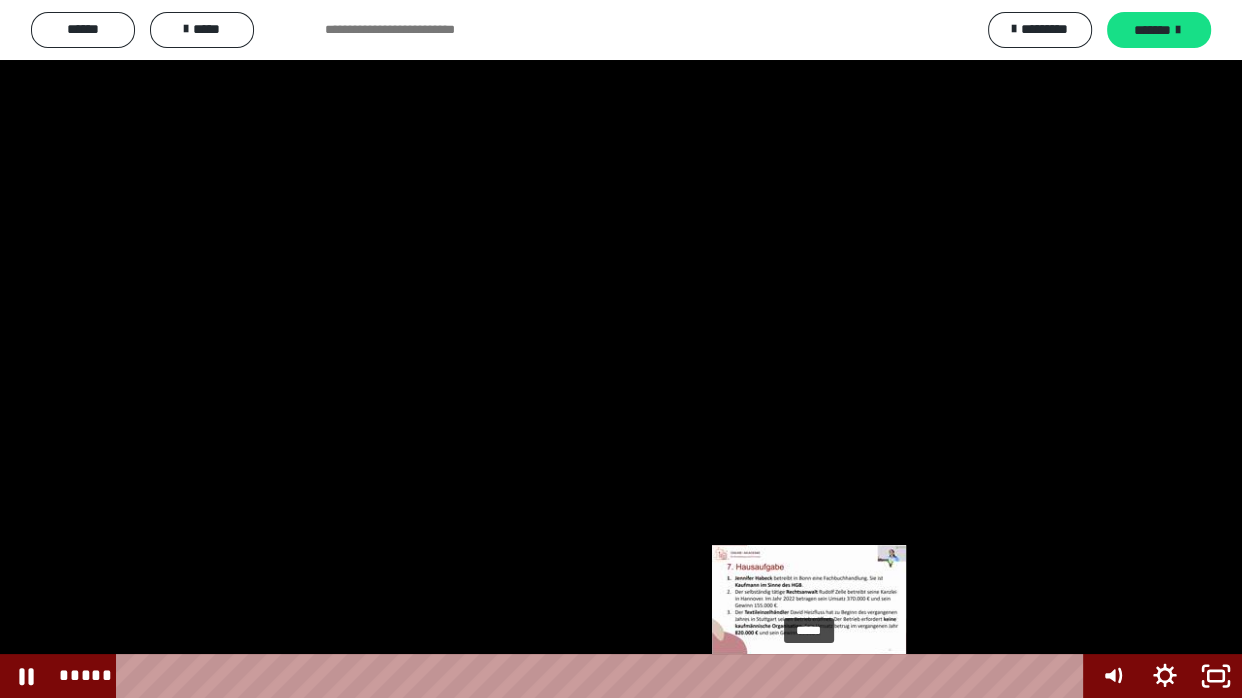 click on "*****" at bounding box center [604, 676] 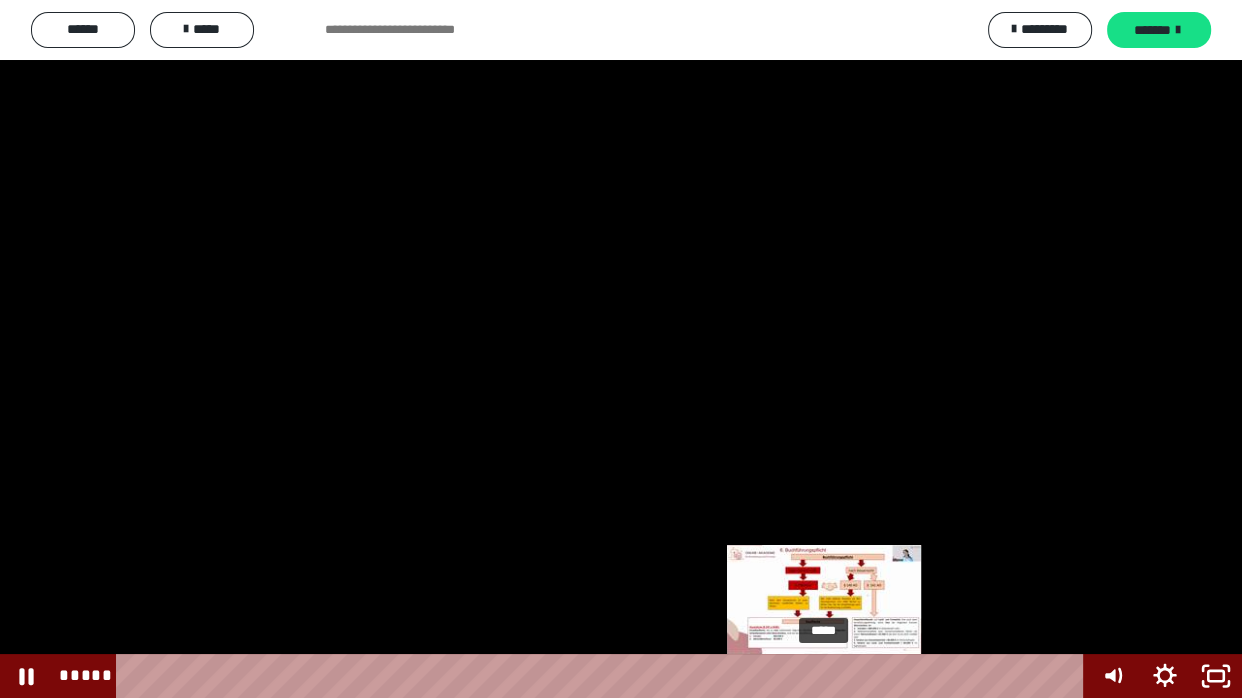 click on "*****" at bounding box center (604, 676) 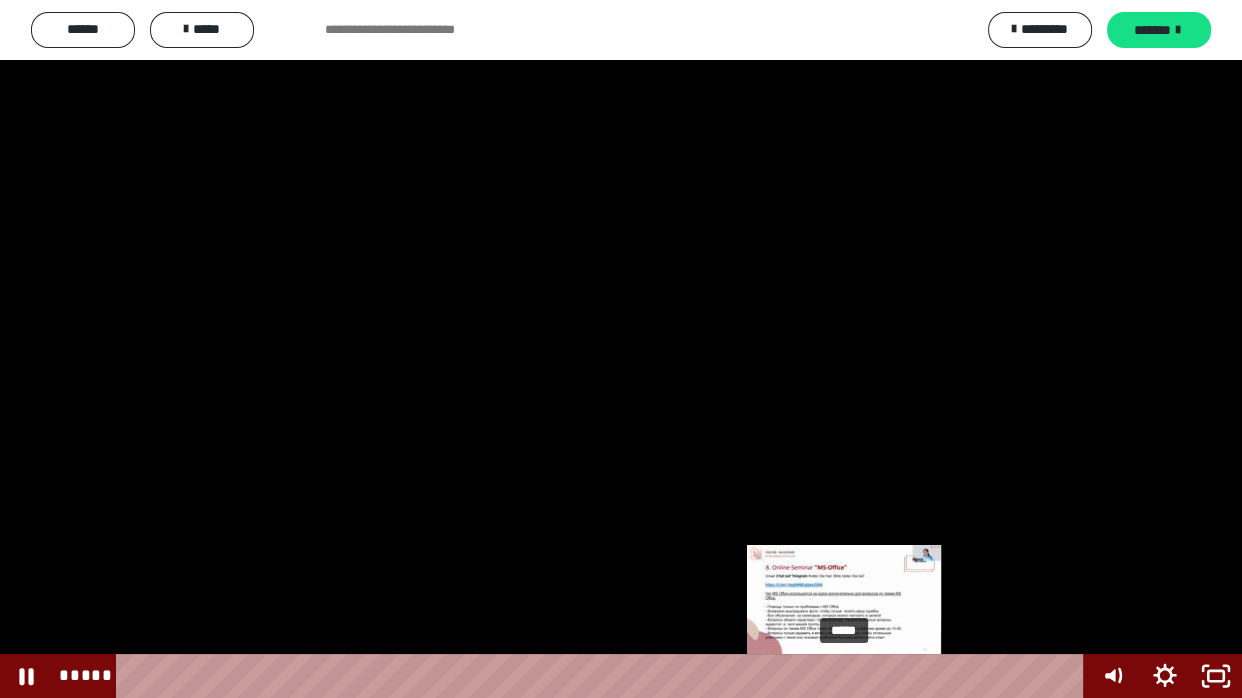 click on "*****" at bounding box center [604, 676] 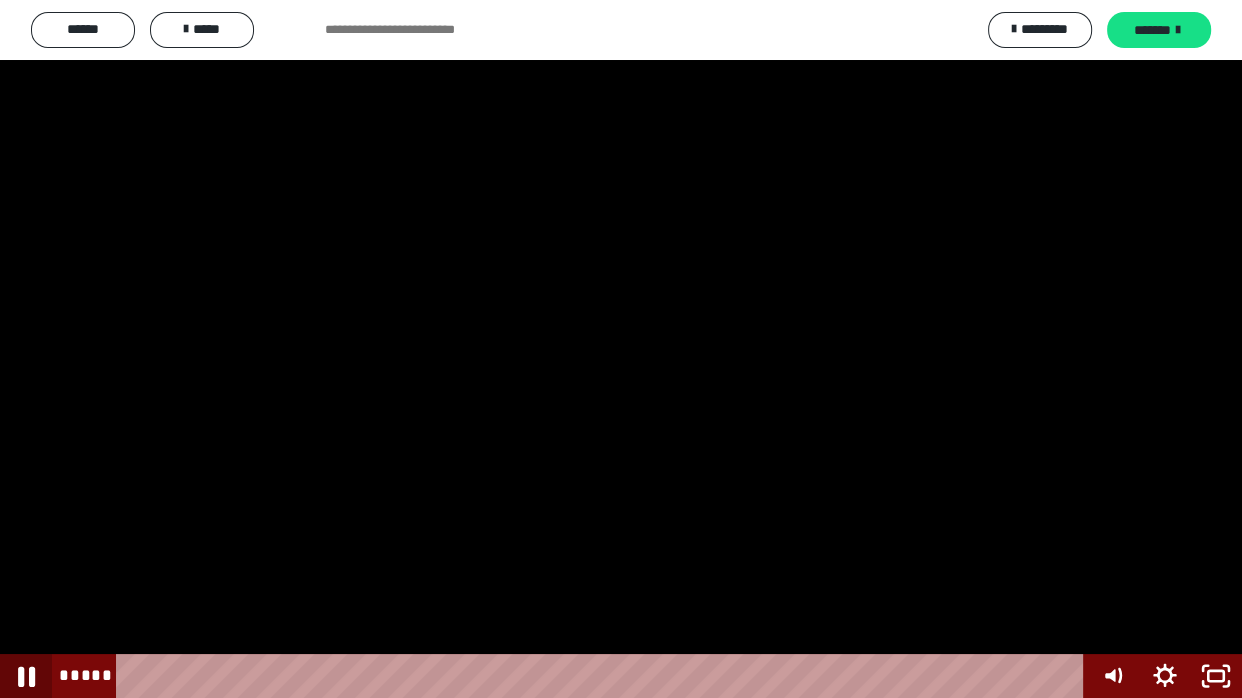 click 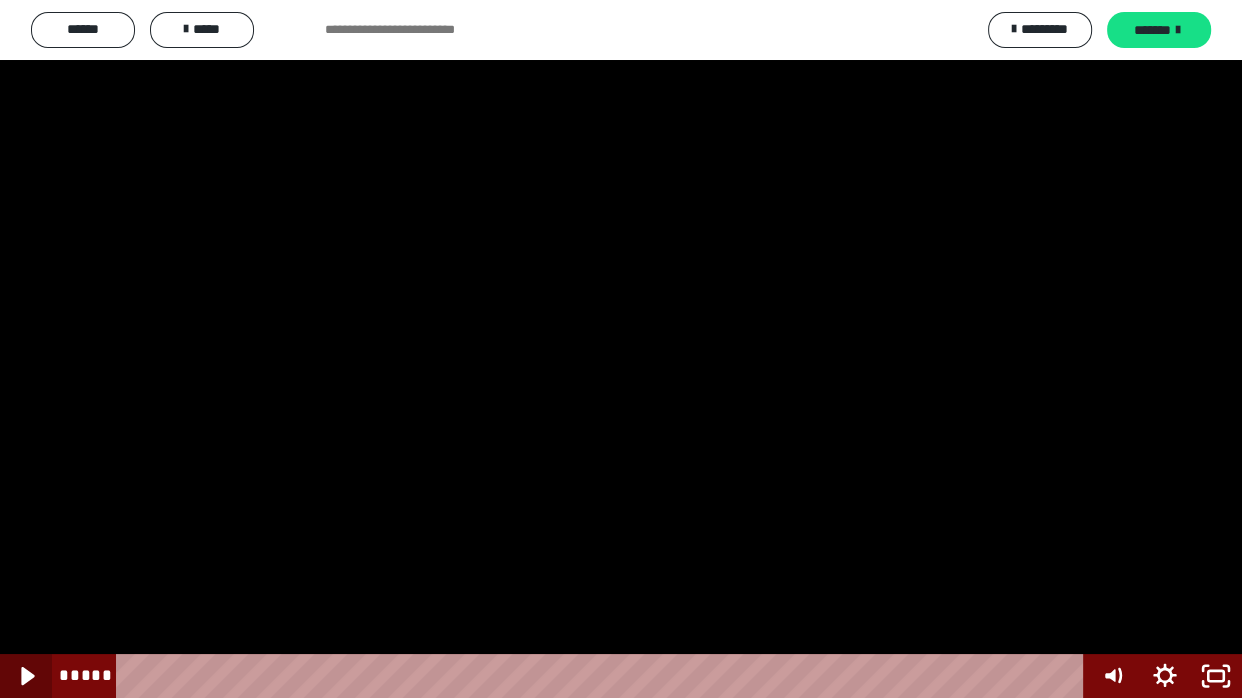 click 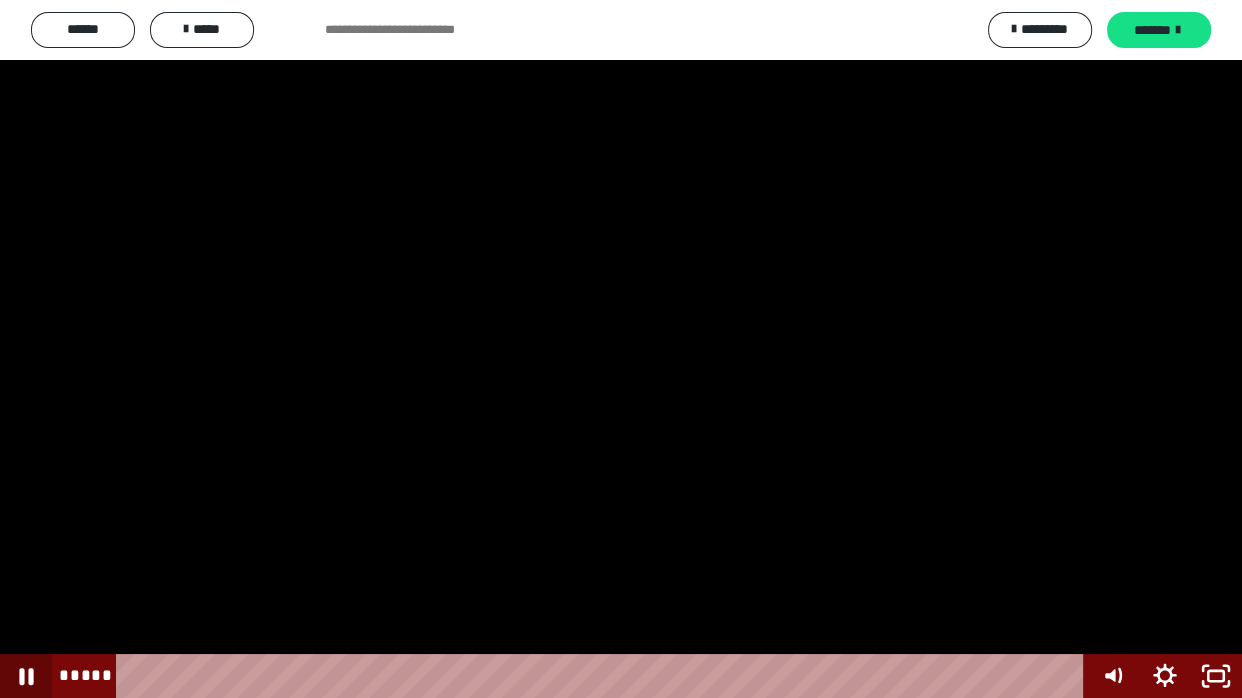 click 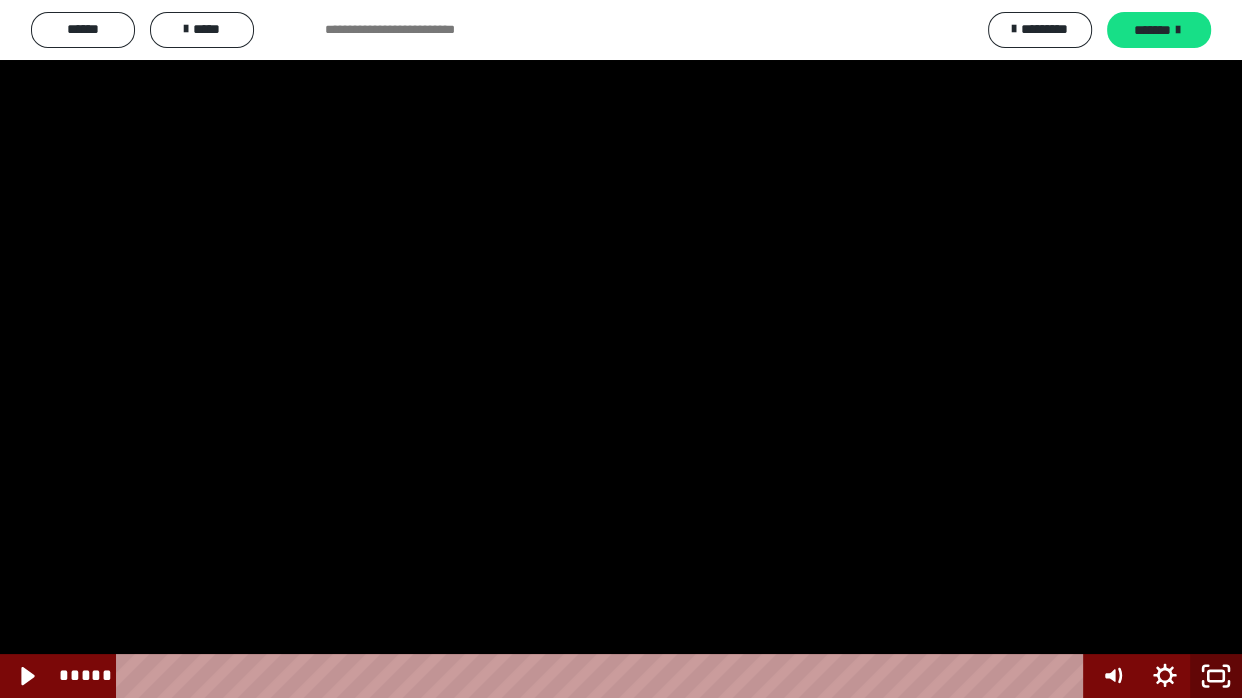 click 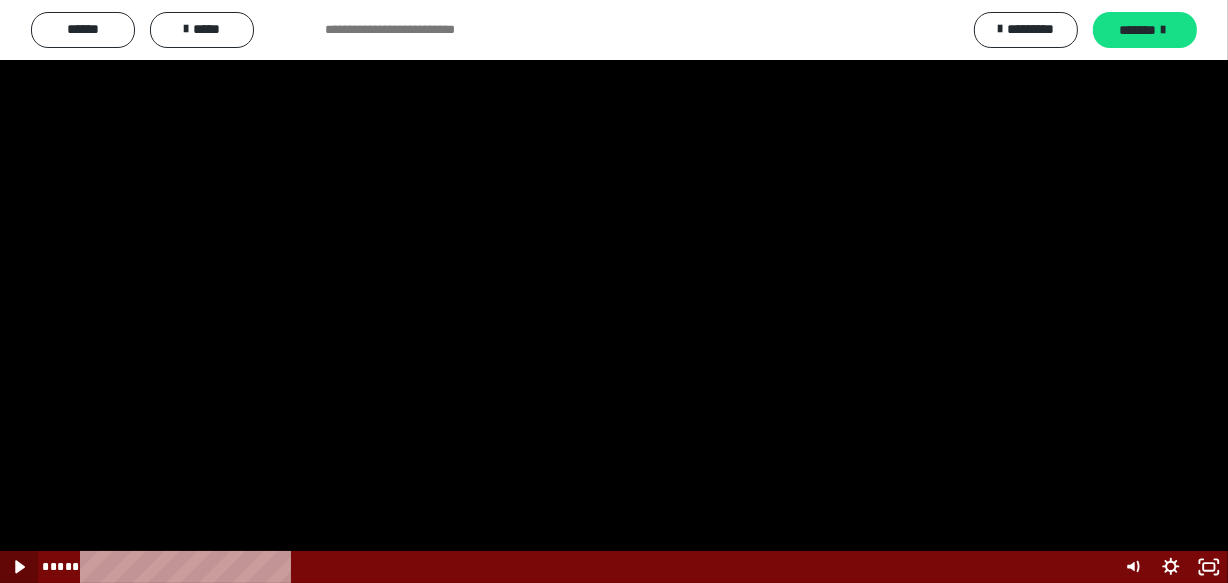 scroll, scrollTop: 3682, scrollLeft: 0, axis: vertical 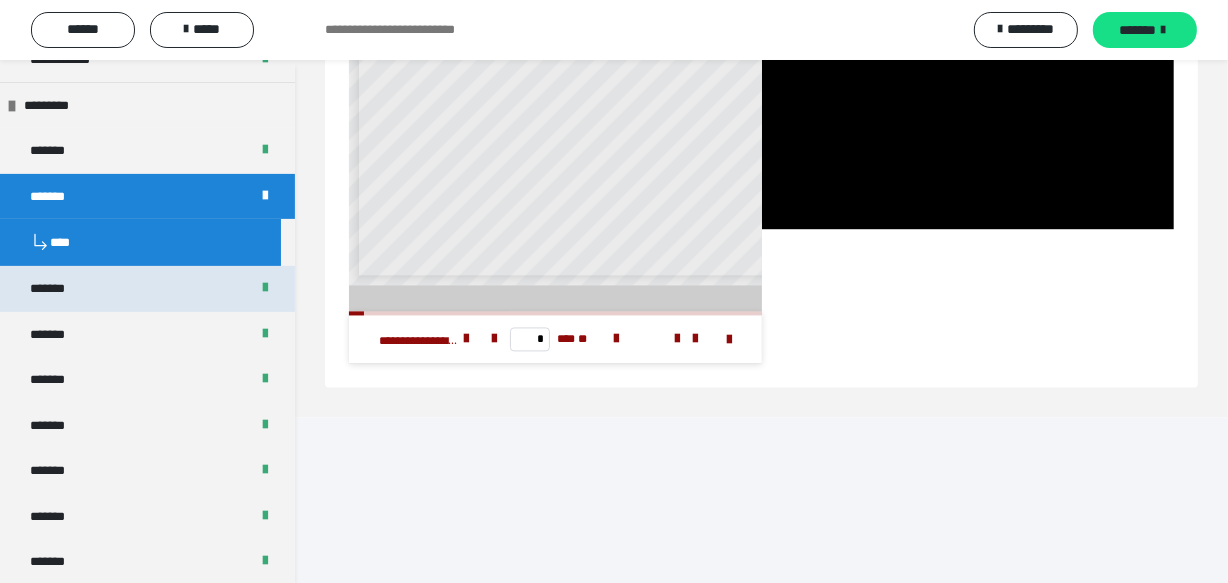 click on "*******" at bounding box center (147, 288) 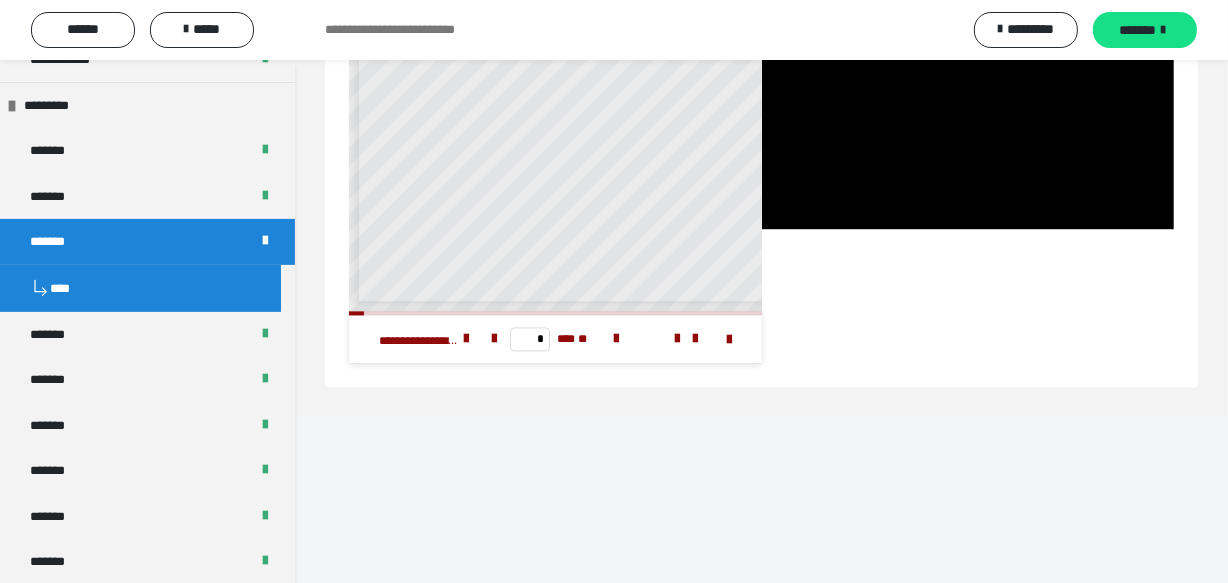 scroll, scrollTop: 3705, scrollLeft: 0, axis: vertical 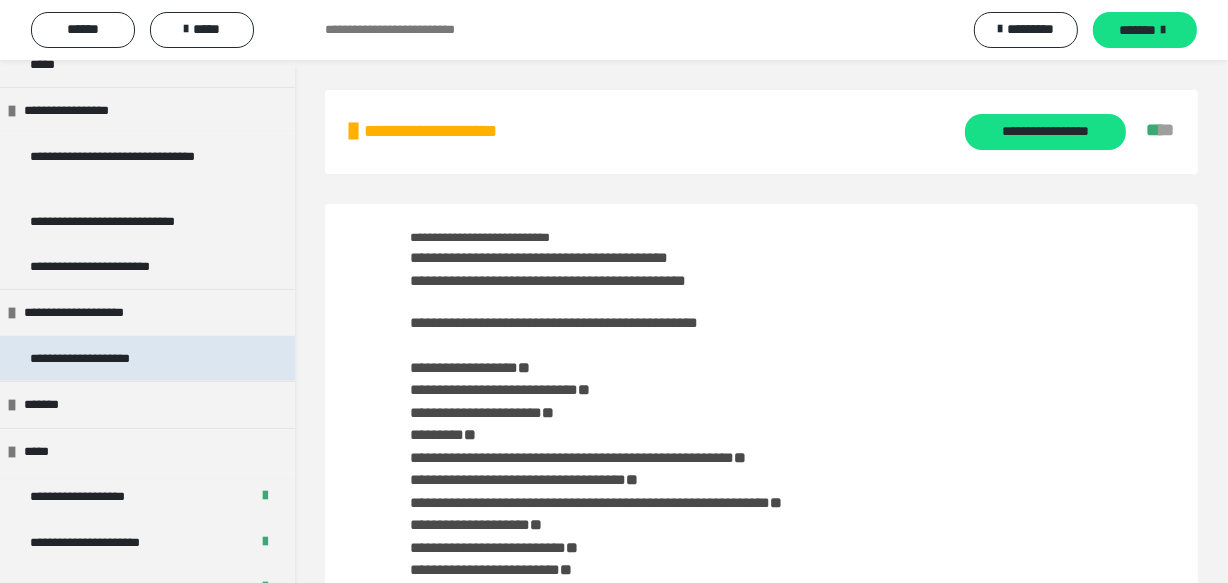 click on "**********" at bounding box center (147, 358) 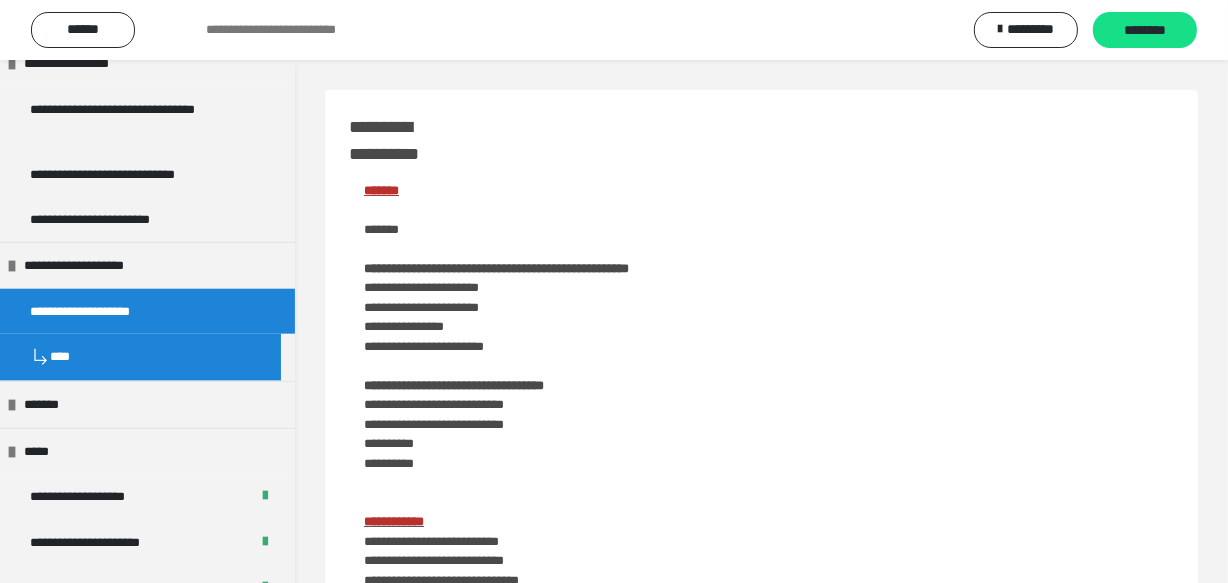 scroll, scrollTop: 1951, scrollLeft: 0, axis: vertical 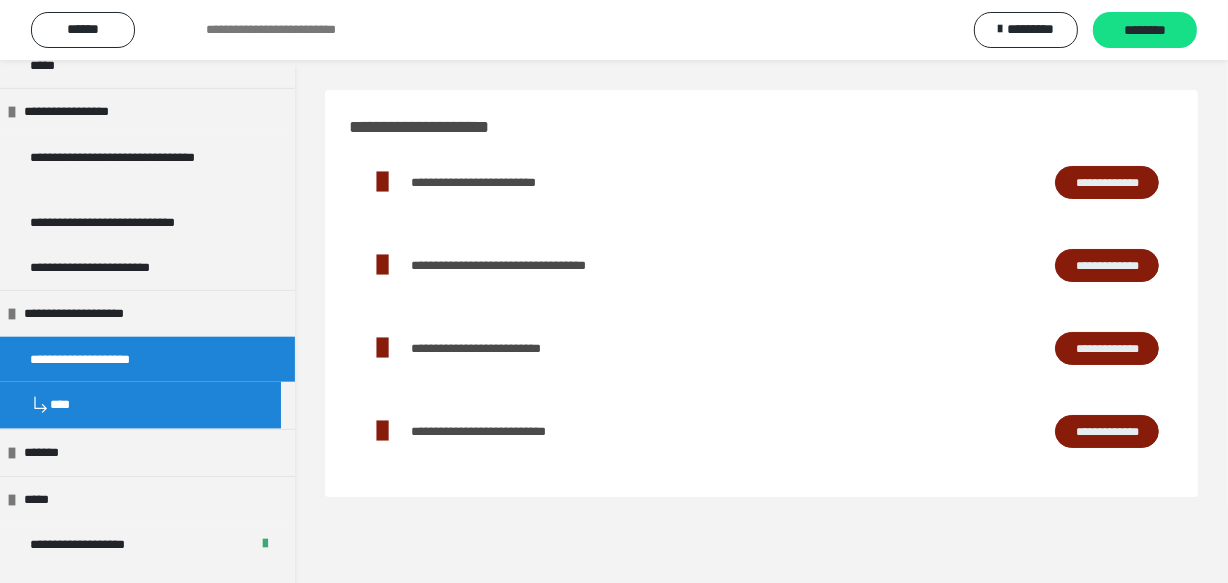 click on "**********" at bounding box center [1107, 183] 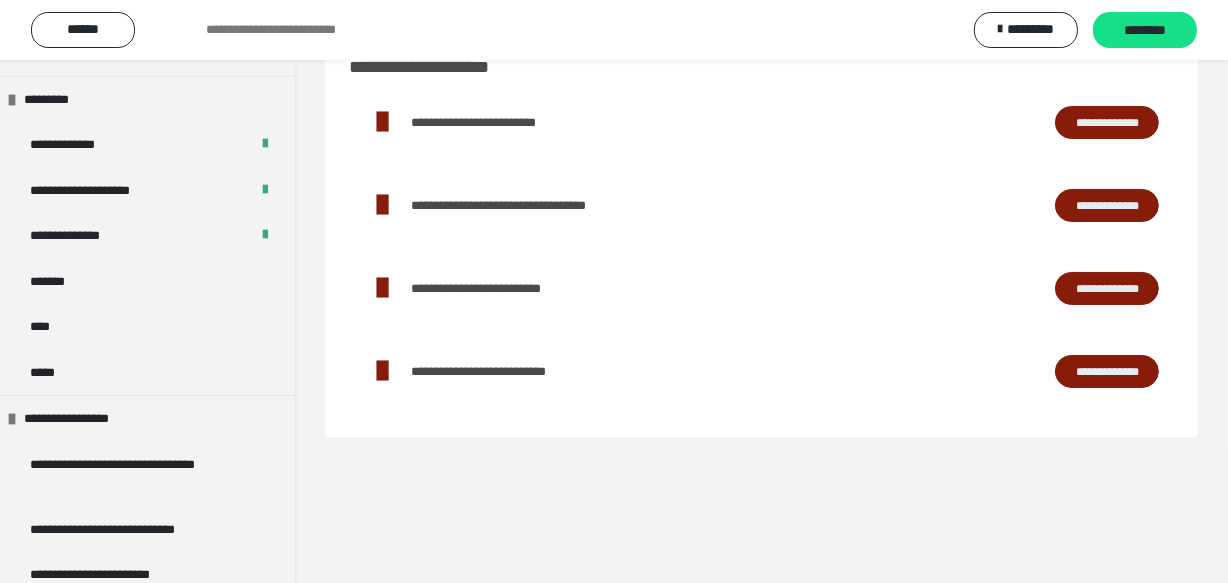 scroll, scrollTop: 1951, scrollLeft: 0, axis: vertical 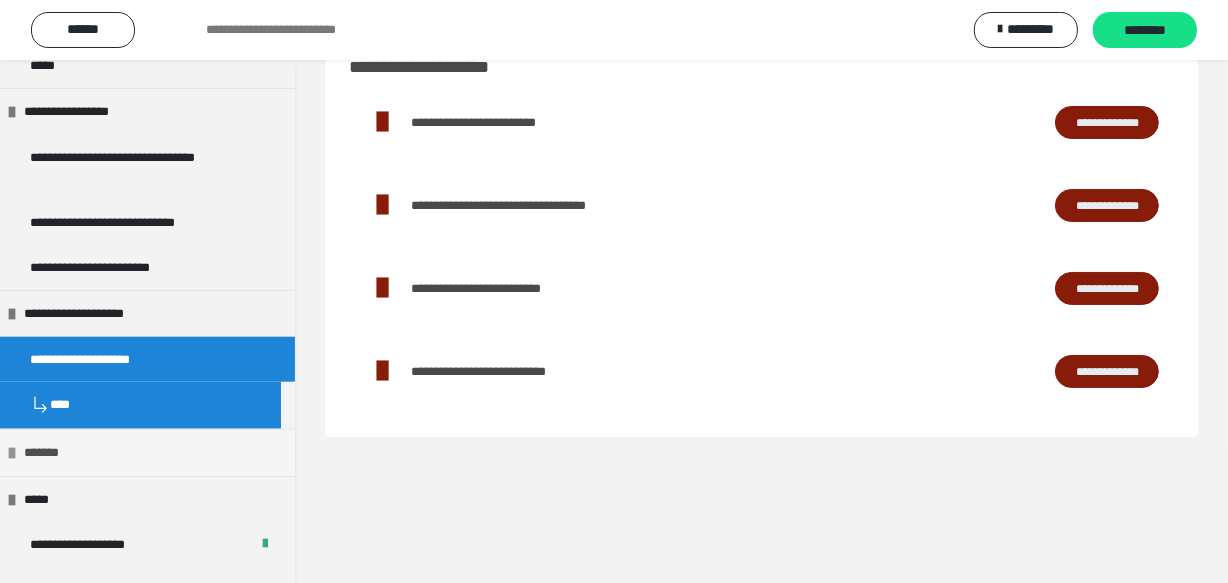 click on "*******" at bounding box center [147, 452] 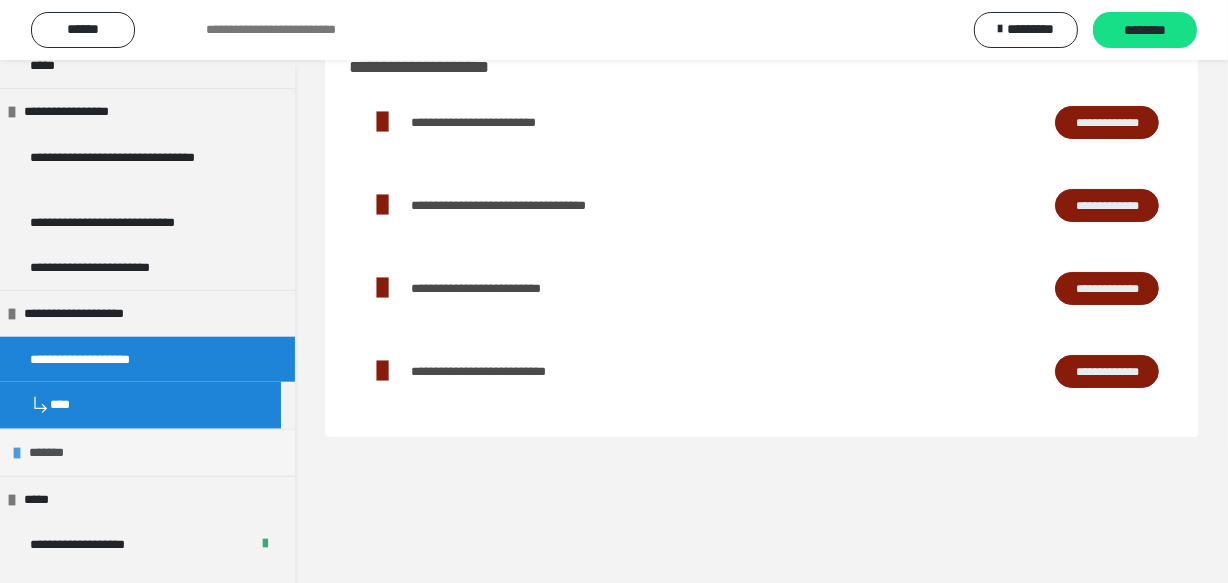 click on "*******" at bounding box center (147, 452) 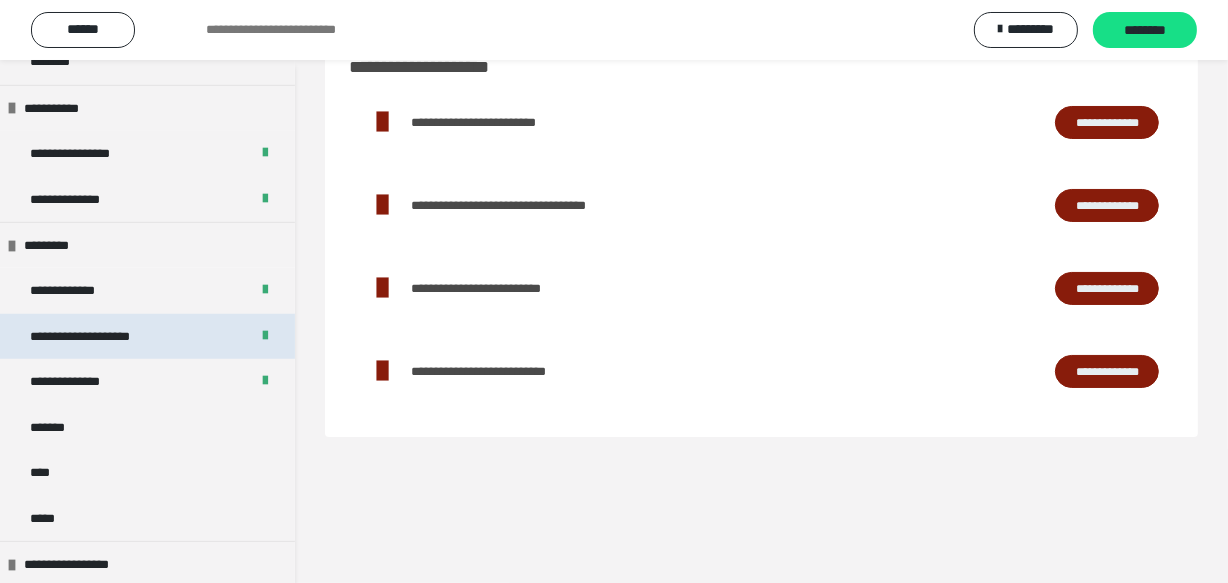 scroll, scrollTop: 1497, scrollLeft: 0, axis: vertical 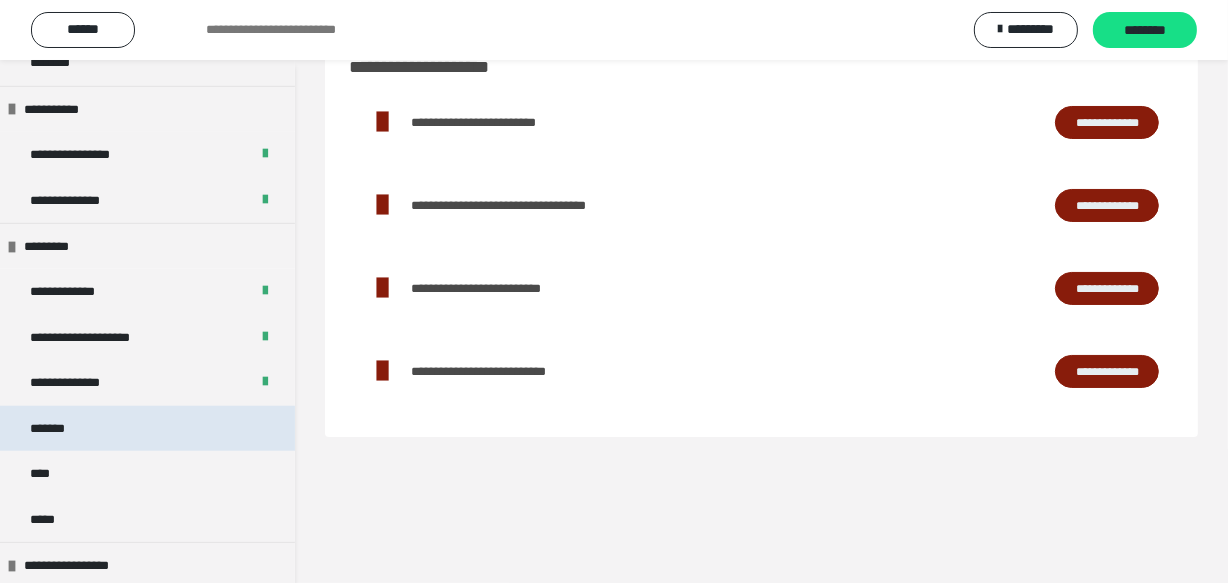 click on "*******" at bounding box center [147, 428] 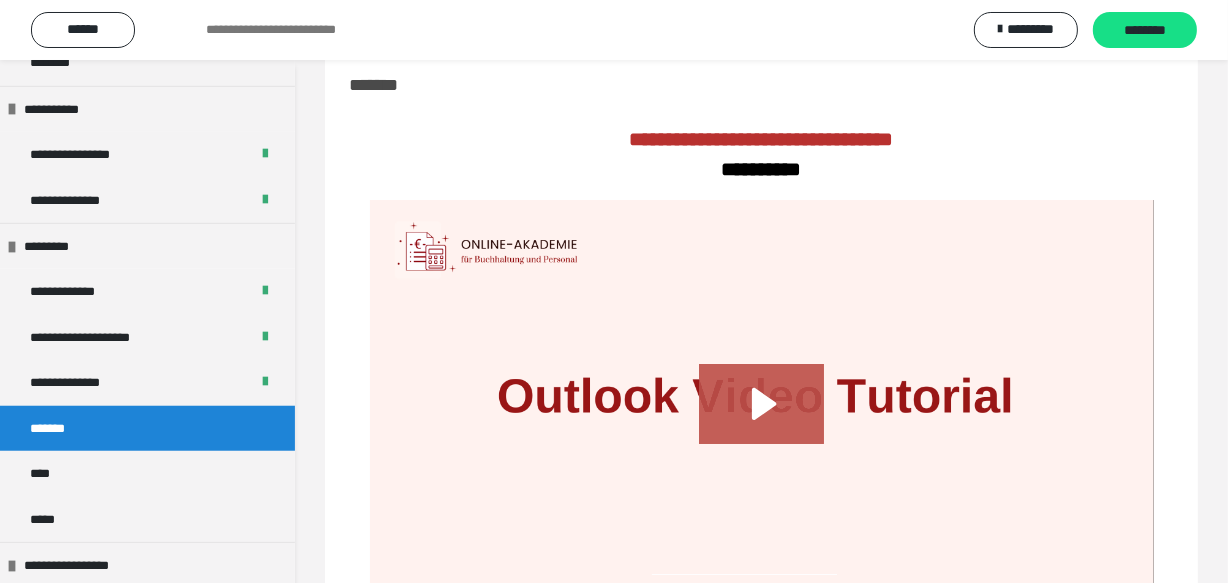 scroll, scrollTop: 0, scrollLeft: 0, axis: both 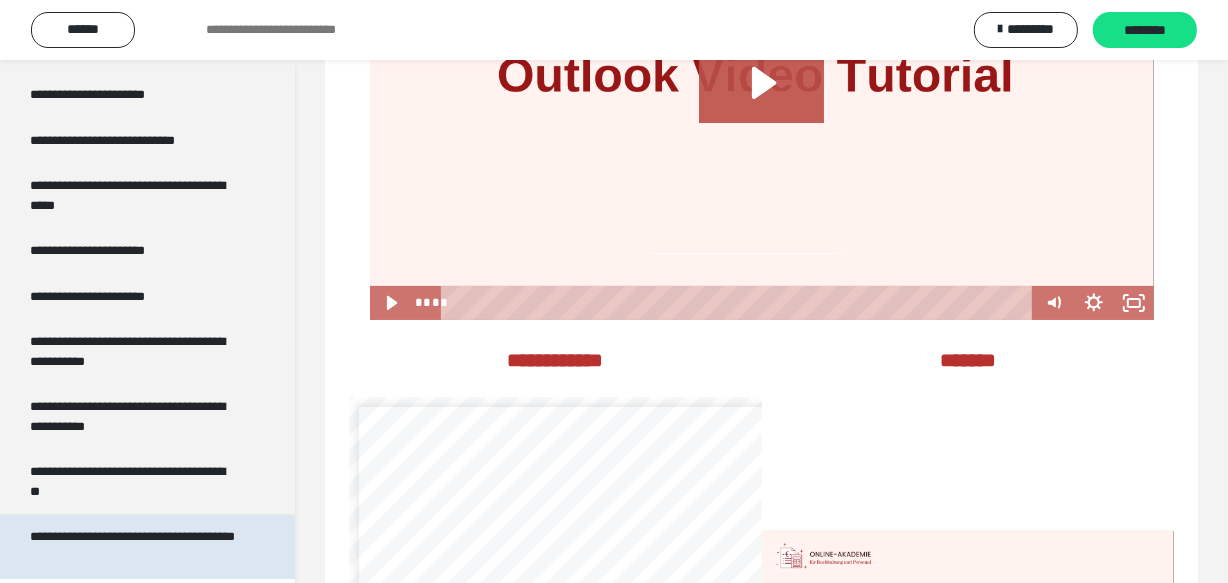 click on "**********" at bounding box center [132, 546] 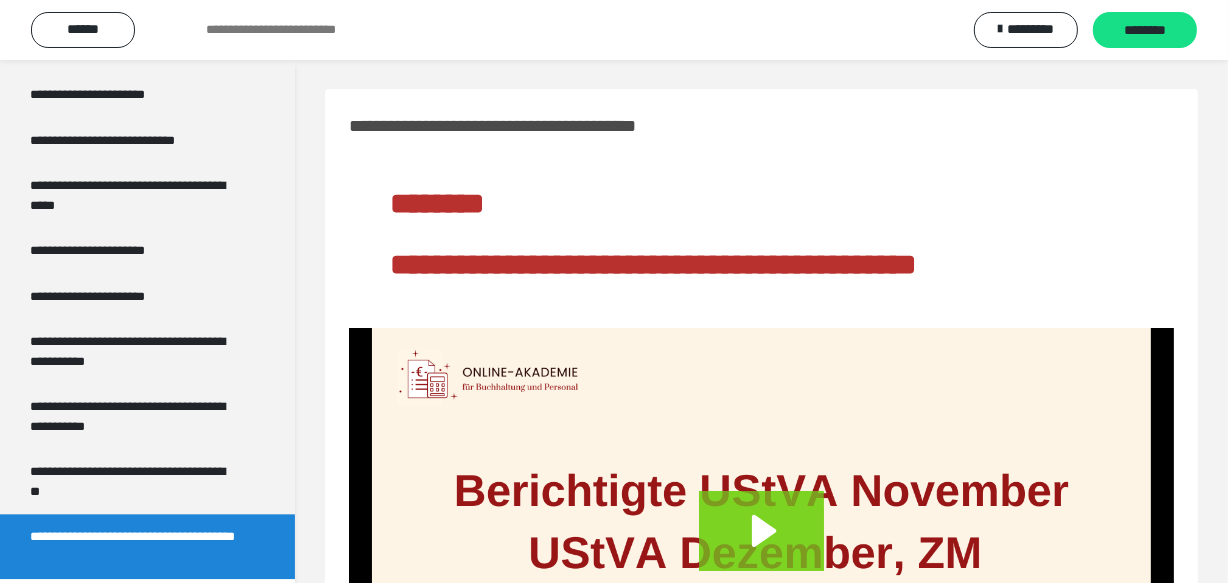 scroll, scrollTop: 0, scrollLeft: 0, axis: both 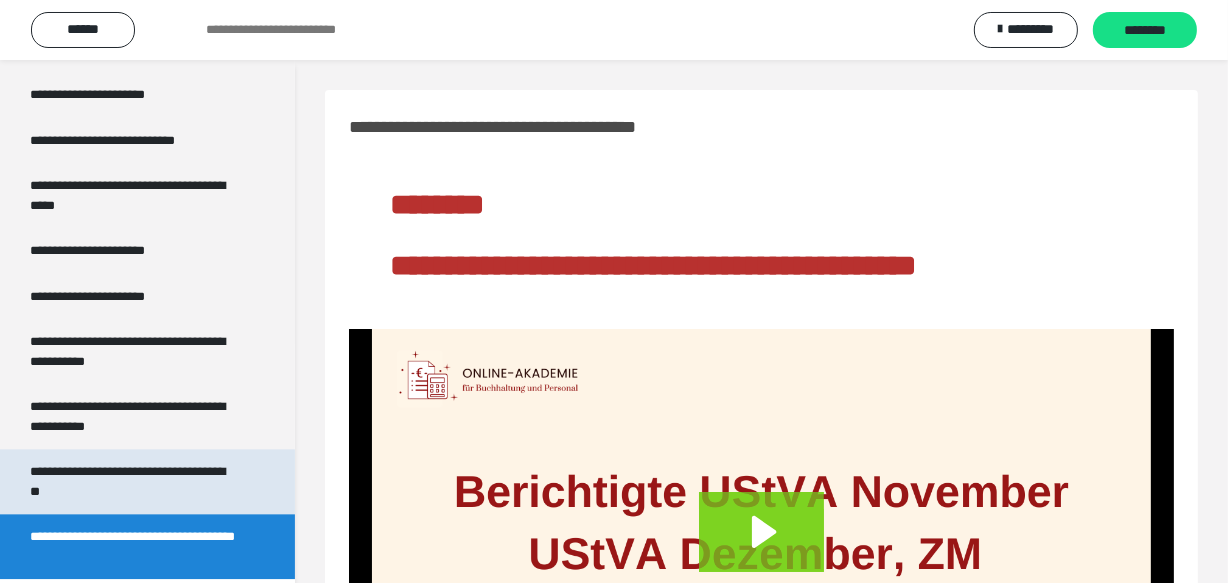 click on "**********" at bounding box center [132, 481] 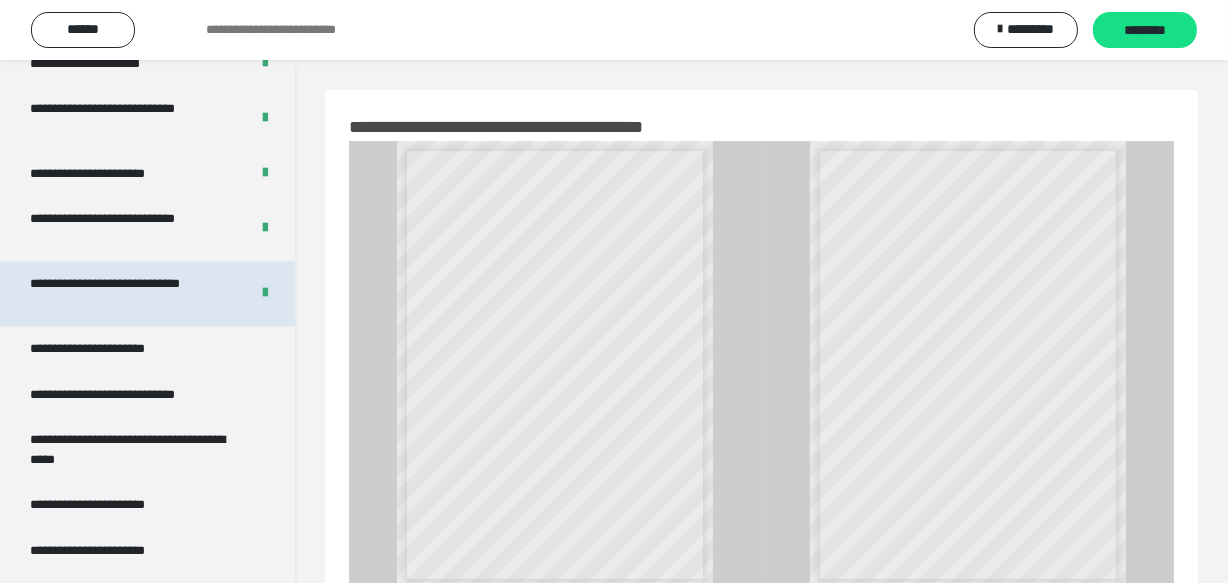 scroll, scrollTop: 3763, scrollLeft: 0, axis: vertical 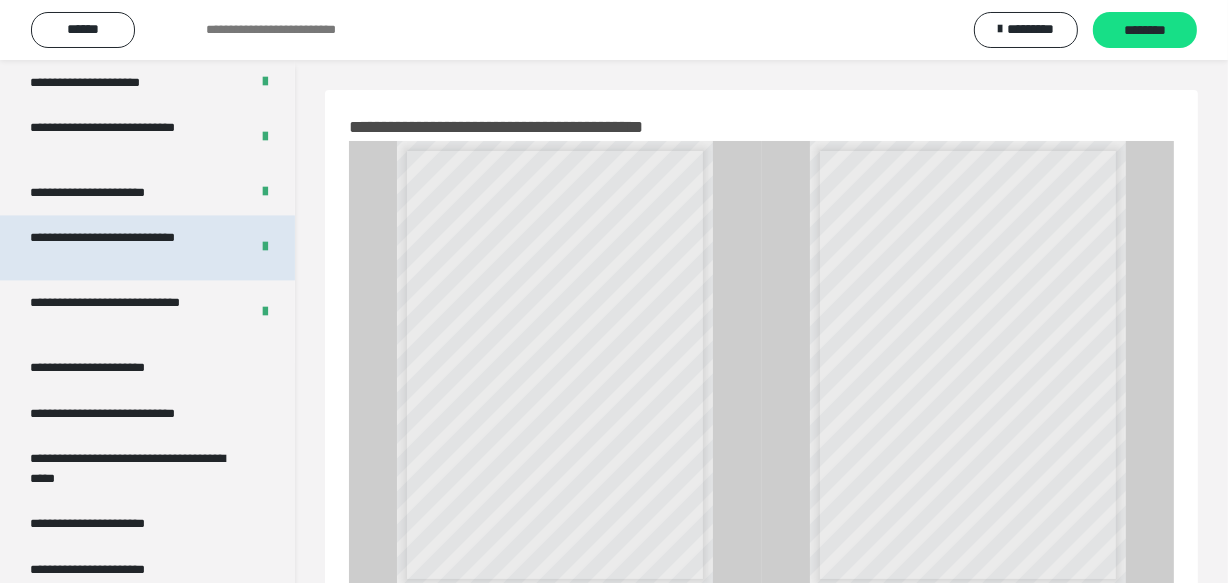 click on "**********" at bounding box center (124, 247) 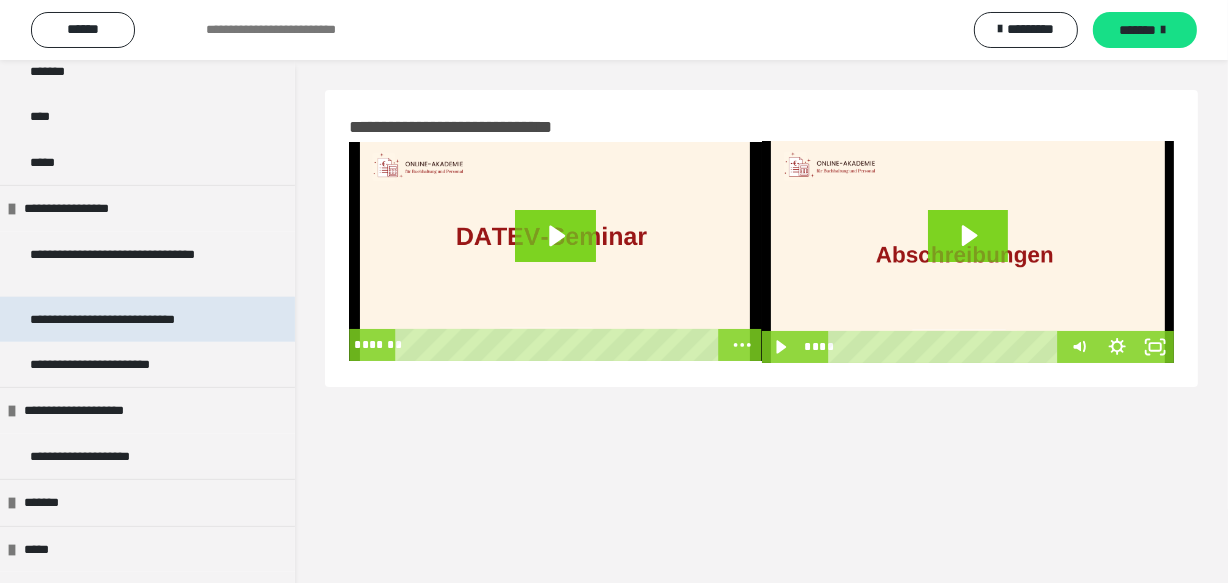 scroll, scrollTop: 1945, scrollLeft: 0, axis: vertical 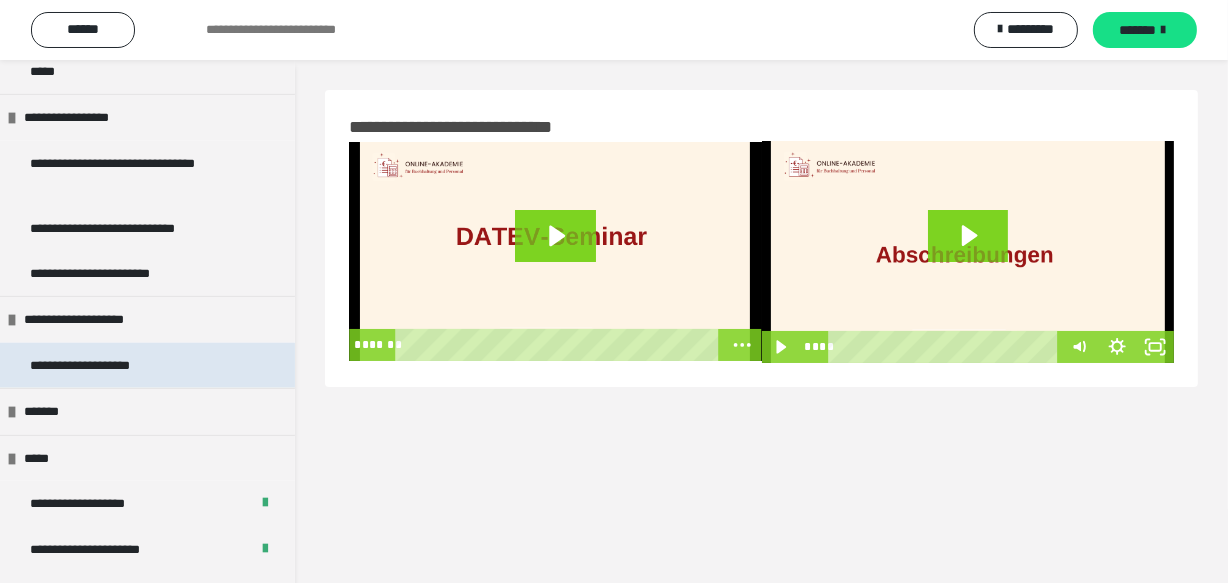 click on "**********" at bounding box center (102, 365) 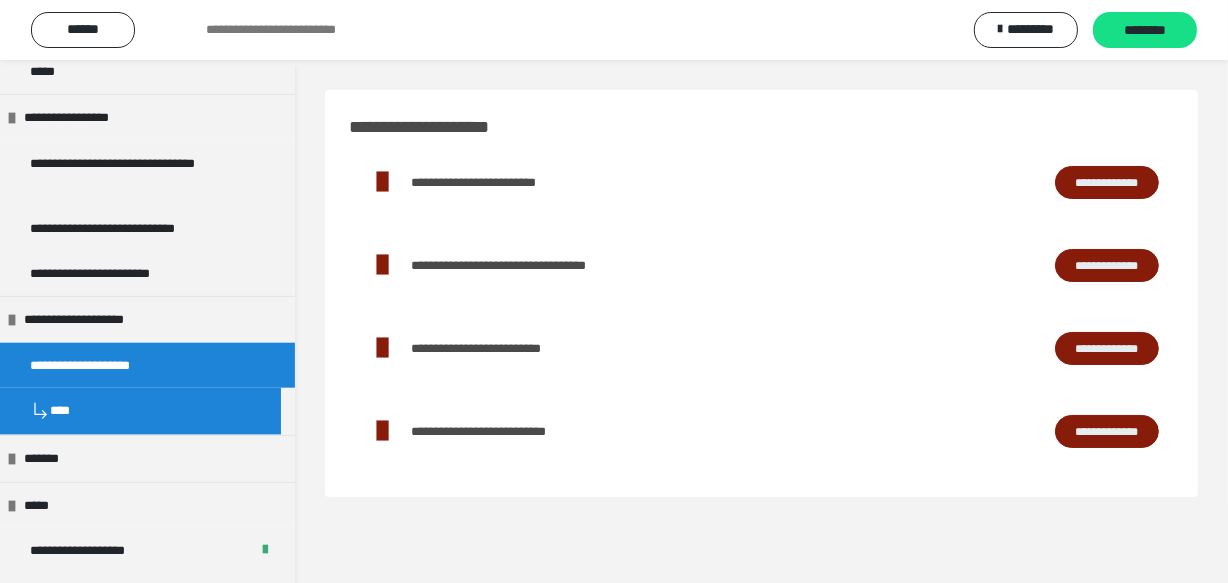 click on "**********" at bounding box center [1107, 183] 